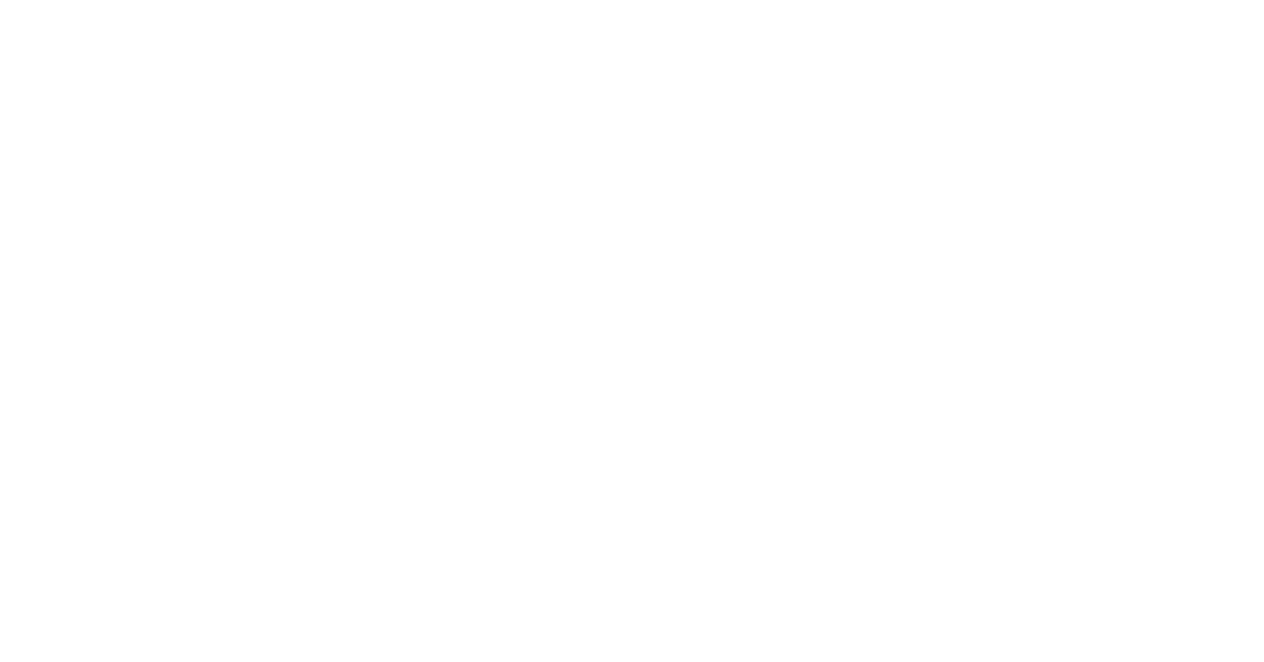 scroll, scrollTop: 0, scrollLeft: 0, axis: both 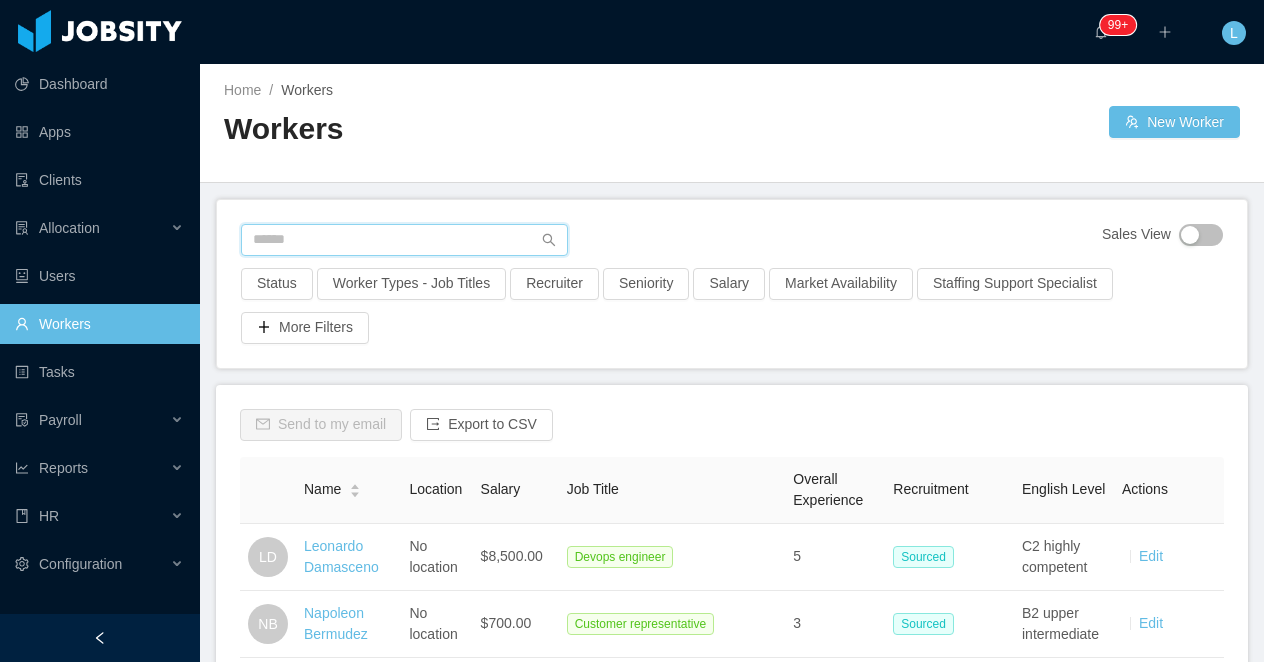 click at bounding box center [404, 240] 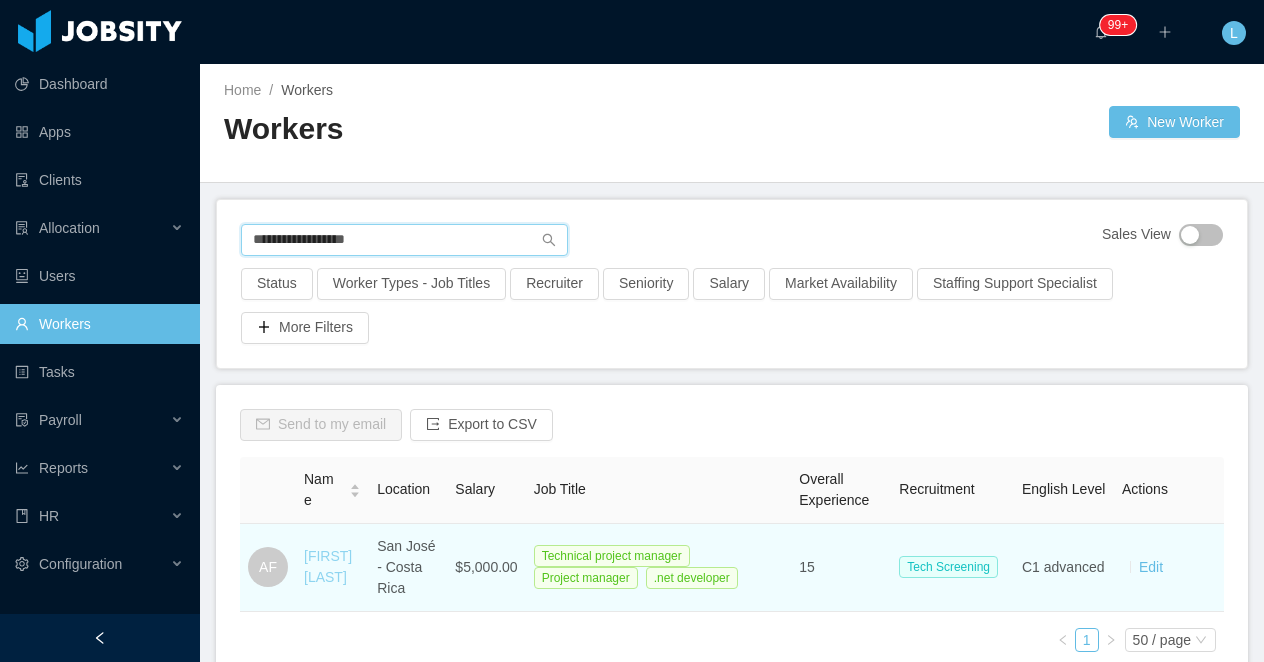 type on "**********" 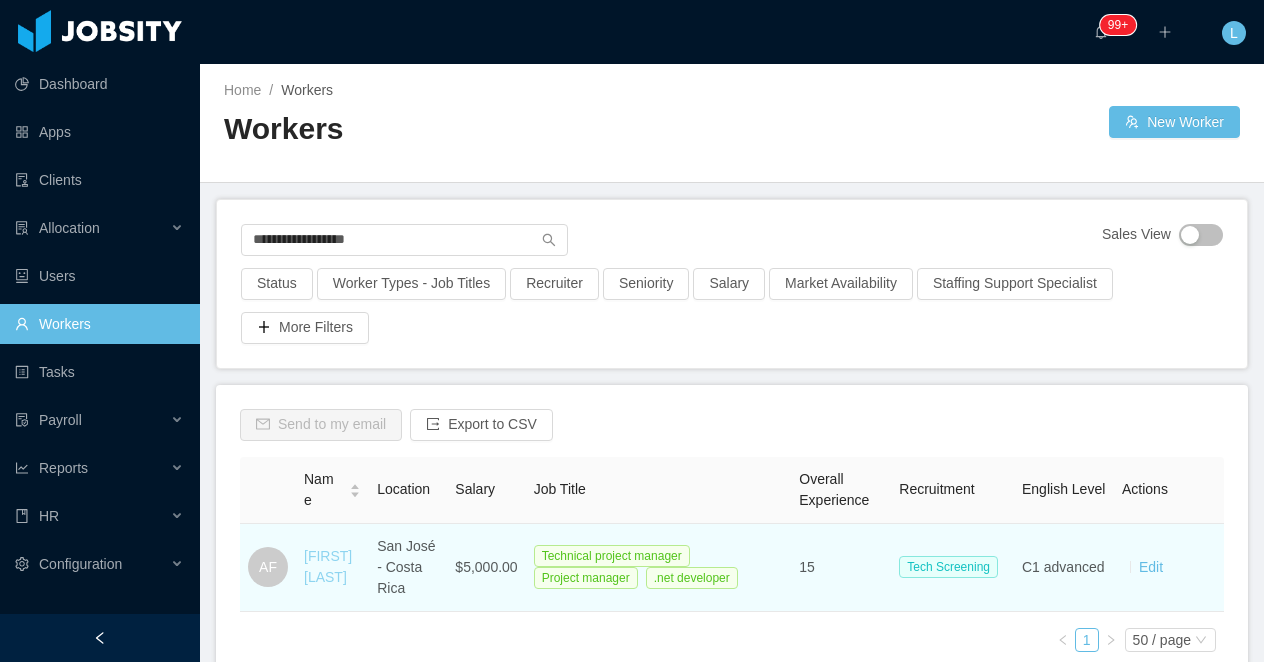 click on "[FIRST] [LAST]" at bounding box center (328, 566) 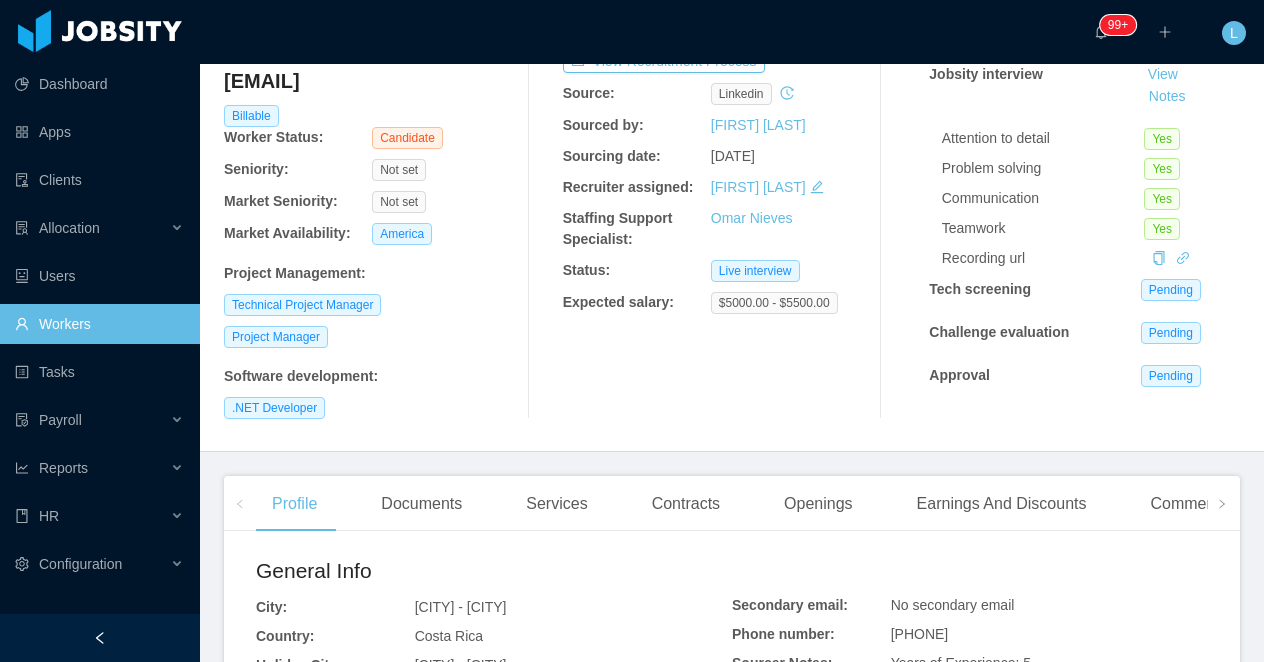 scroll, scrollTop: 0, scrollLeft: 0, axis: both 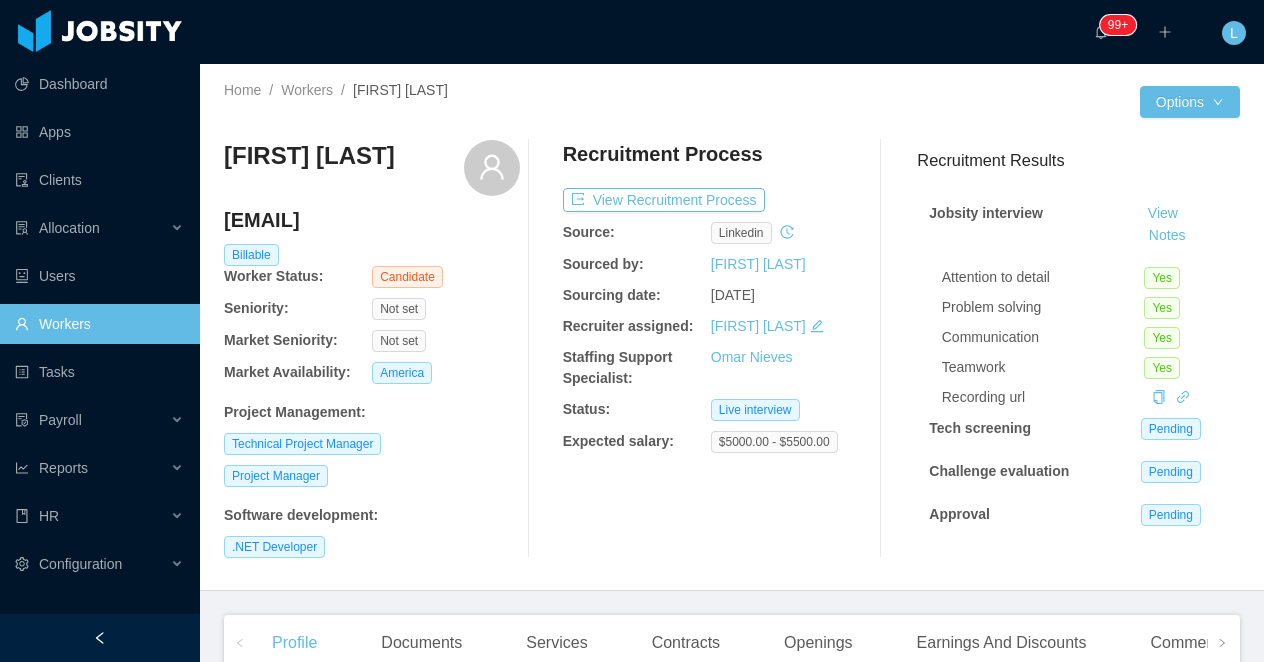 click on "[FIRST] [LAST]" at bounding box center (309, 156) 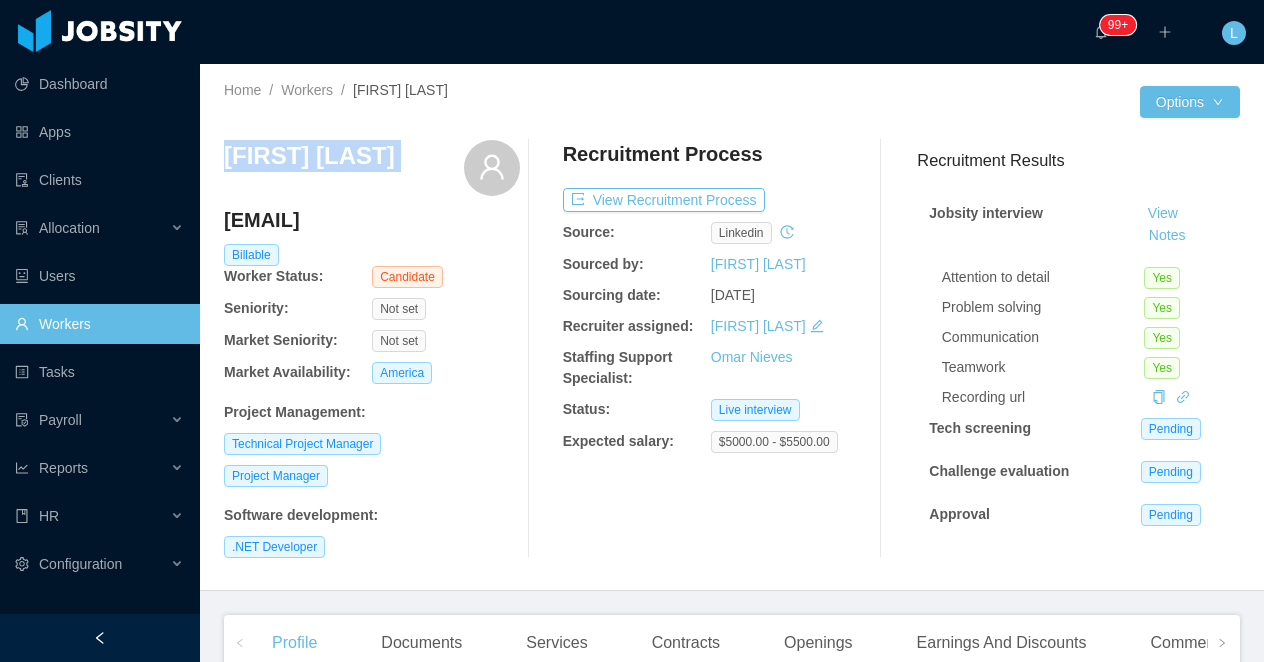 click on "Andrés Fernandez" at bounding box center [309, 156] 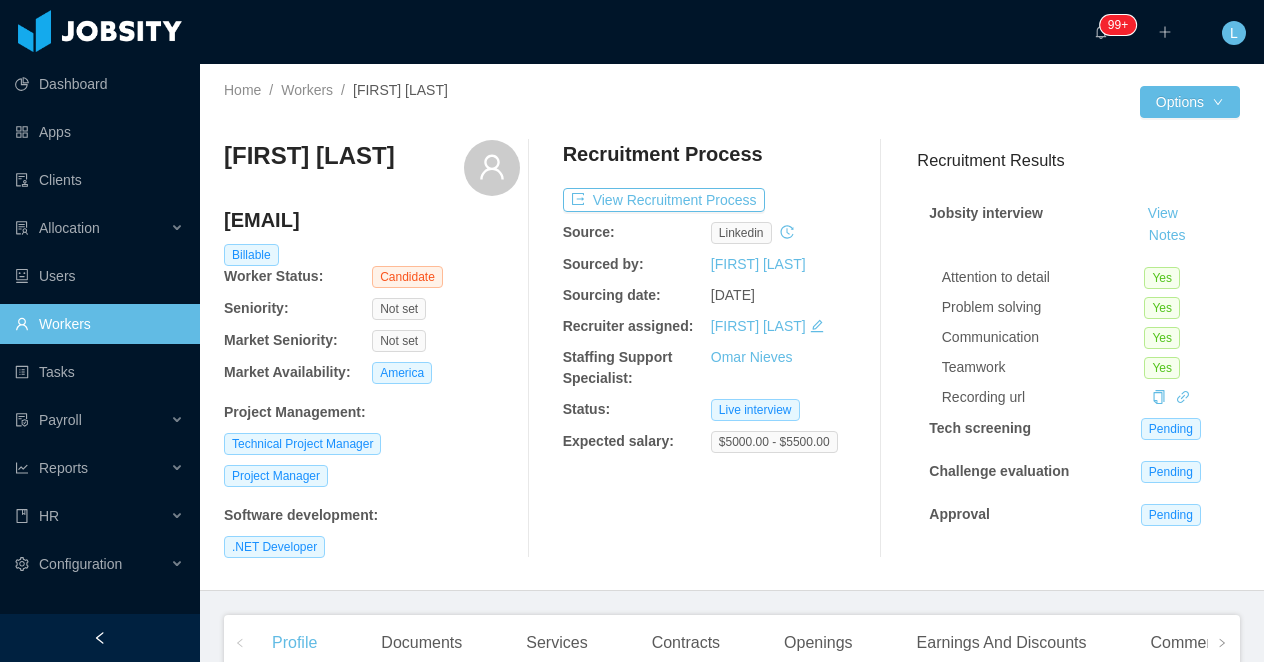 click on "Recruitment Process View Recruitment Process  Source: linkedin Sourced by: Sabino Contreras Sourcing date: May 9th, 2025 Recruiter assigned: Sabino Contreras   Staffing Support Specialist: Omar Nieves Status: Live interview Expected salary: $5000.00 - $5500.00" at bounding box center (711, 349) 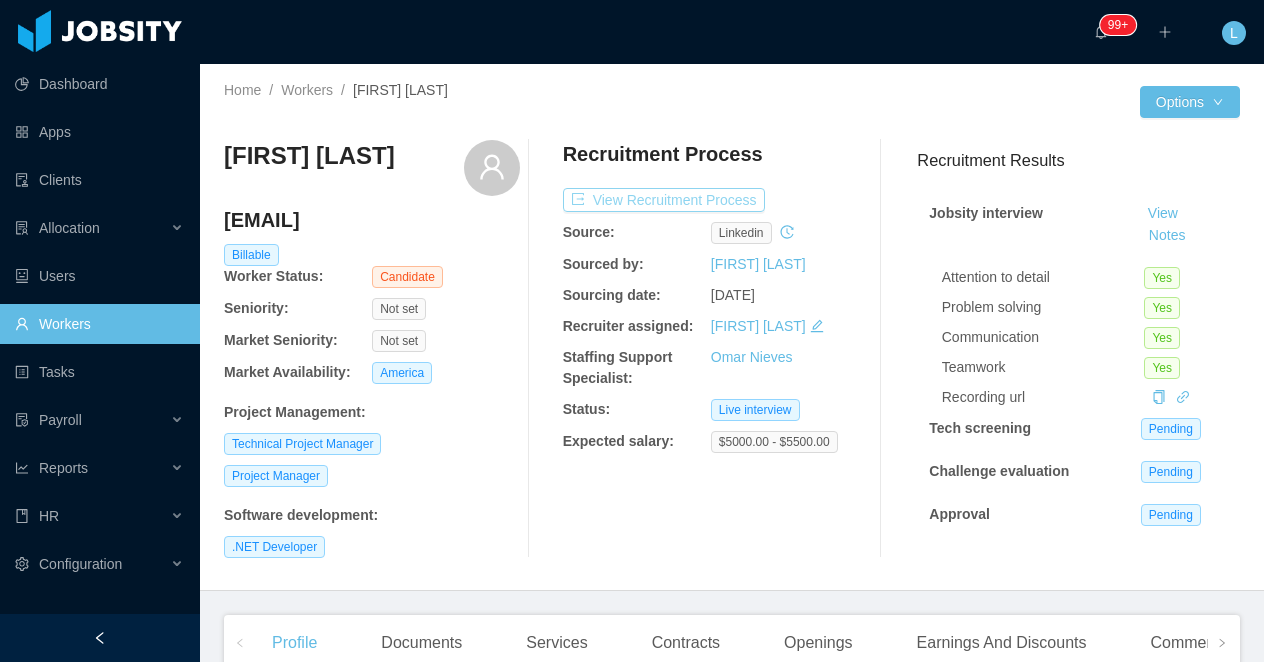 click on "View Recruitment Process" at bounding box center (664, 200) 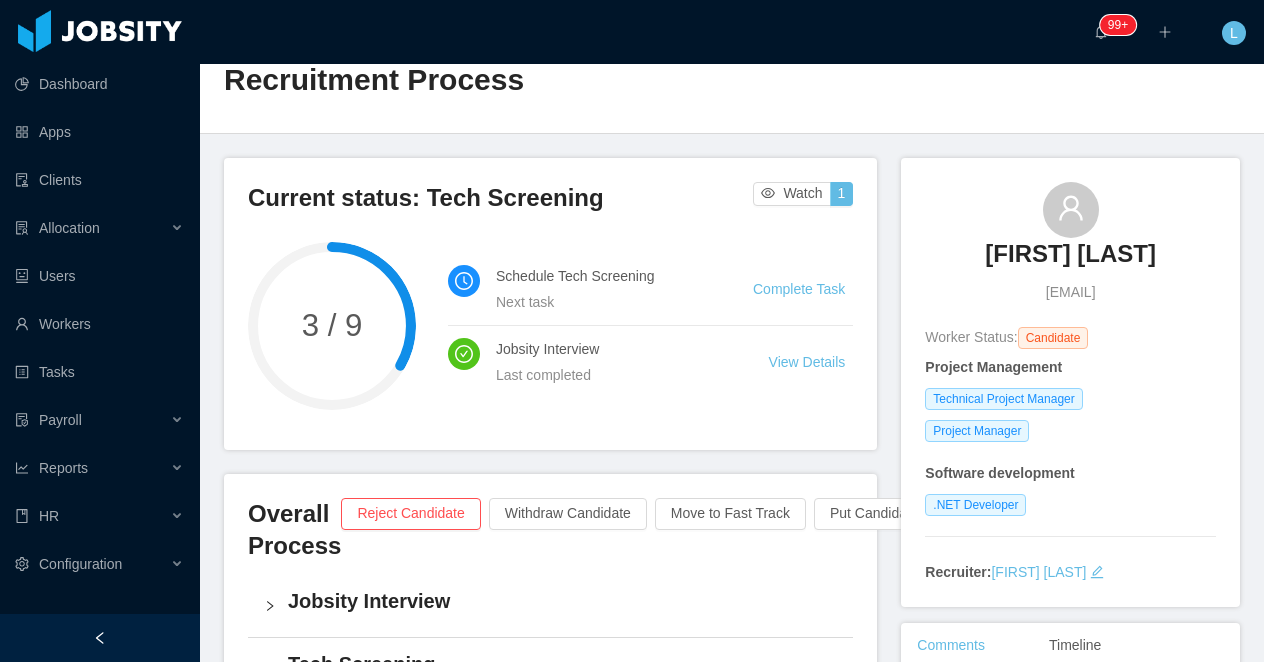 scroll, scrollTop: 282, scrollLeft: 0, axis: vertical 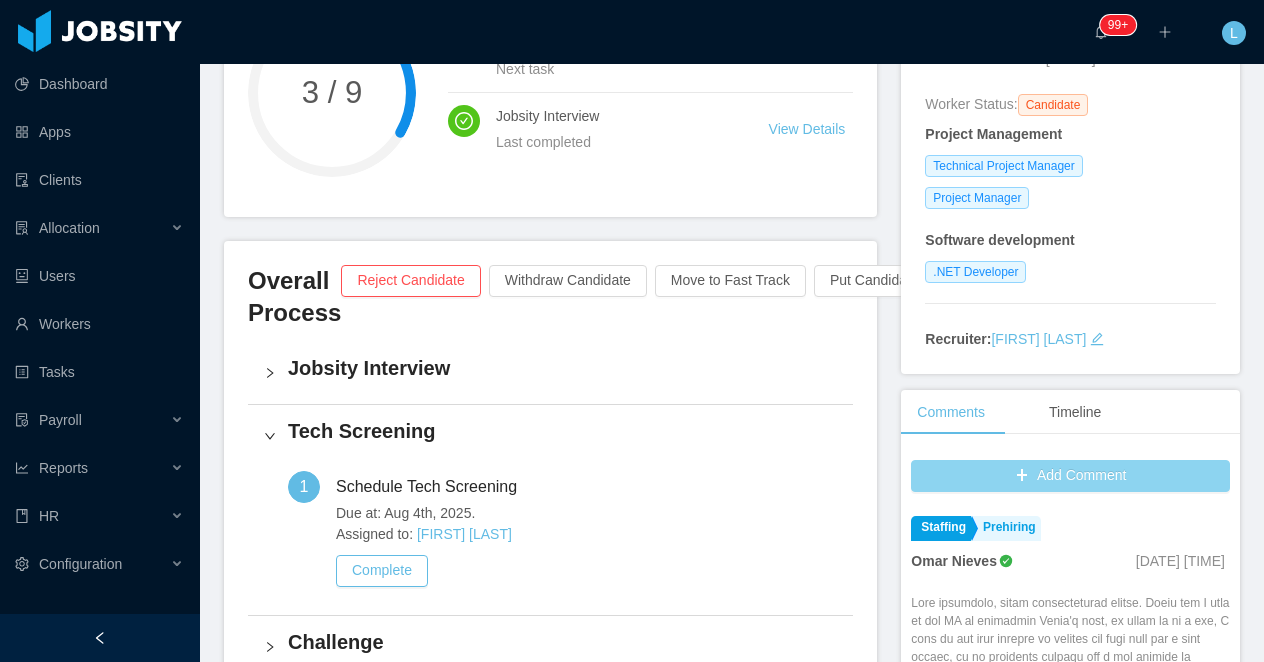click on "Add Comment" at bounding box center (1070, 476) 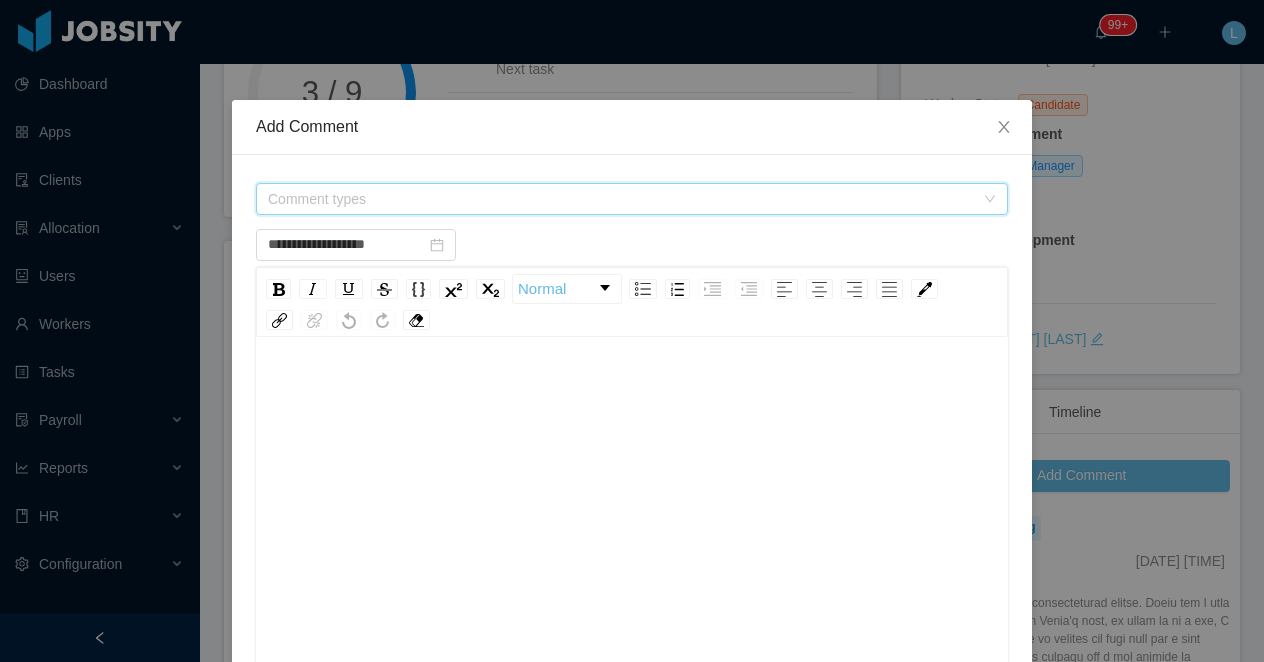 click on "Comment types" at bounding box center (621, 199) 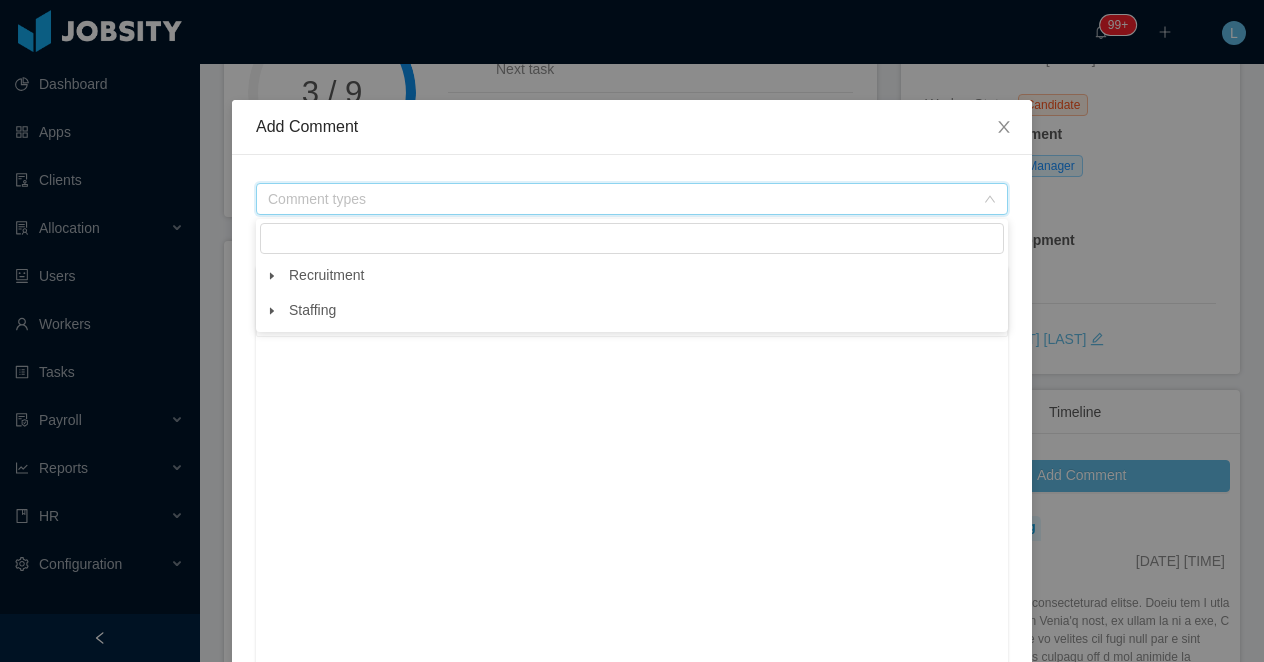 click at bounding box center (272, 276) 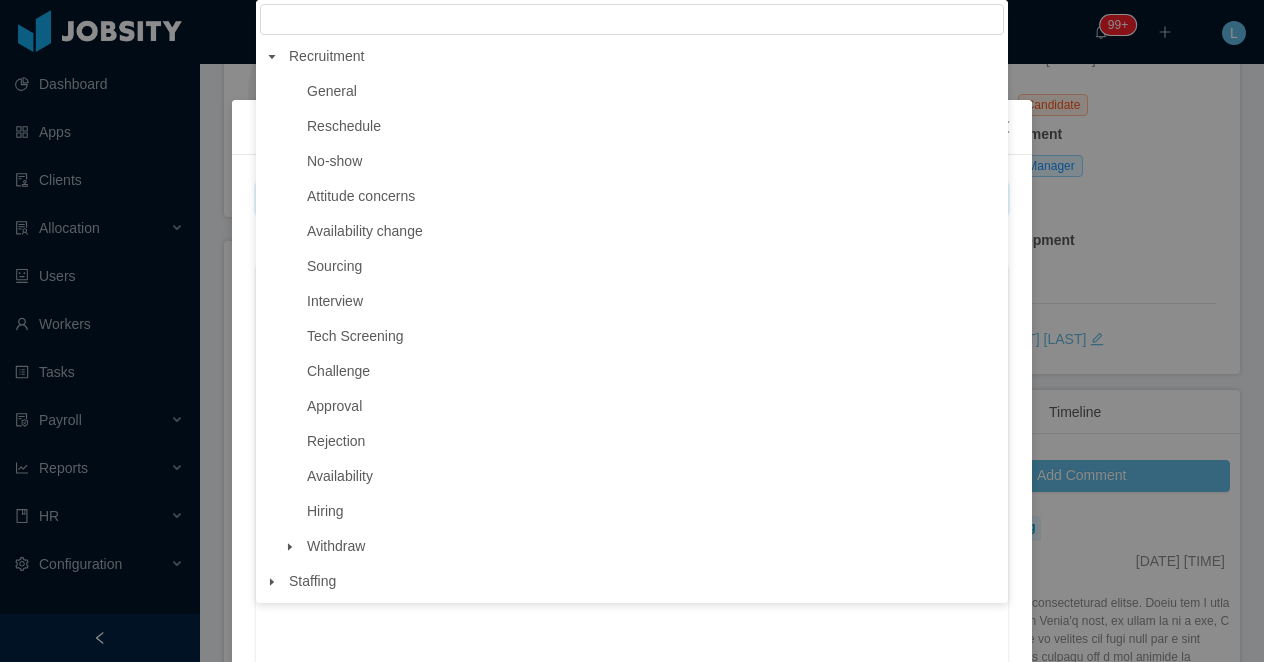 click 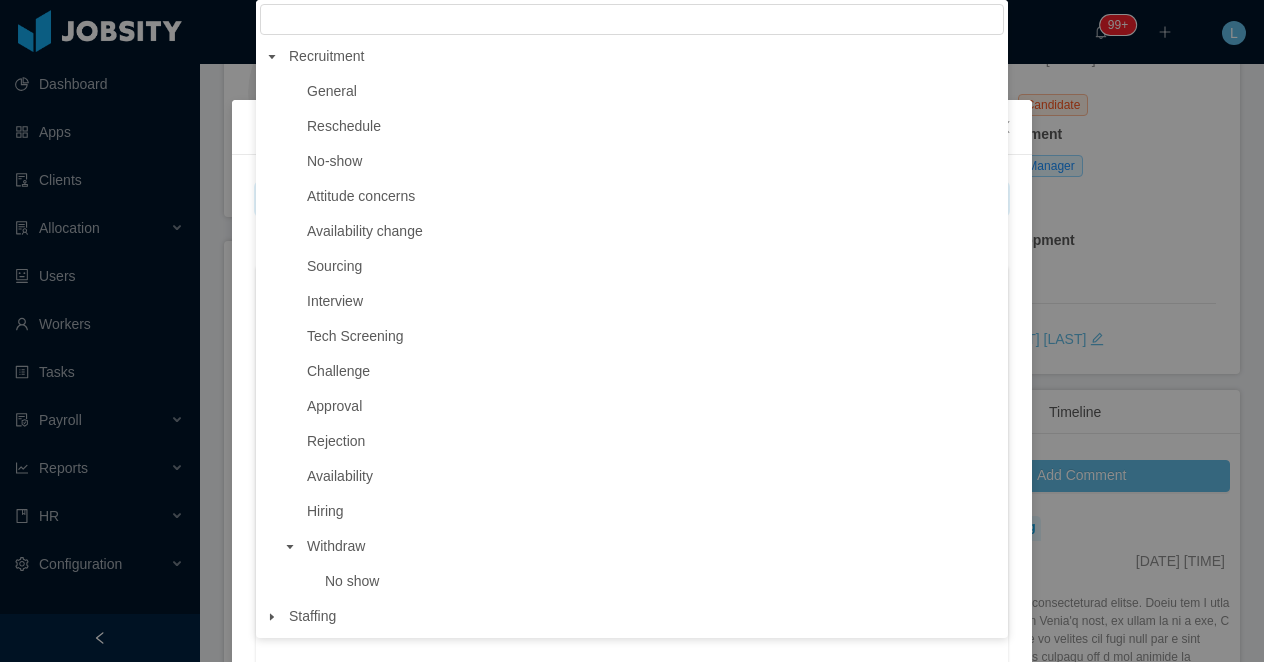 click at bounding box center (272, 617) 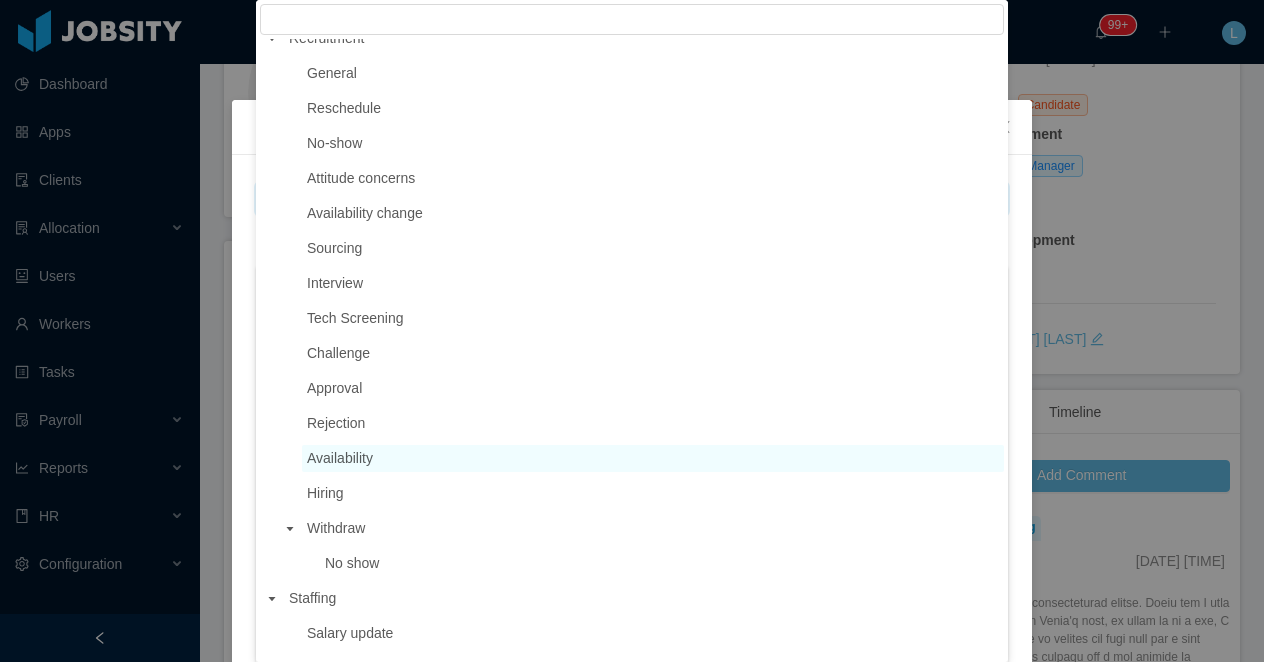 scroll, scrollTop: 0, scrollLeft: 0, axis: both 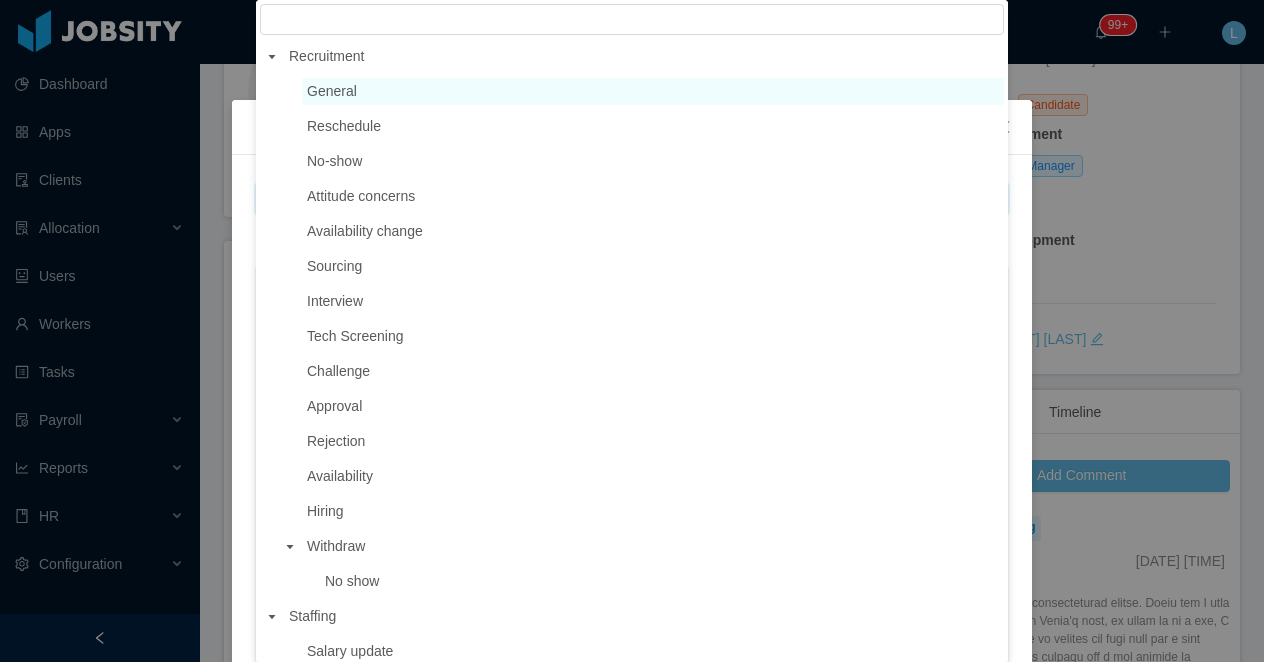 click on "General" at bounding box center (653, 91) 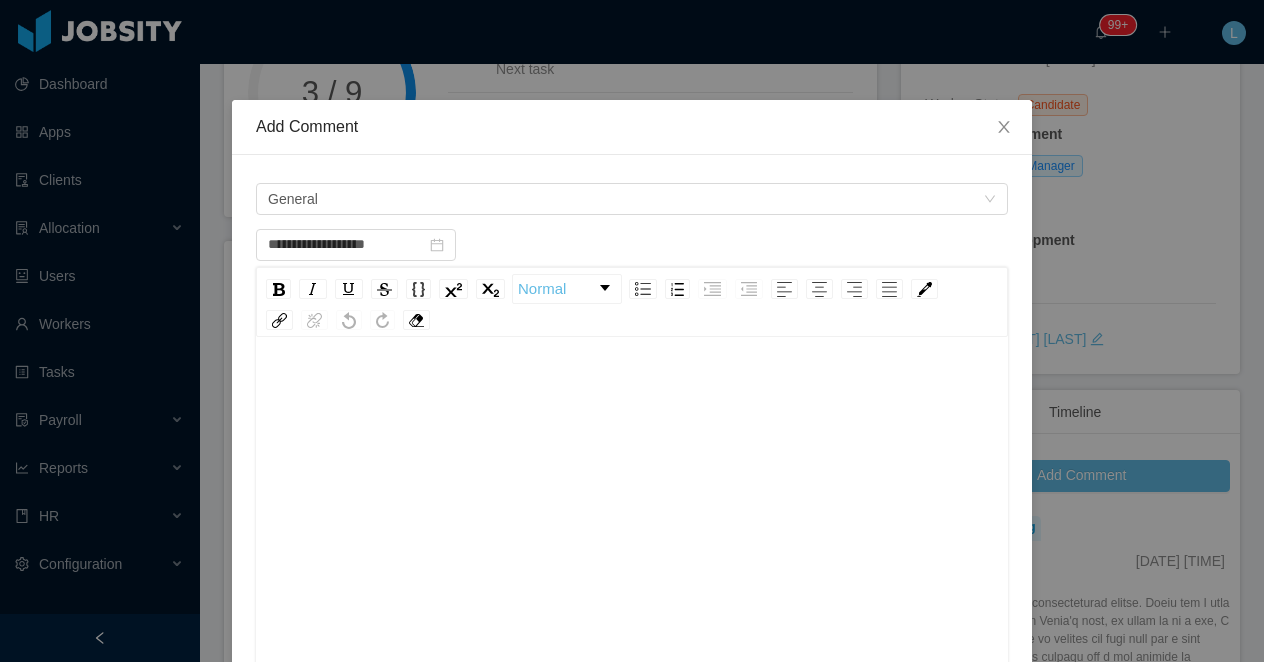 click at bounding box center [632, 546] 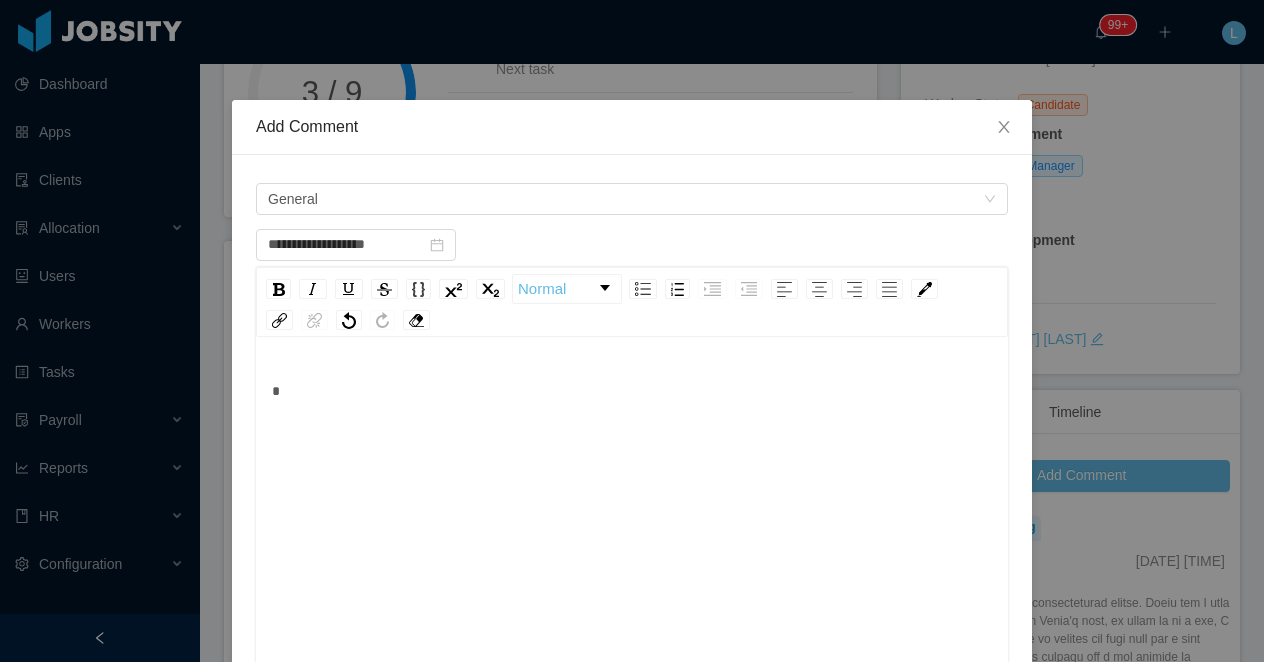 type 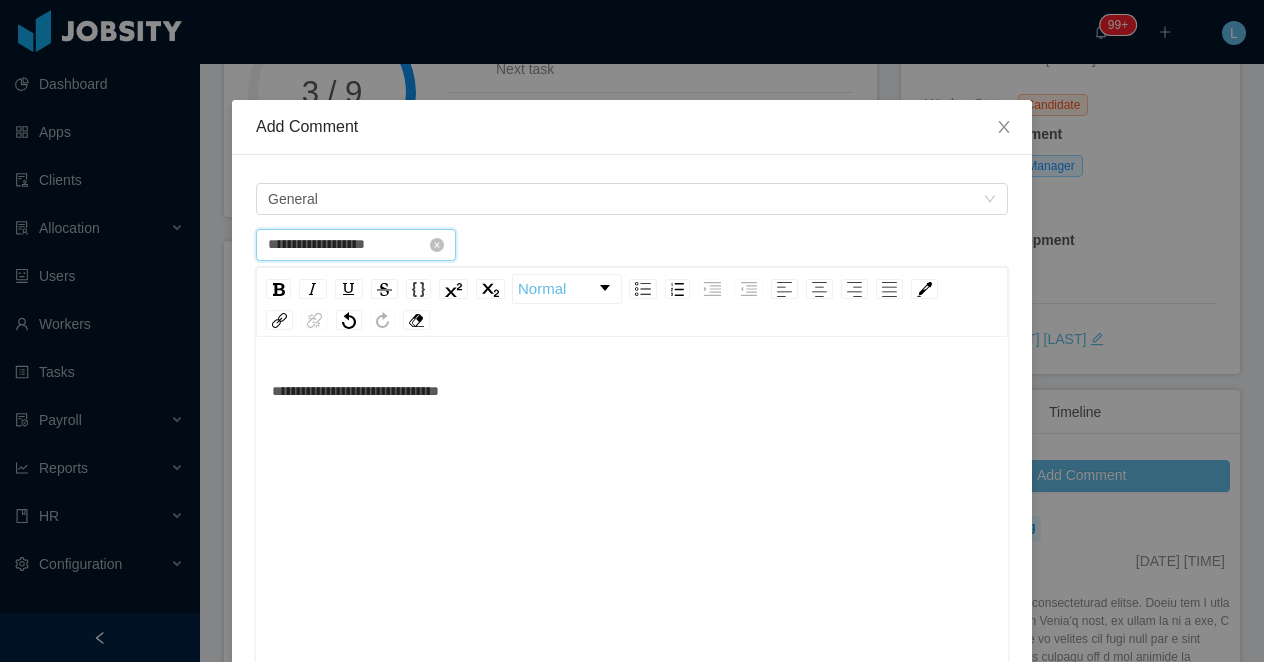 click on "**********" at bounding box center [356, 245] 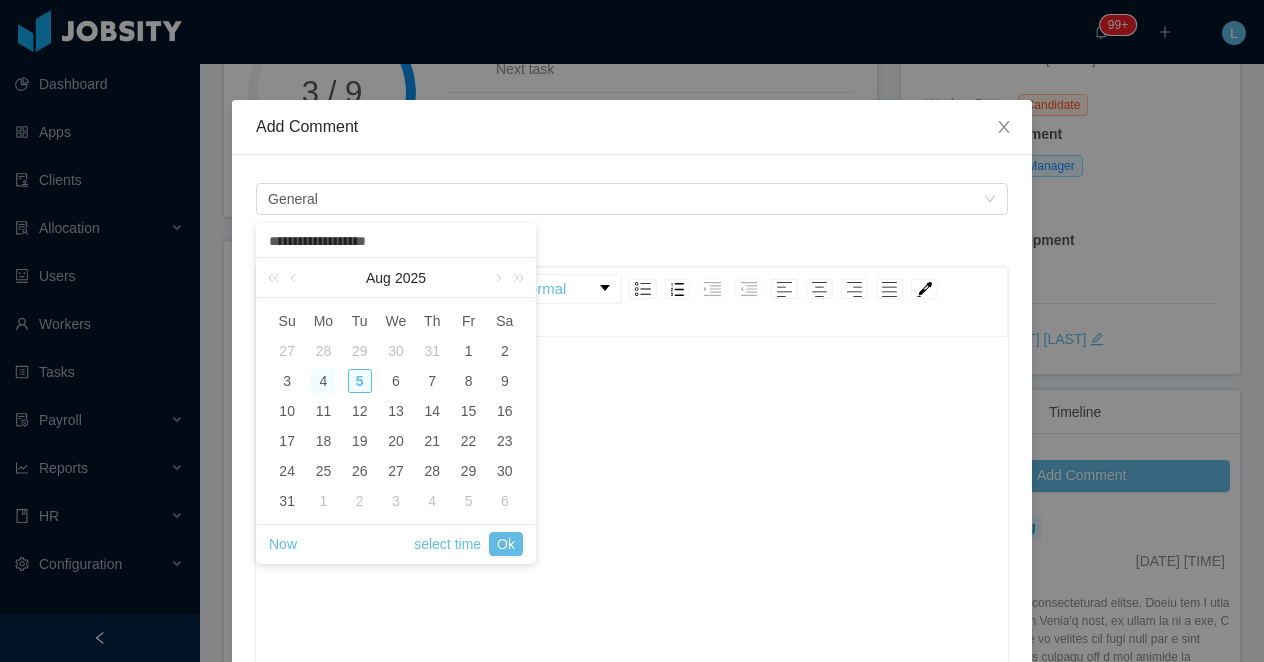 click on "4" at bounding box center (323, 381) 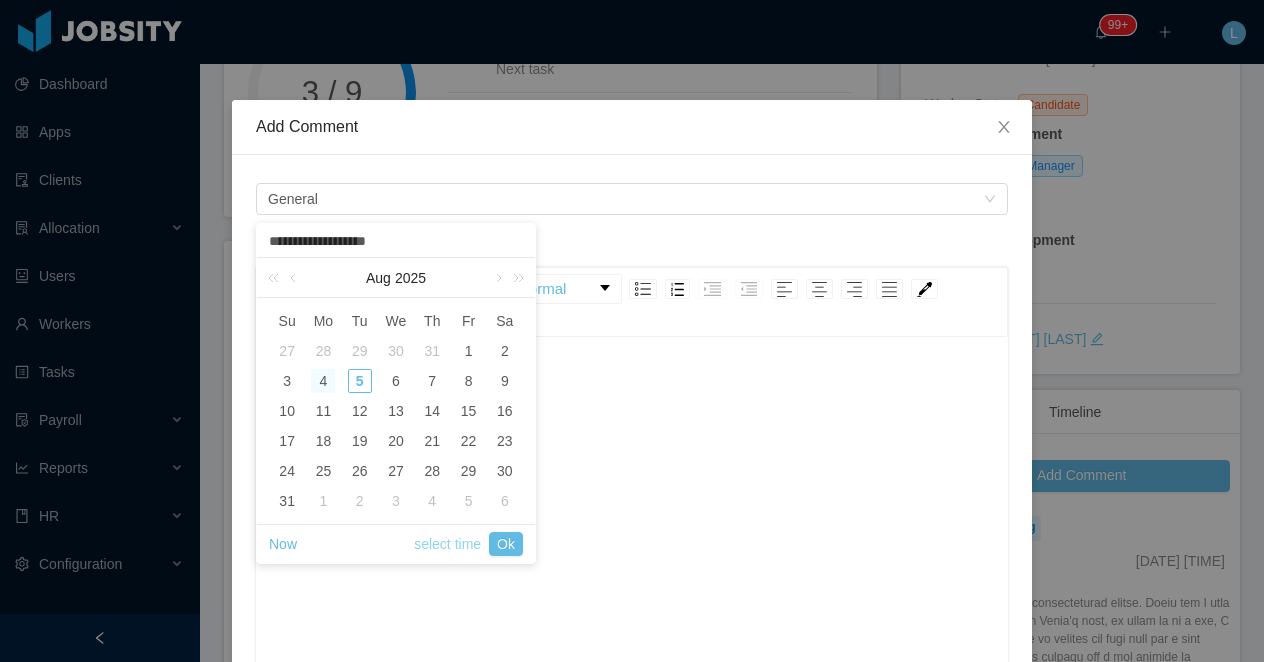 click on "select time" at bounding box center [447, 544] 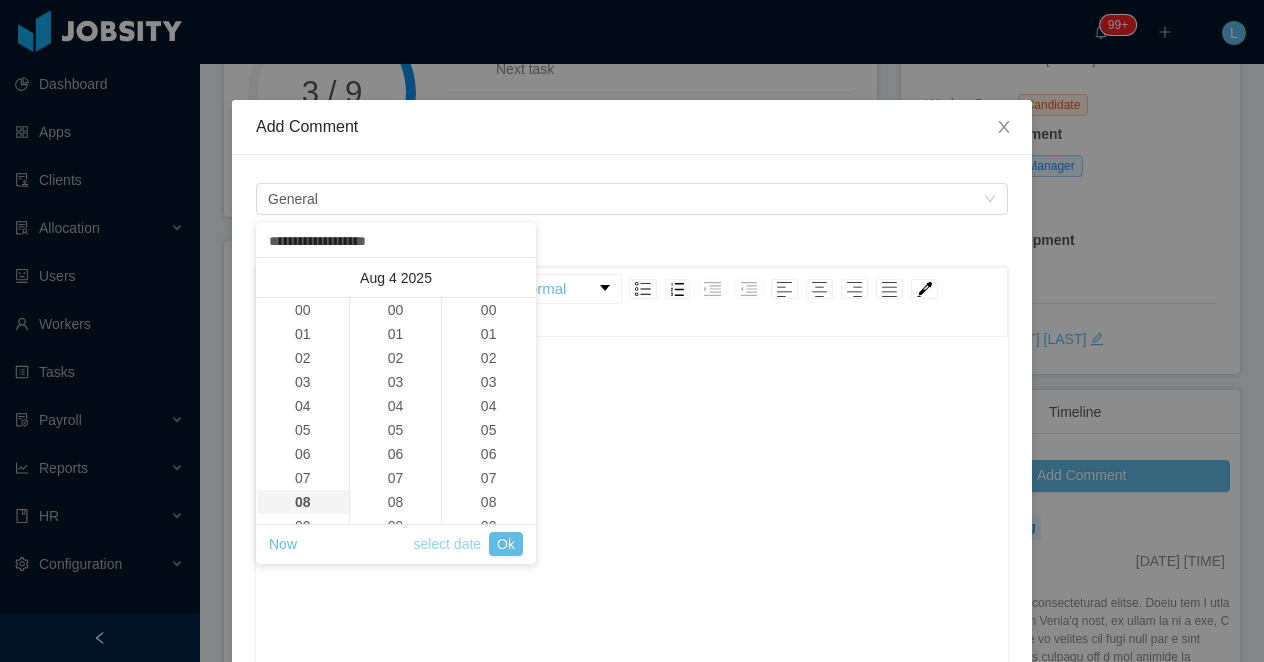 scroll, scrollTop: 192, scrollLeft: 0, axis: vertical 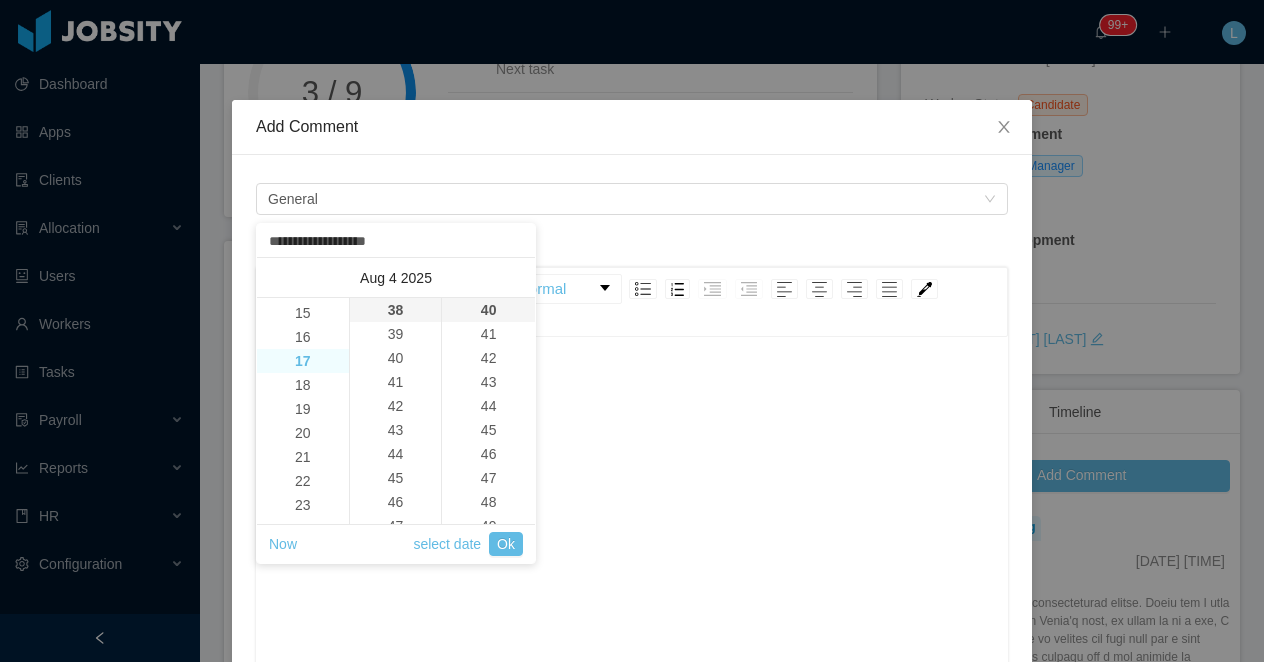 click on "17" at bounding box center [303, 361] 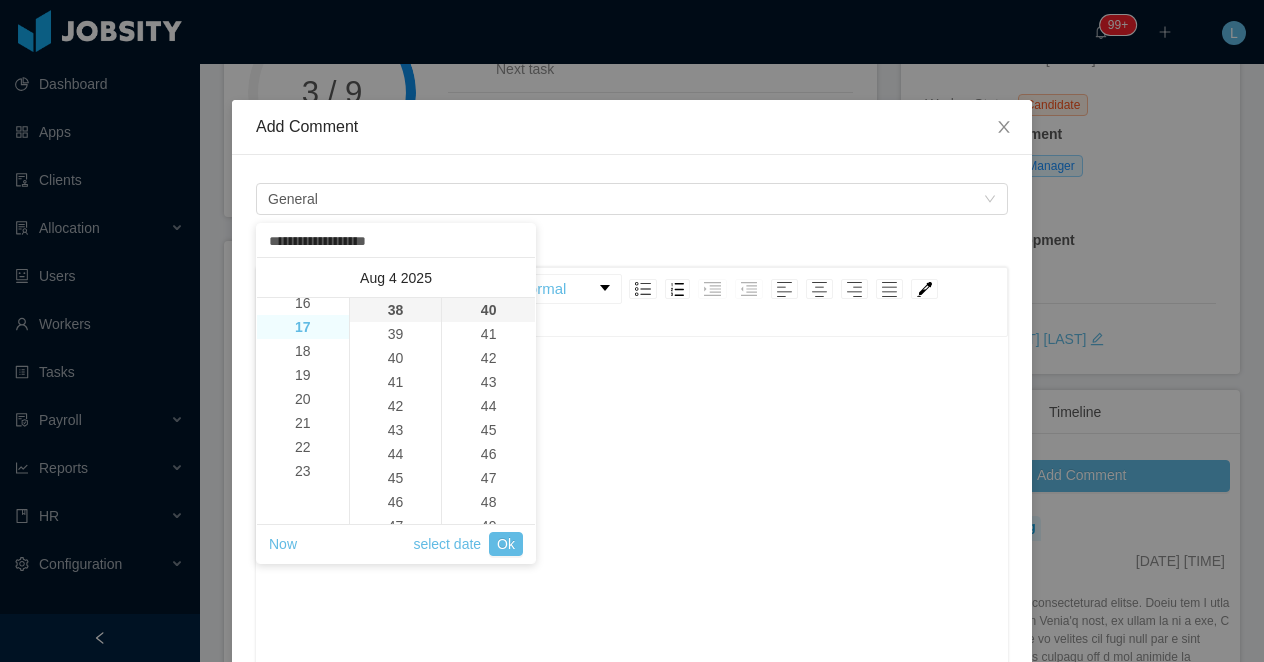 scroll, scrollTop: 408, scrollLeft: 0, axis: vertical 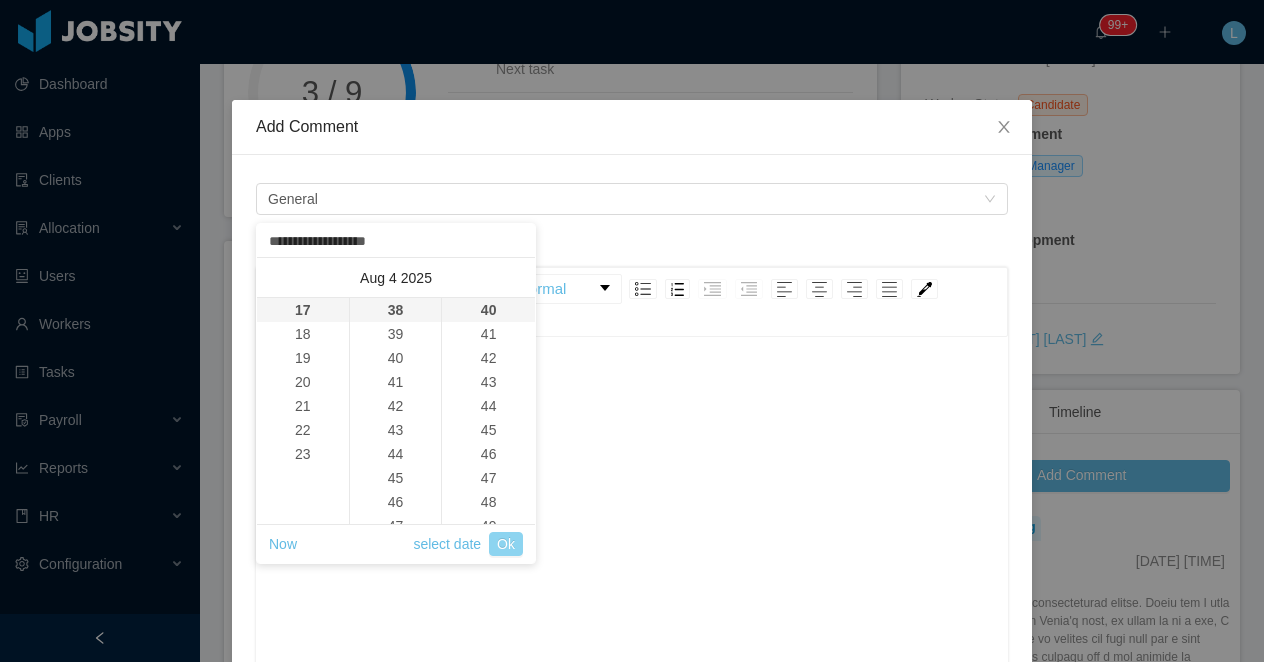 click on "Ok" at bounding box center [506, 544] 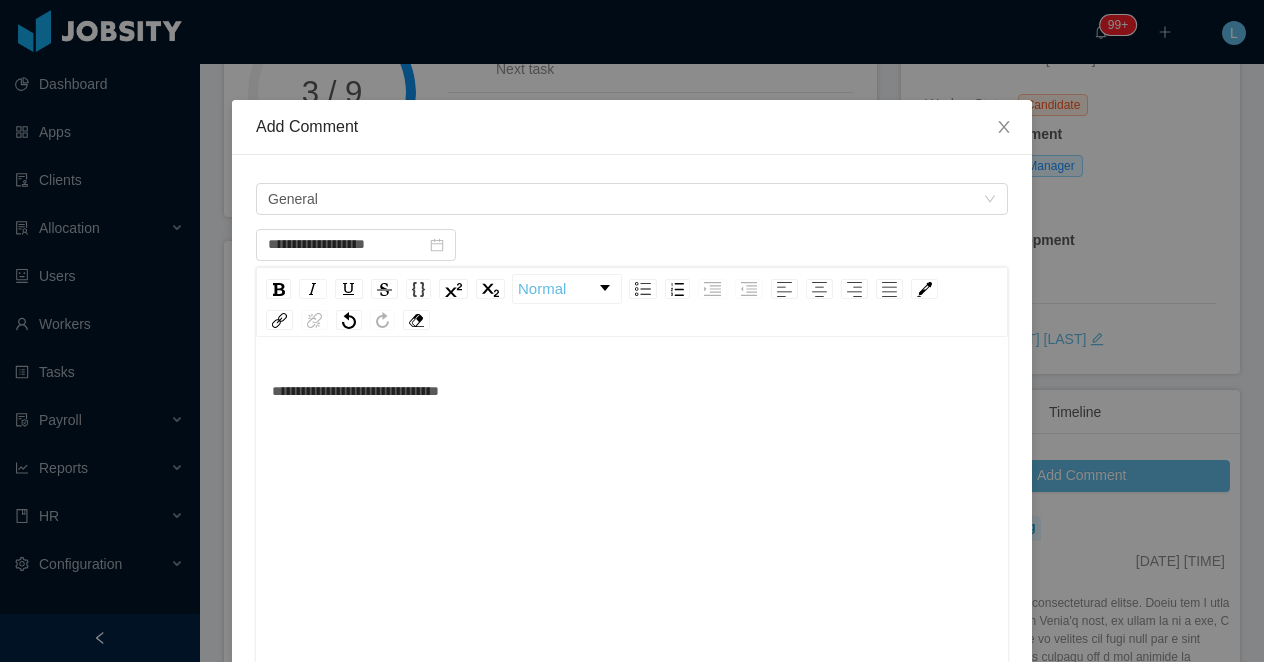click on "**********" at bounding box center [632, 391] 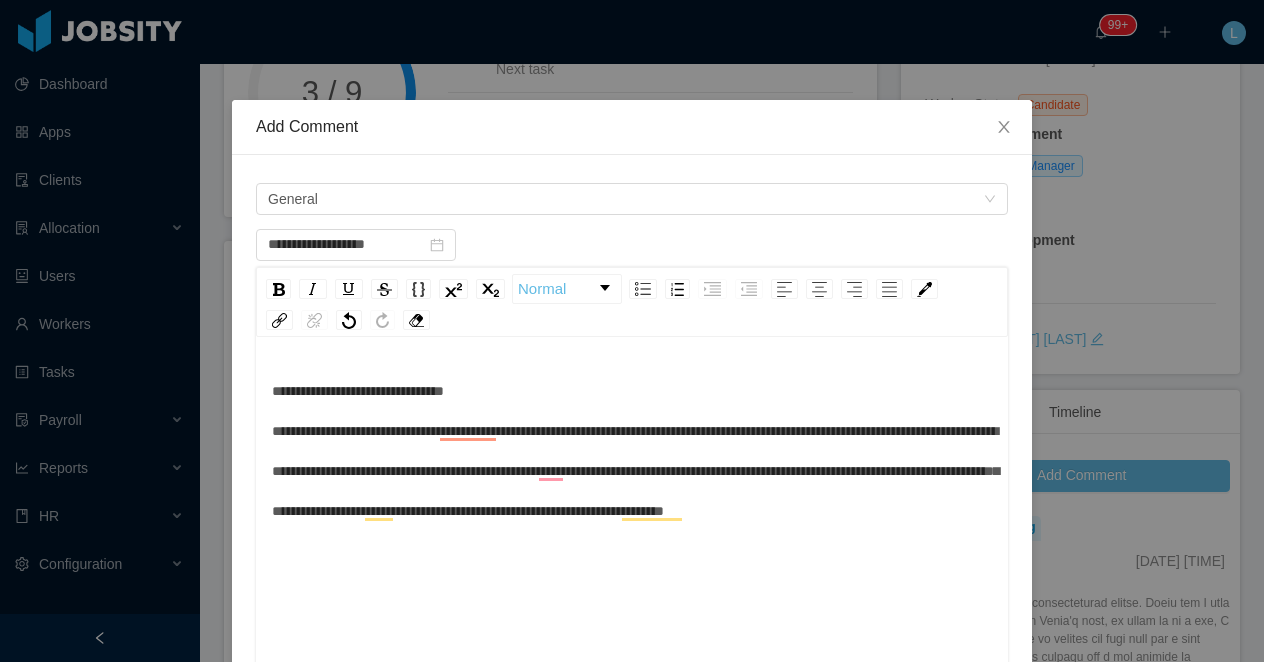 click on "**********" at bounding box center (632, 451) 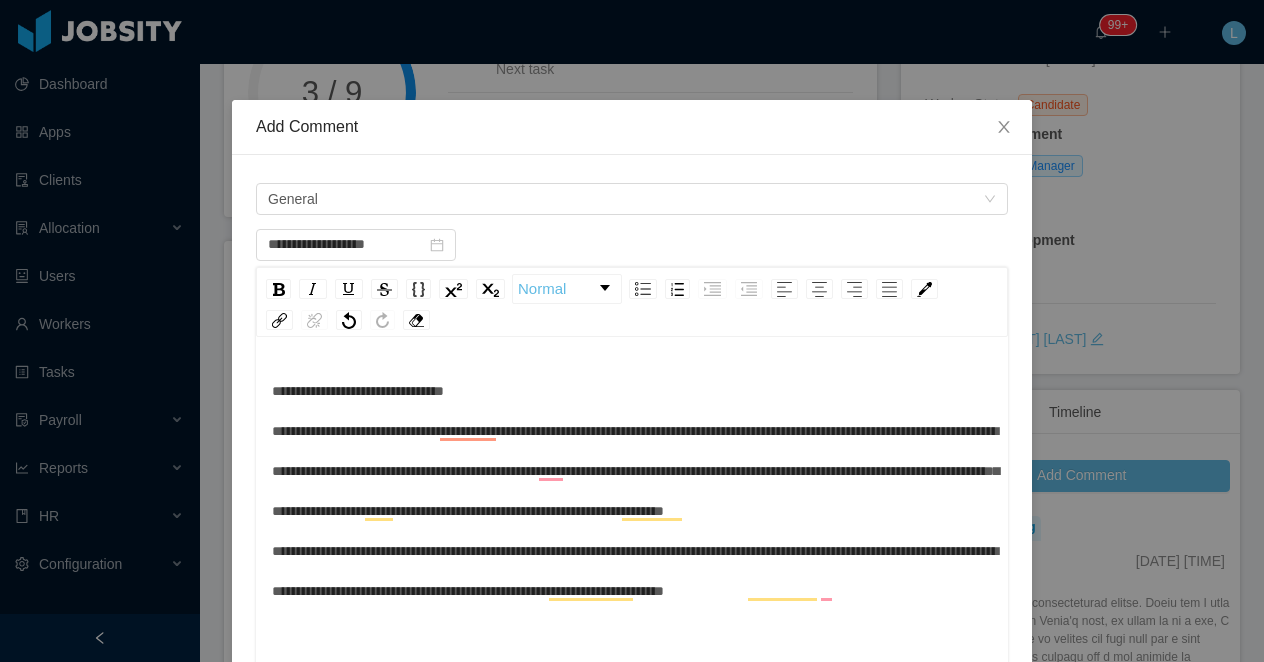 scroll, scrollTop: 17, scrollLeft: 0, axis: vertical 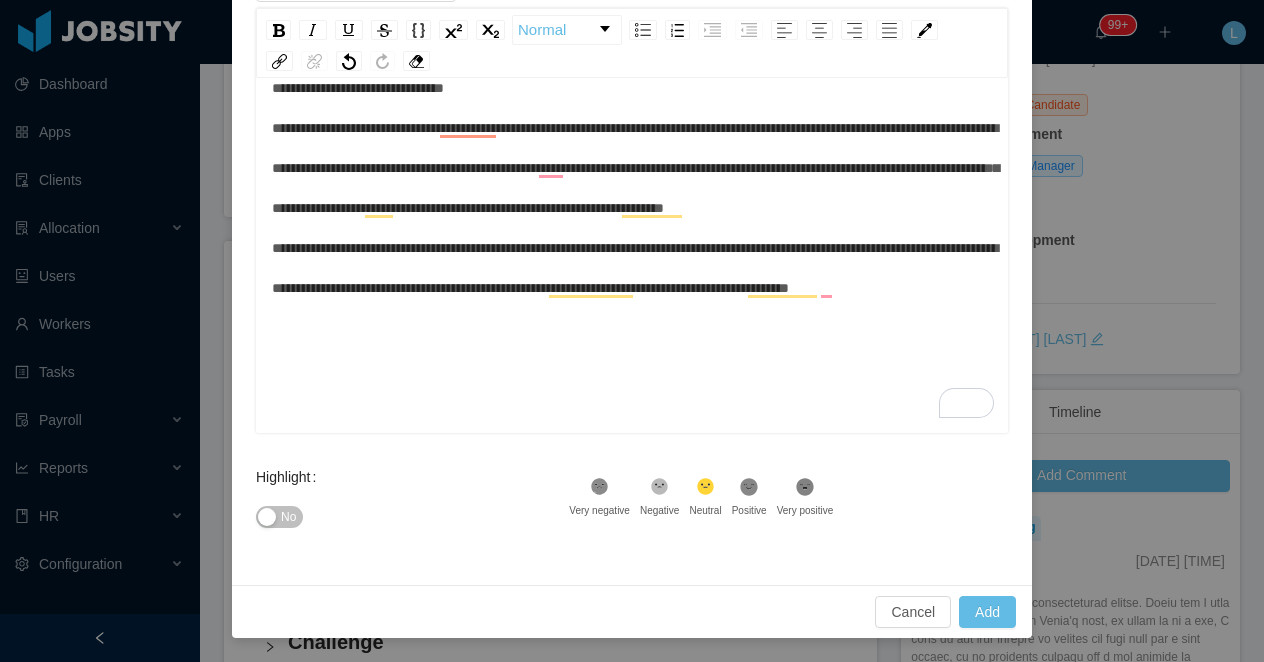 click on "No" at bounding box center (279, 517) 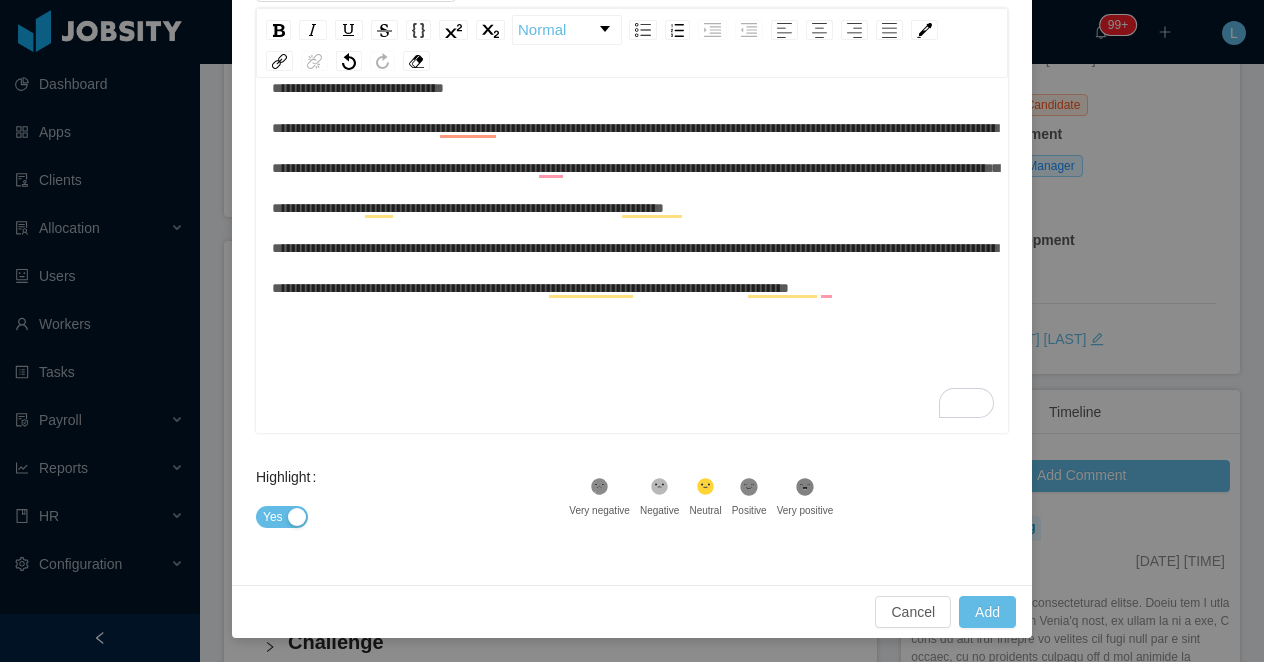 click 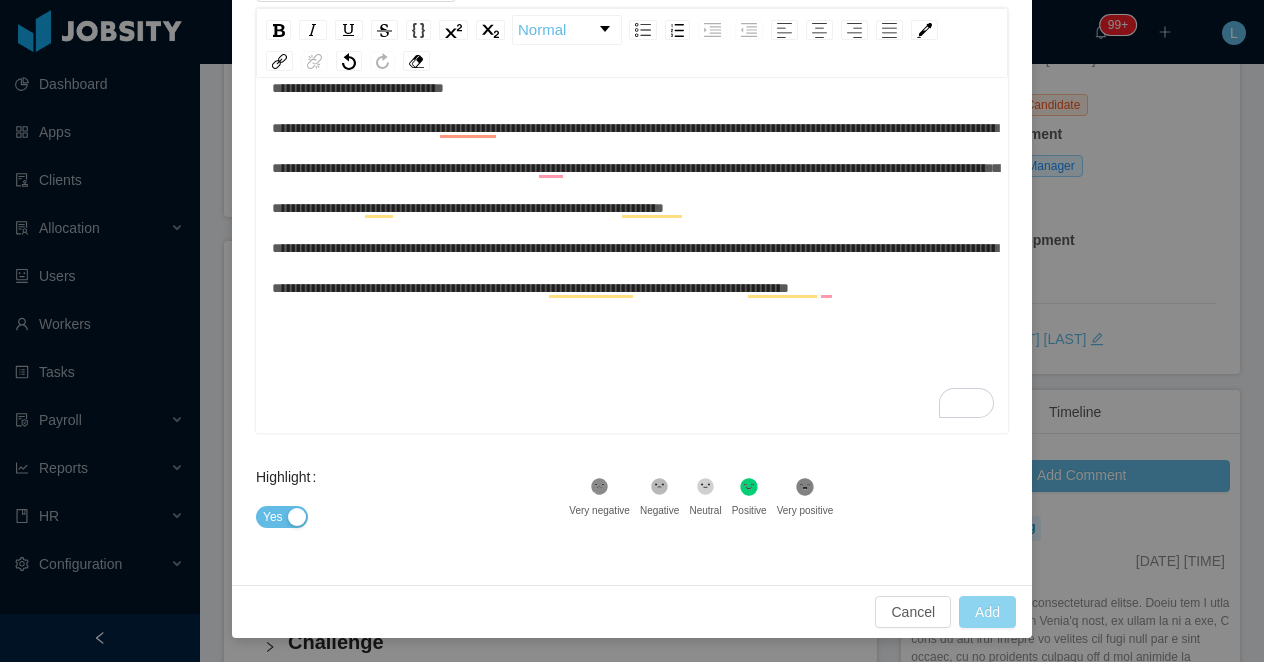 click on "Add" at bounding box center [987, 612] 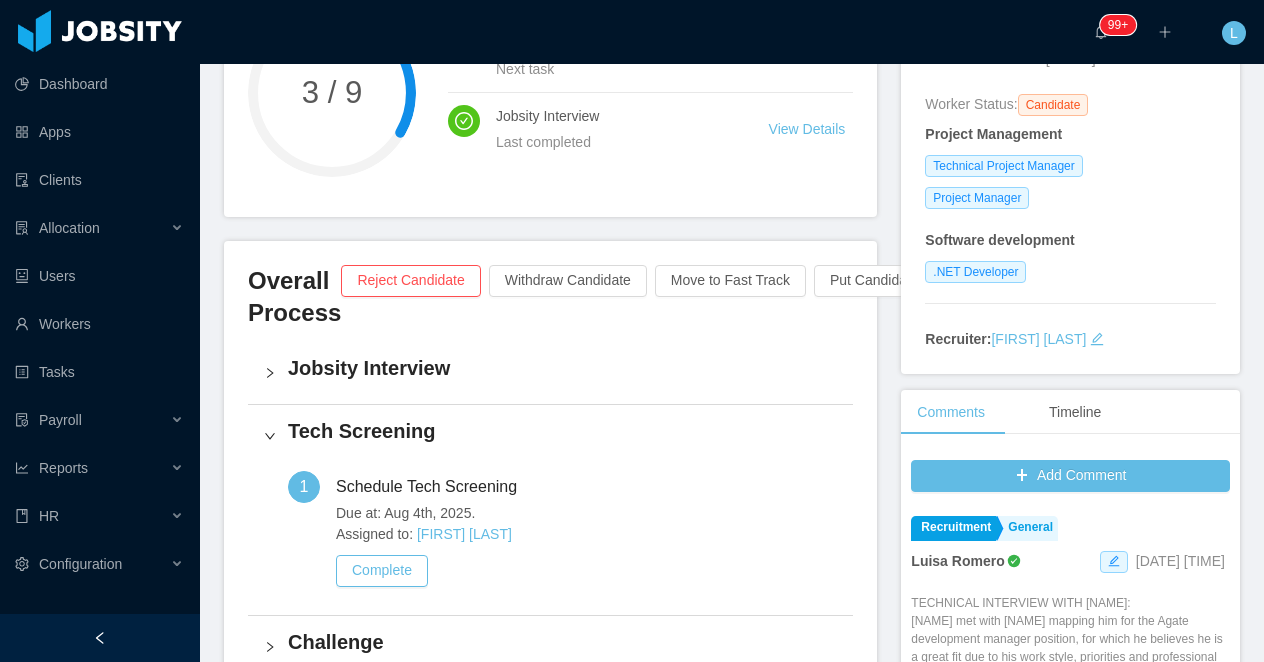 scroll, scrollTop: 0, scrollLeft: 0, axis: both 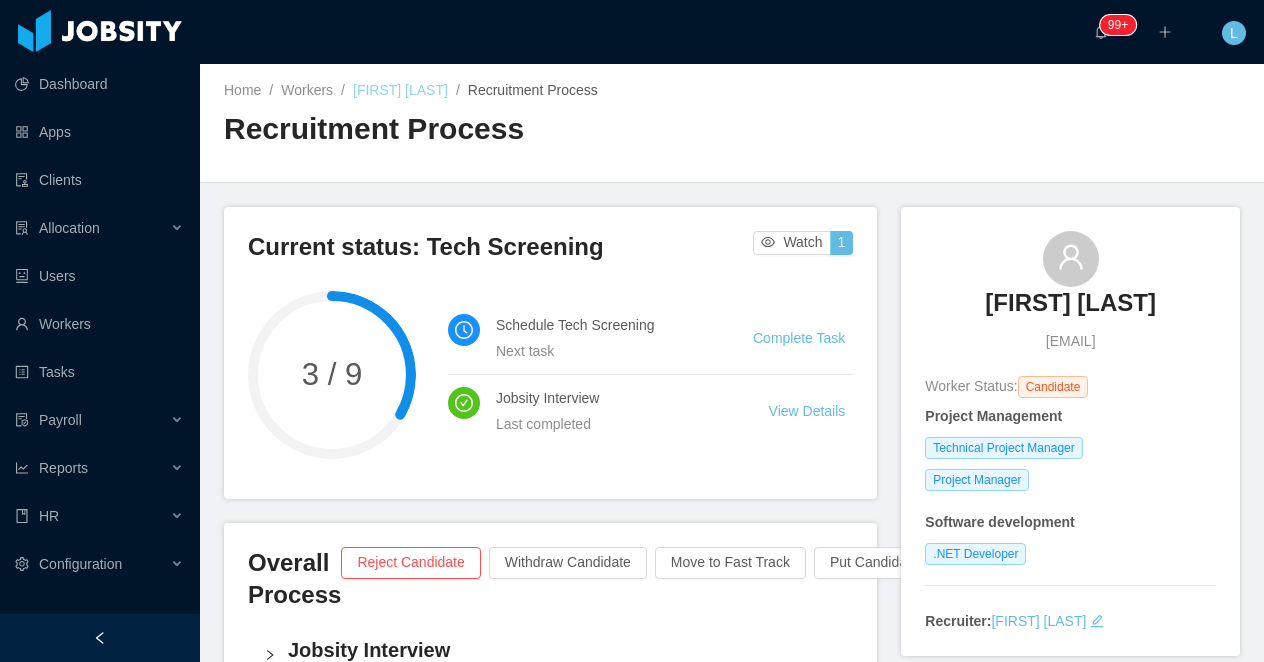 click on "Andrés Fernandez" at bounding box center [400, 90] 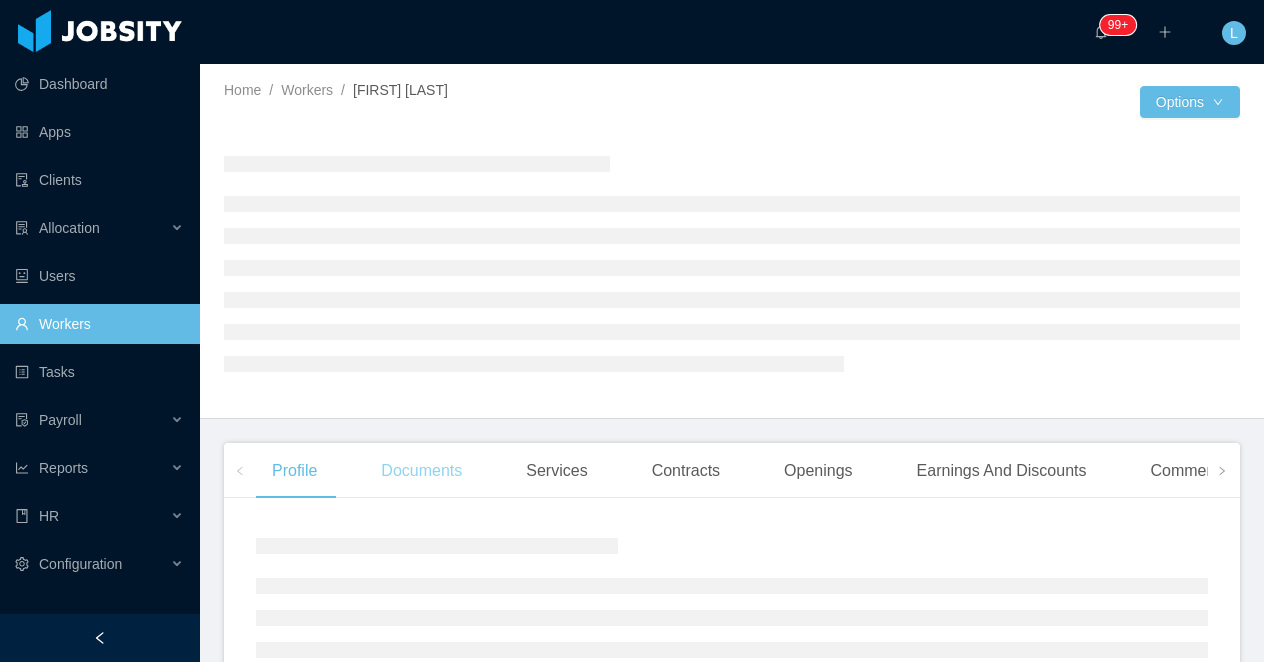 click on "Documents" at bounding box center [421, 471] 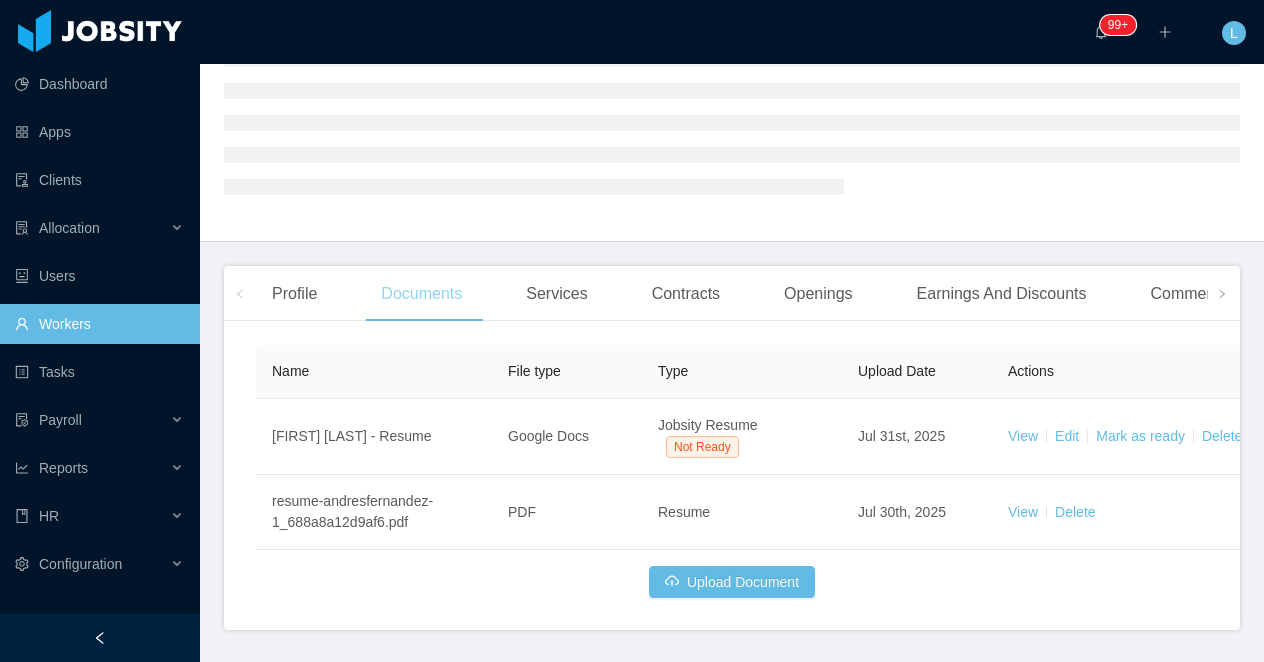 scroll, scrollTop: 238, scrollLeft: 0, axis: vertical 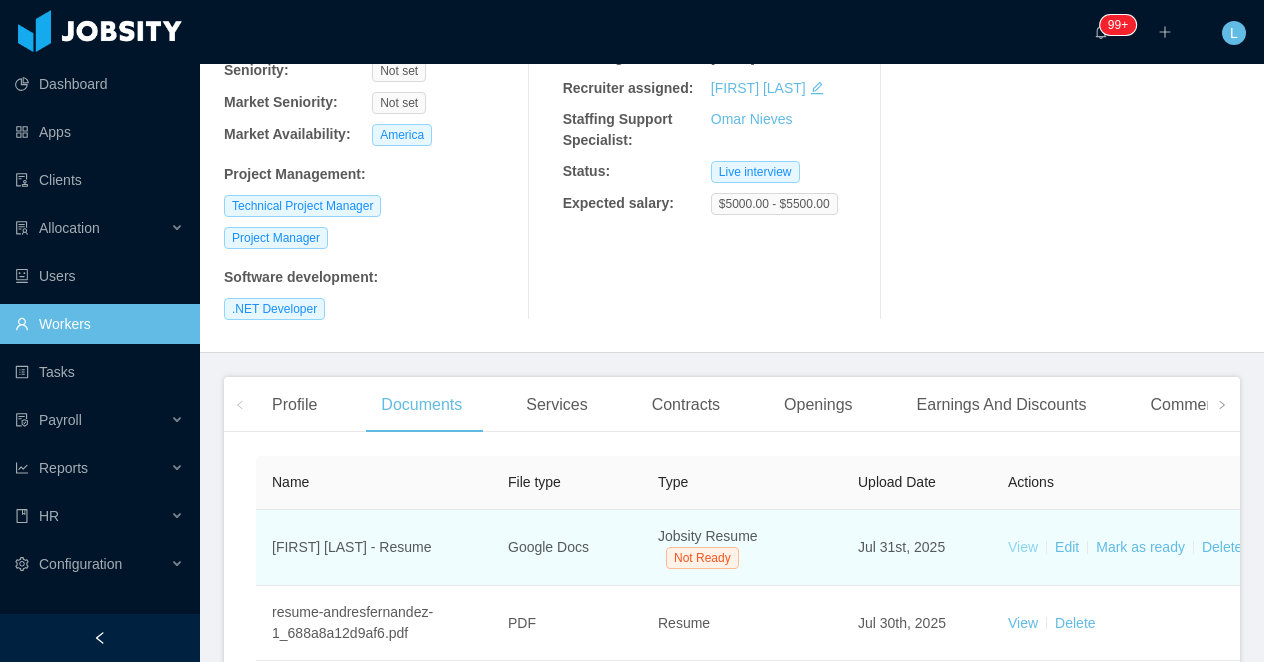 click on "View" at bounding box center (1023, 547) 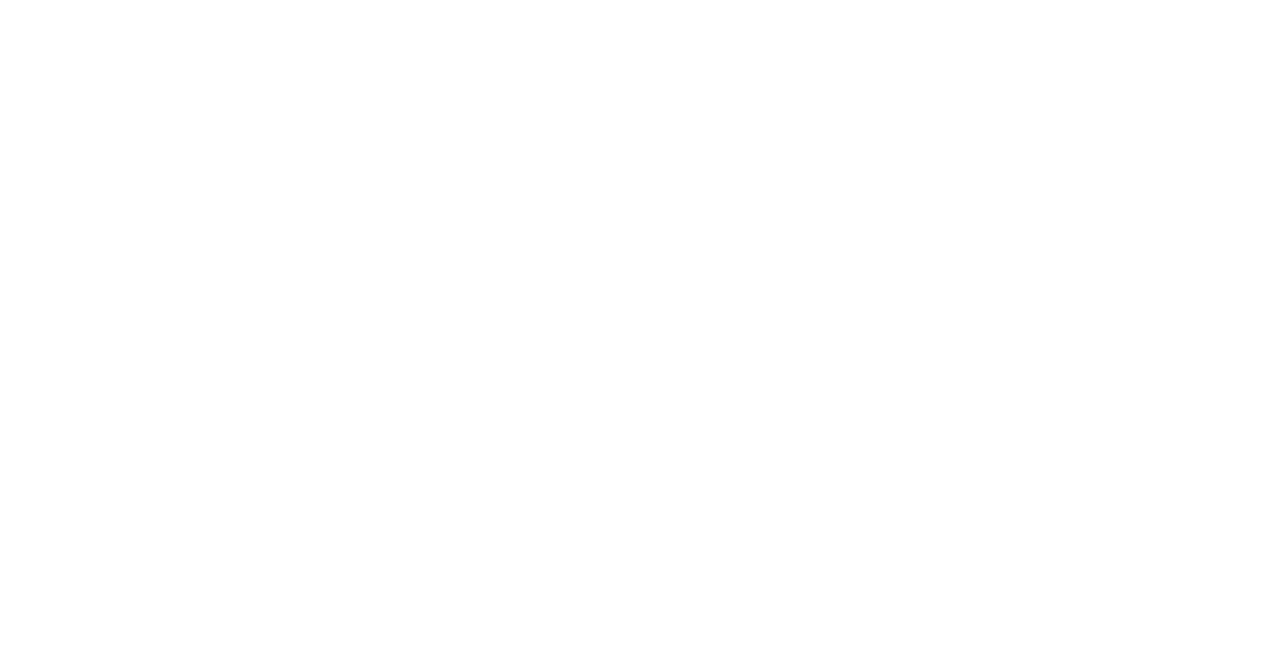 scroll, scrollTop: 0, scrollLeft: 0, axis: both 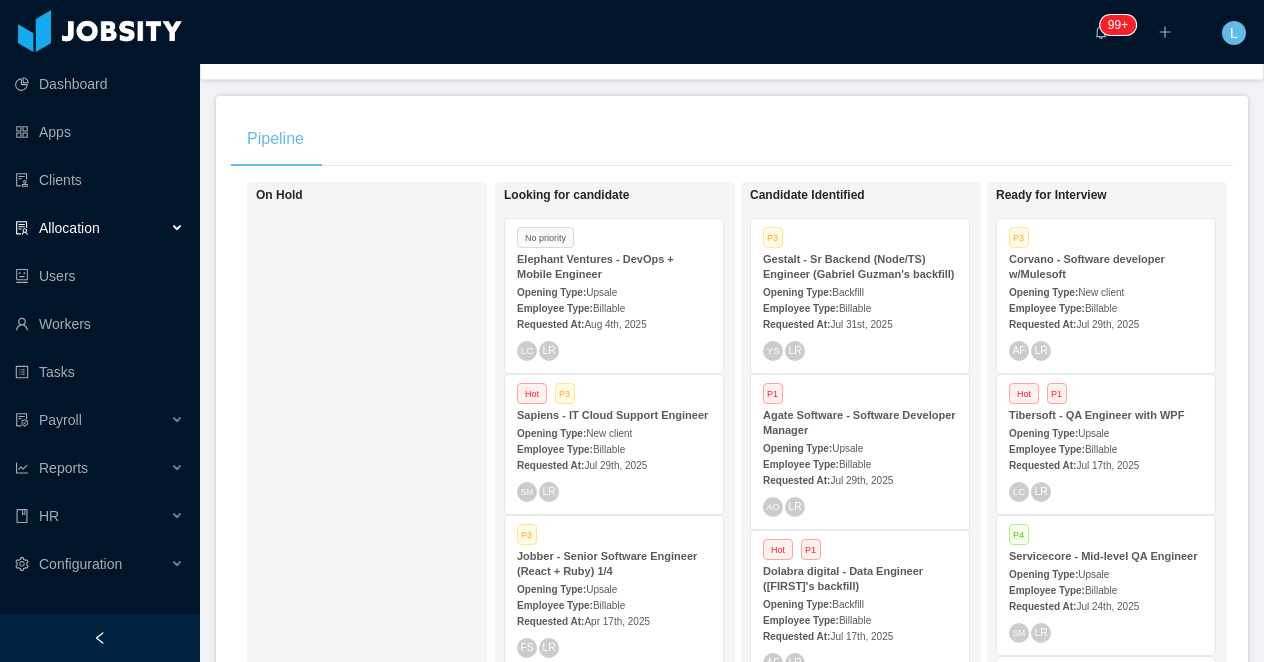click on "Agate Software - Software Developer Manager" at bounding box center [859, 422] 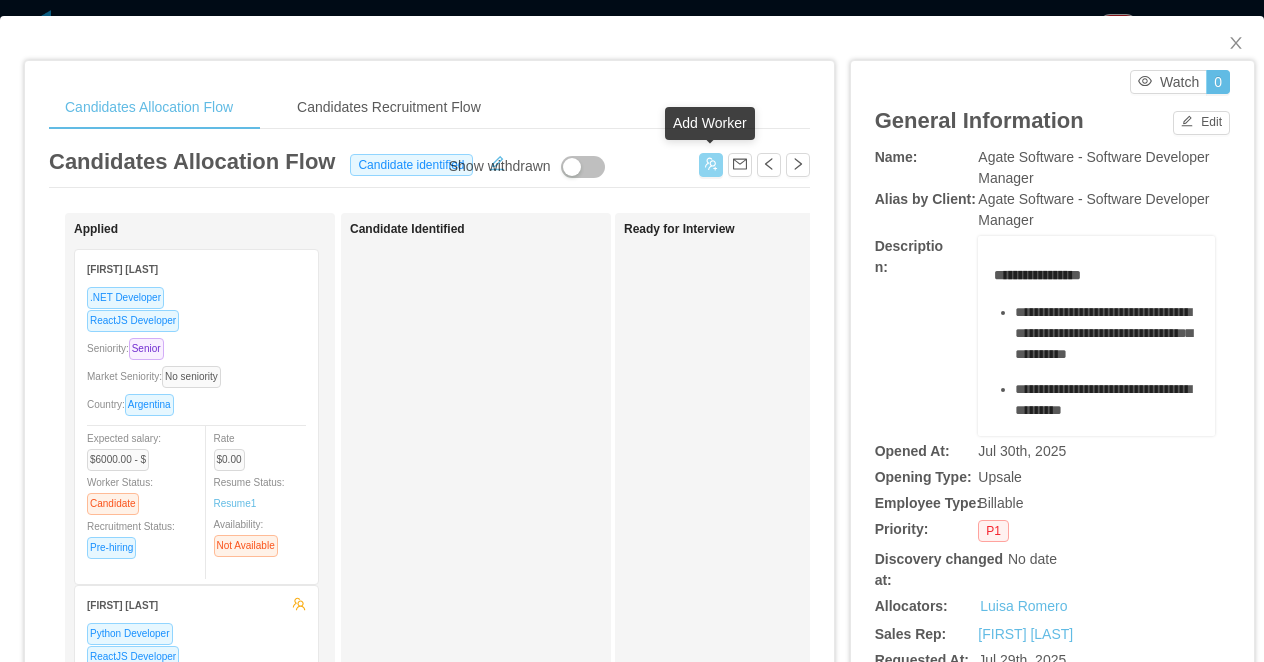 click at bounding box center (711, 165) 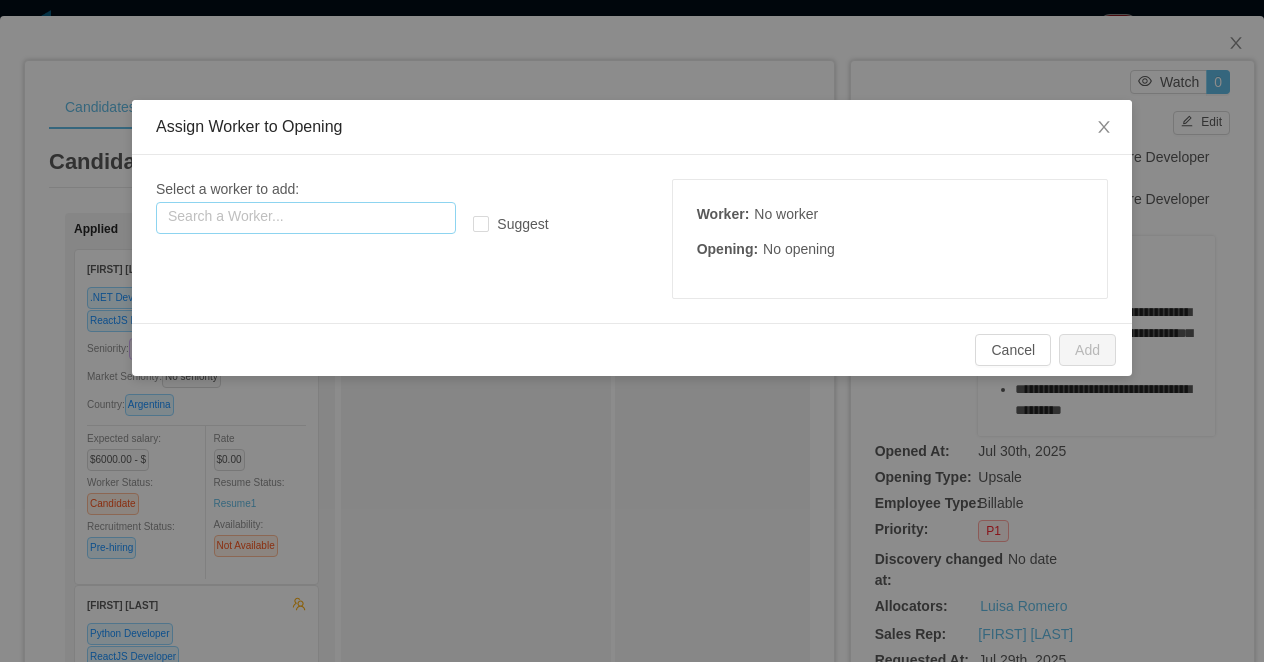 click at bounding box center (306, 218) 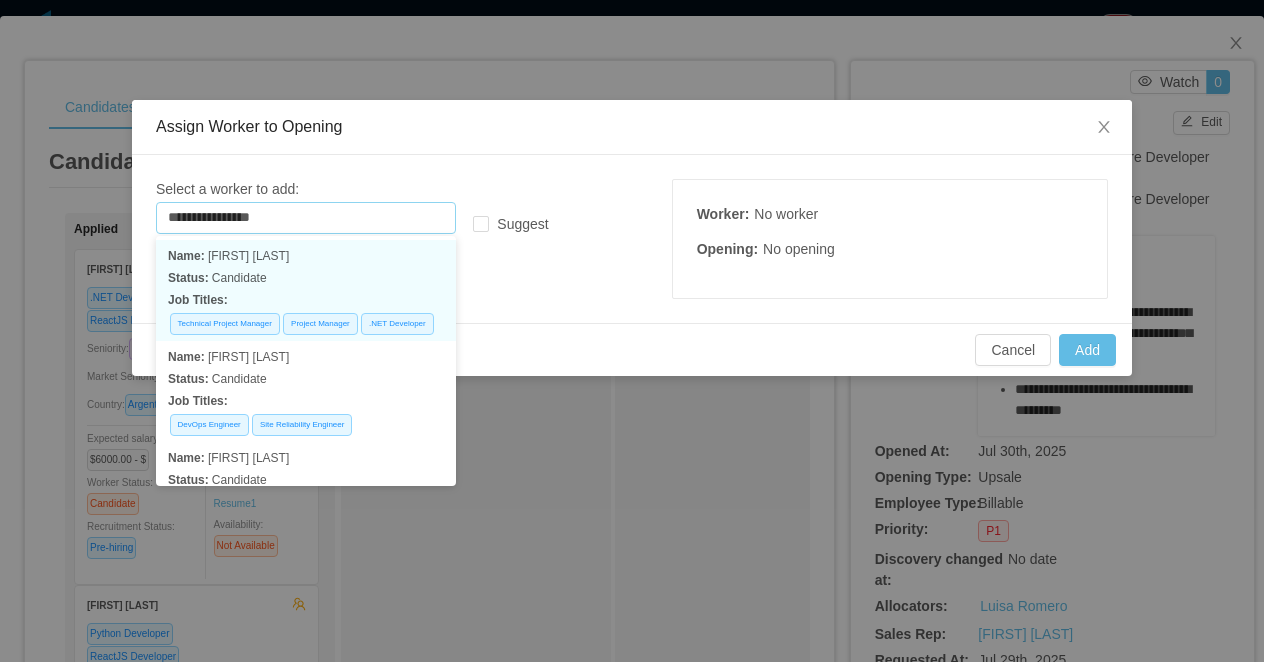 click on "Status: Candidate" at bounding box center (306, 278) 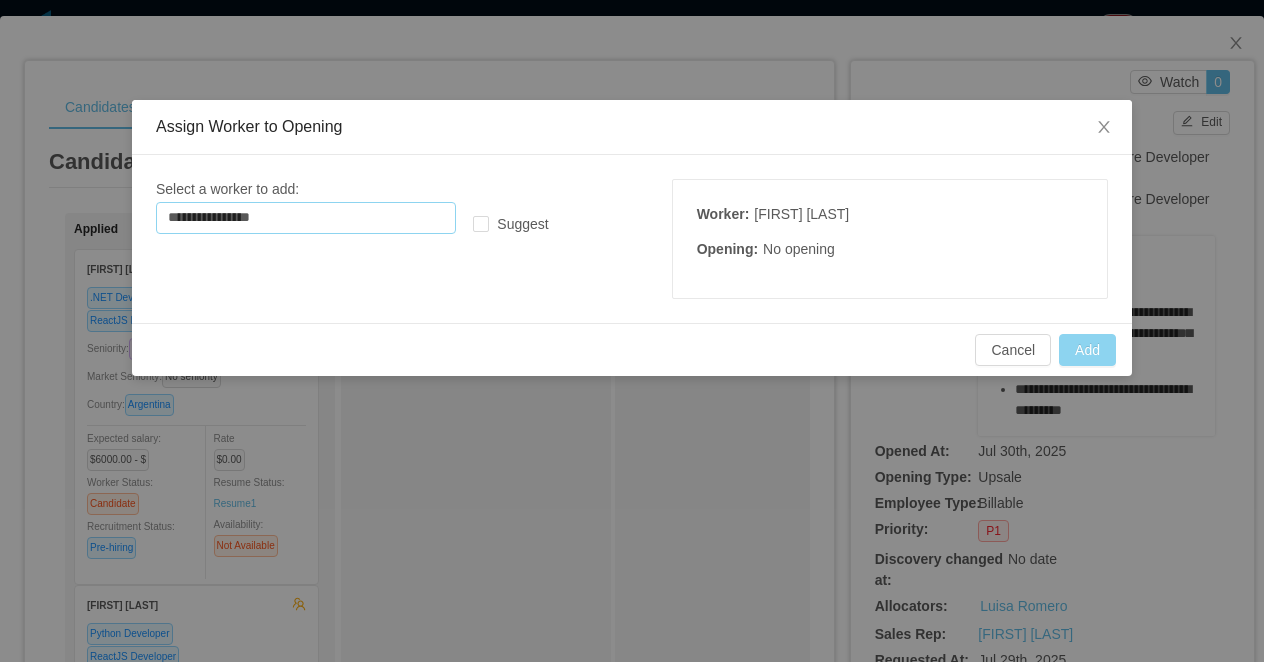 type on "**********" 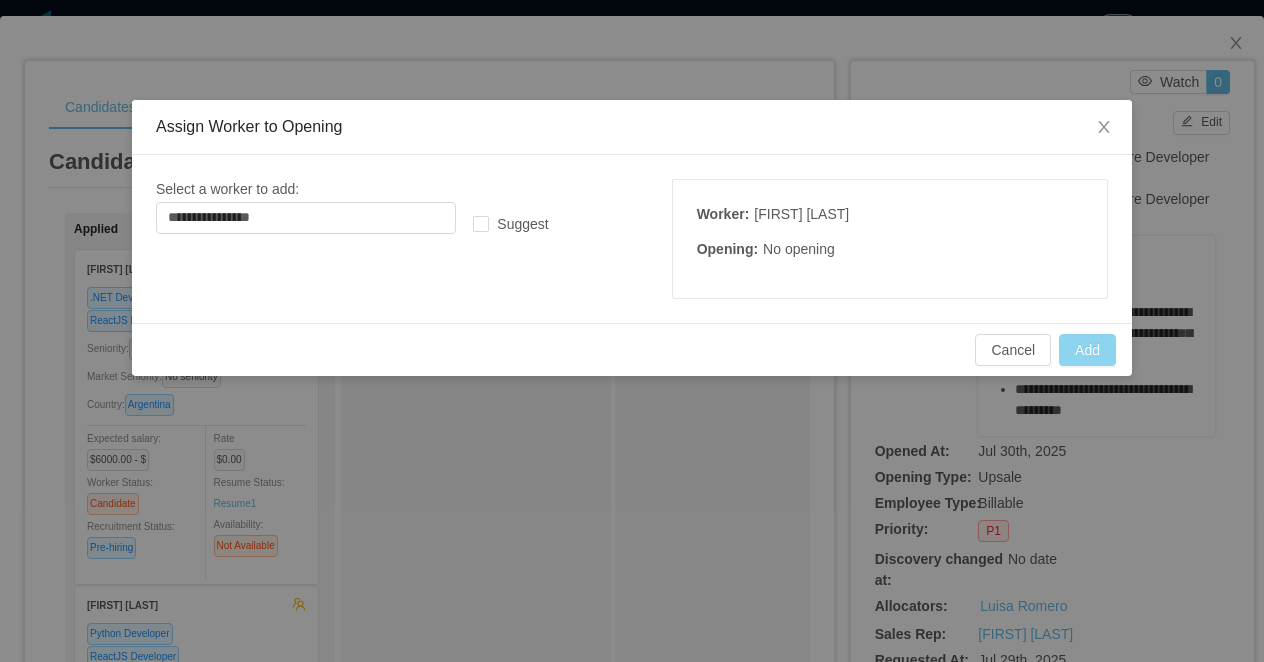 click on "Add" at bounding box center (1087, 350) 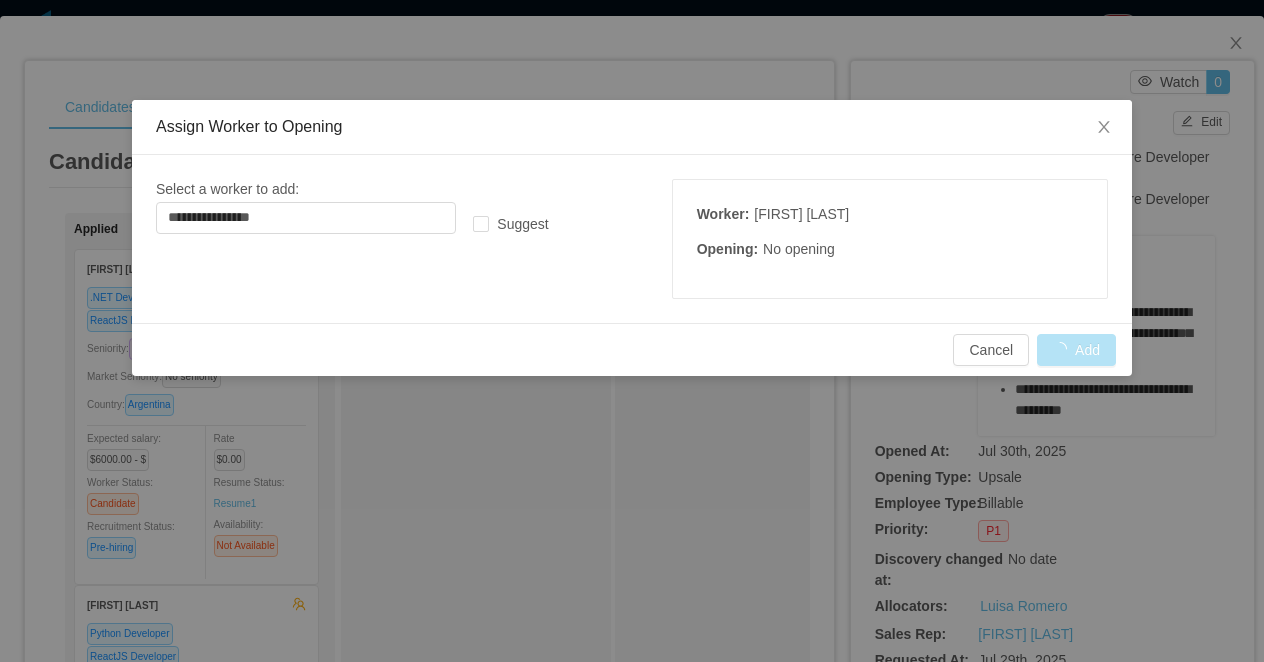 type 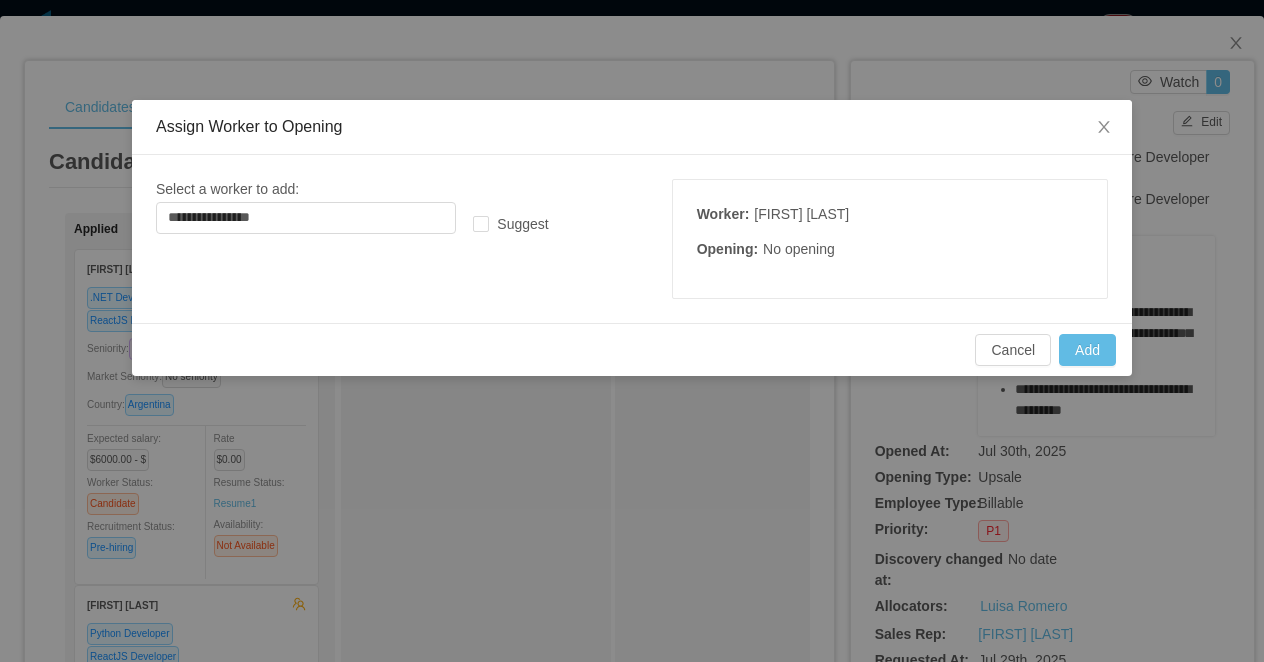 type 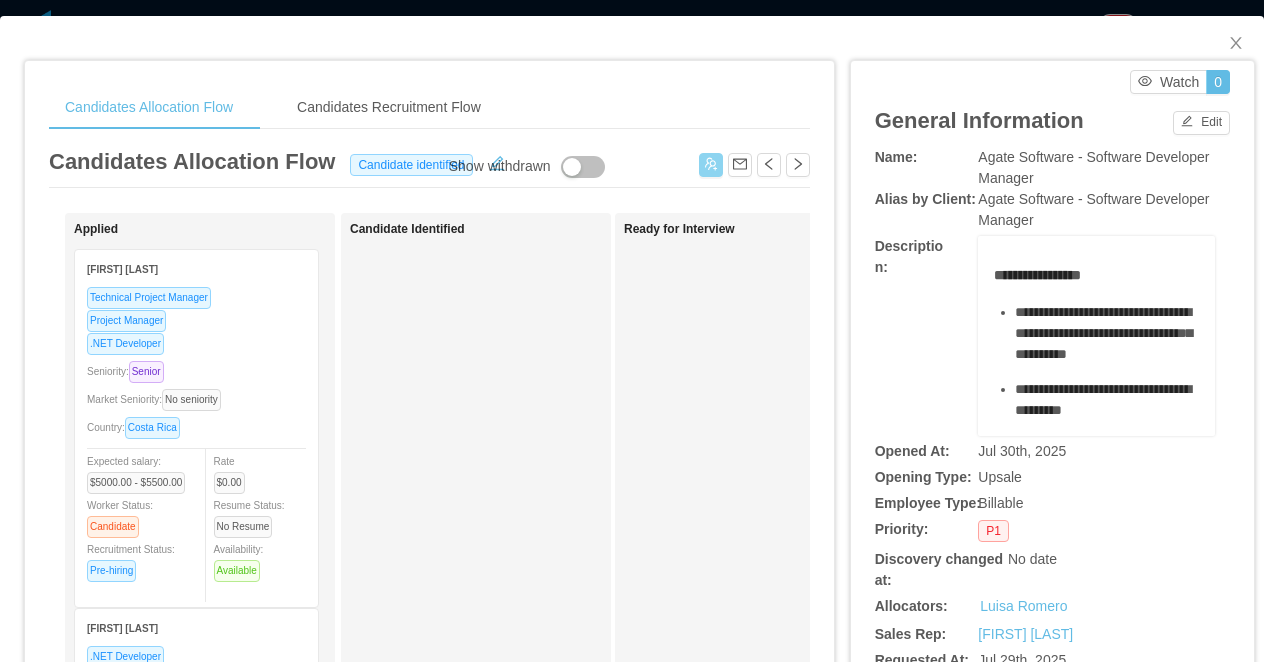type 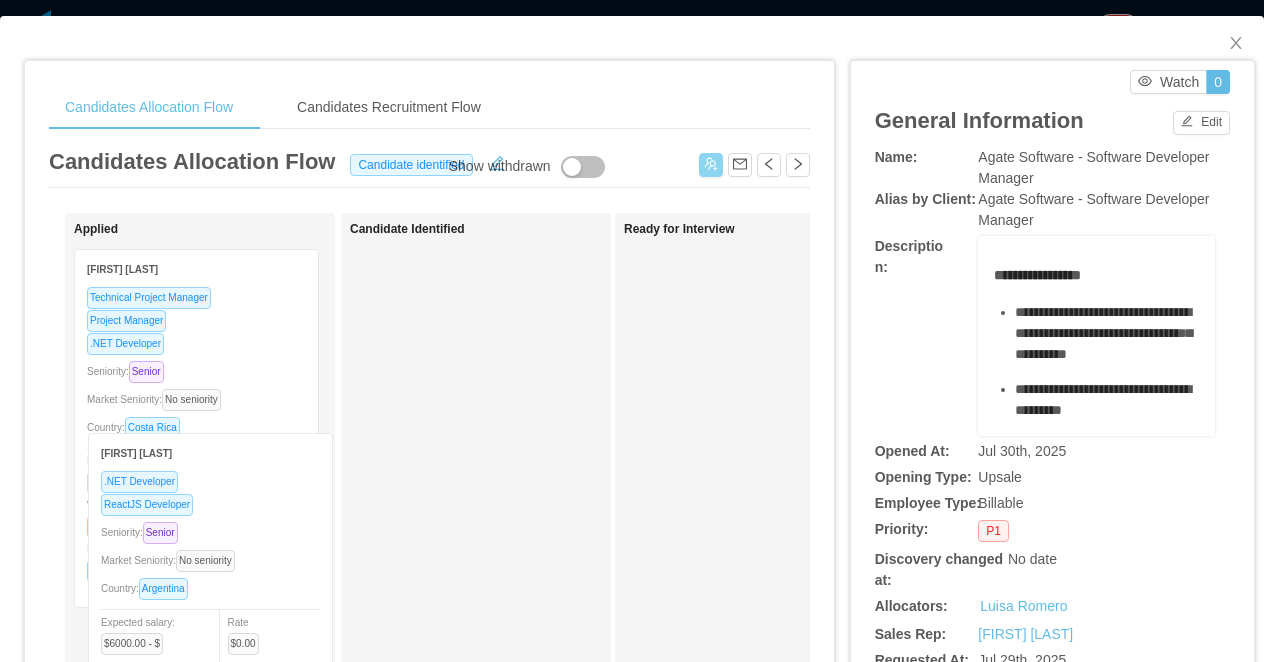 drag, startPoint x: 254, startPoint y: 649, endPoint x: 268, endPoint y: 474, distance: 175.55911 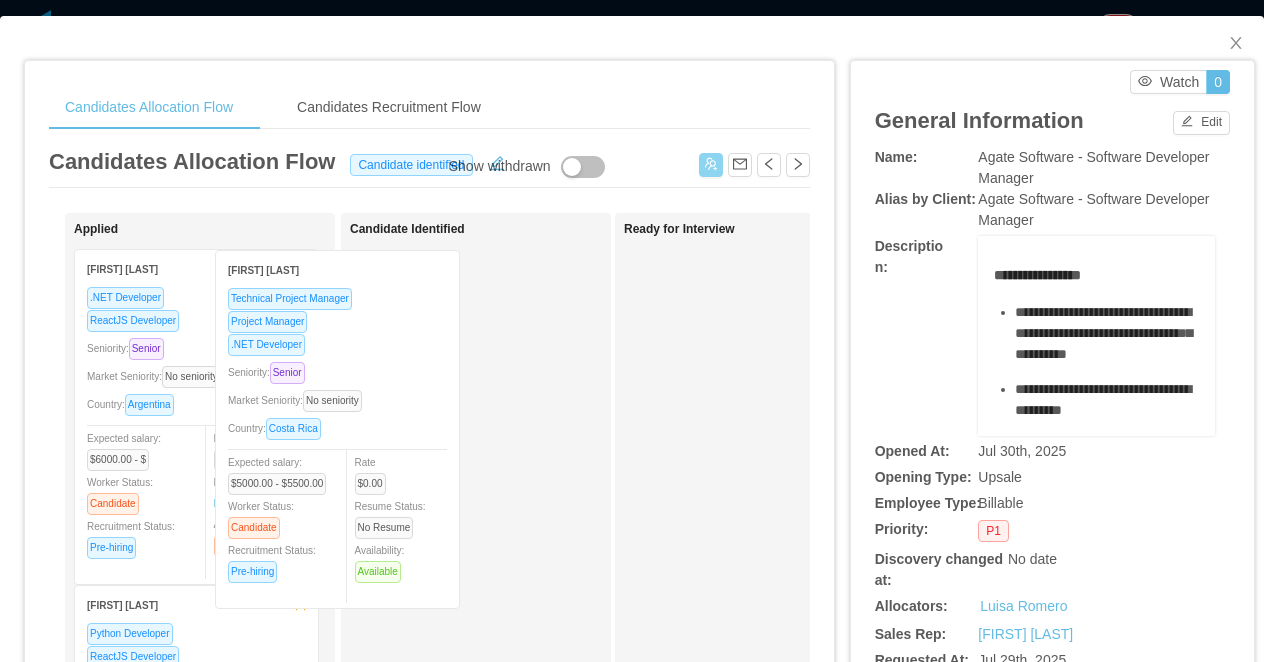 drag, startPoint x: 248, startPoint y: 332, endPoint x: 483, endPoint y: 333, distance: 235.00212 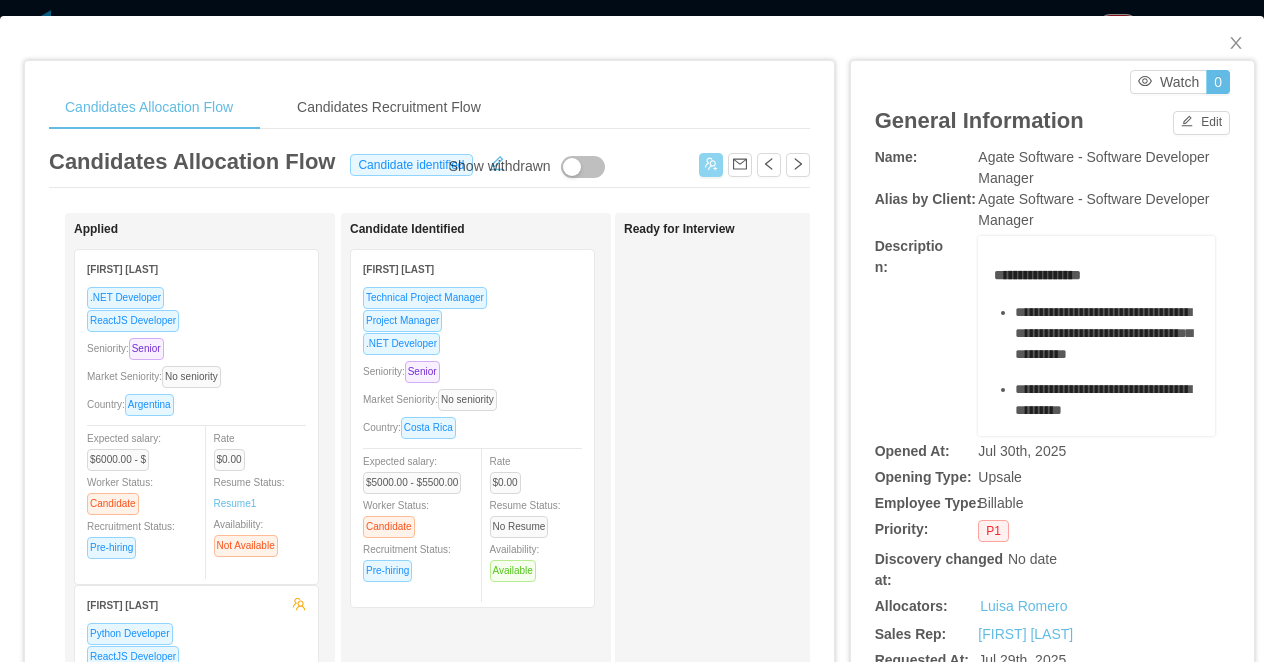 scroll, scrollTop: 113, scrollLeft: 0, axis: vertical 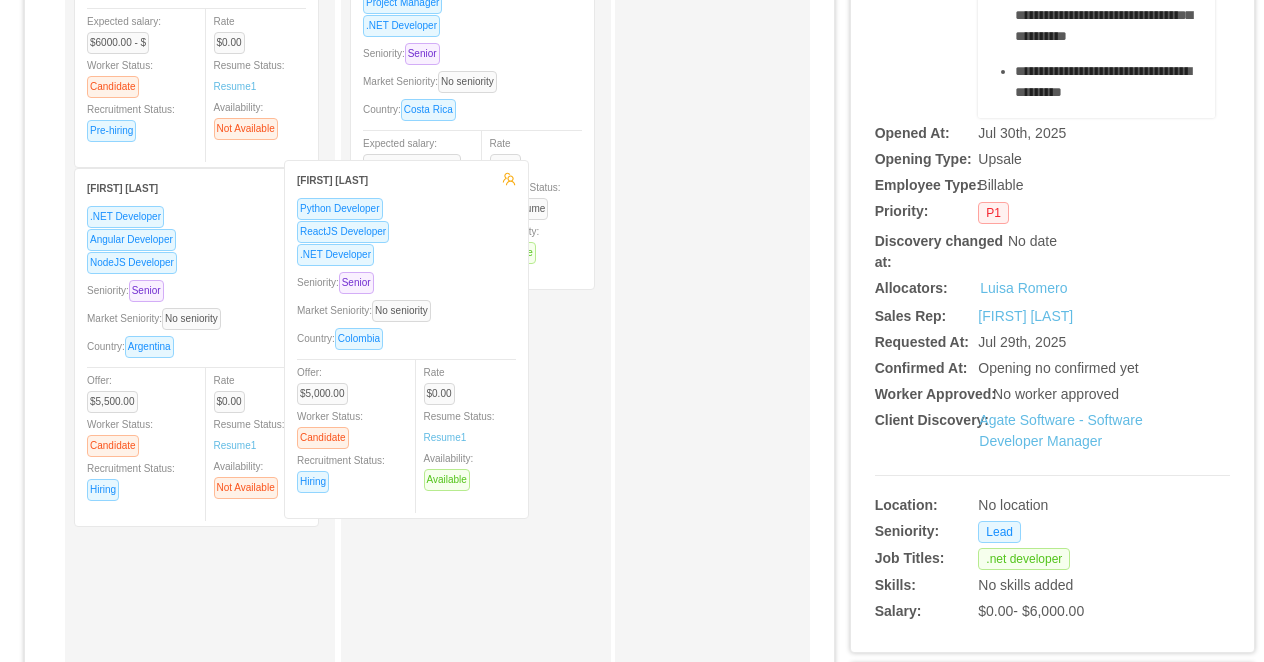 drag, startPoint x: 257, startPoint y: 272, endPoint x: 469, endPoint y: 278, distance: 212.08488 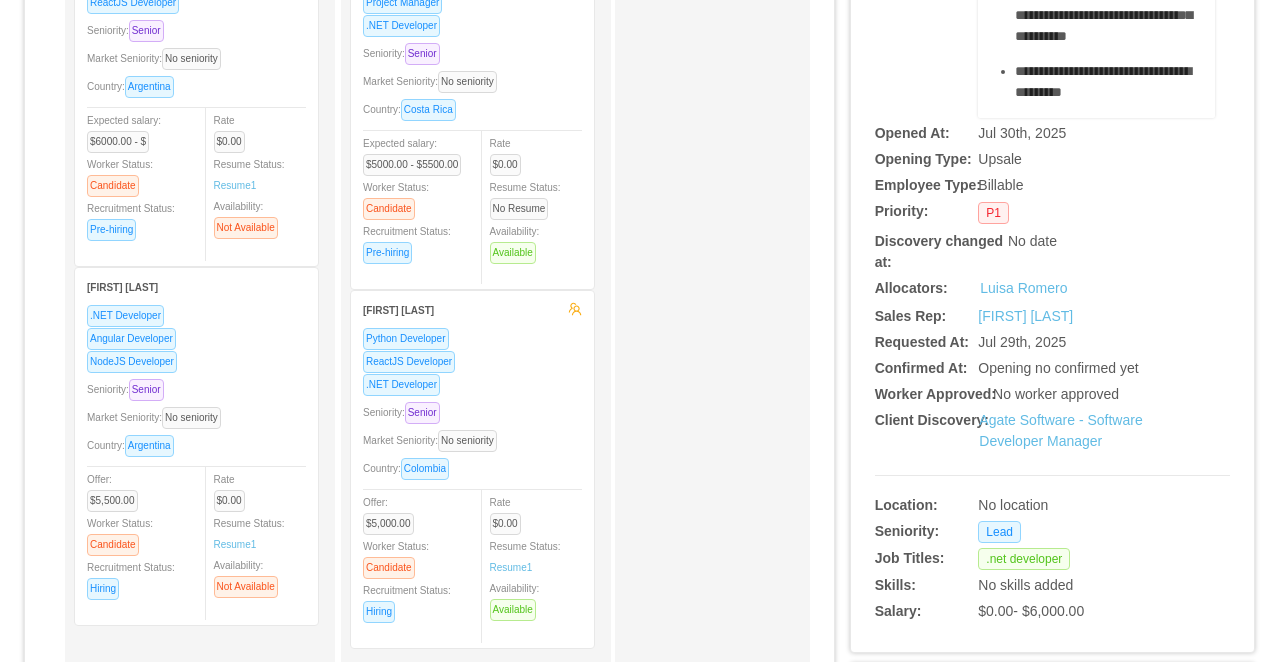 scroll, scrollTop: 0, scrollLeft: 0, axis: both 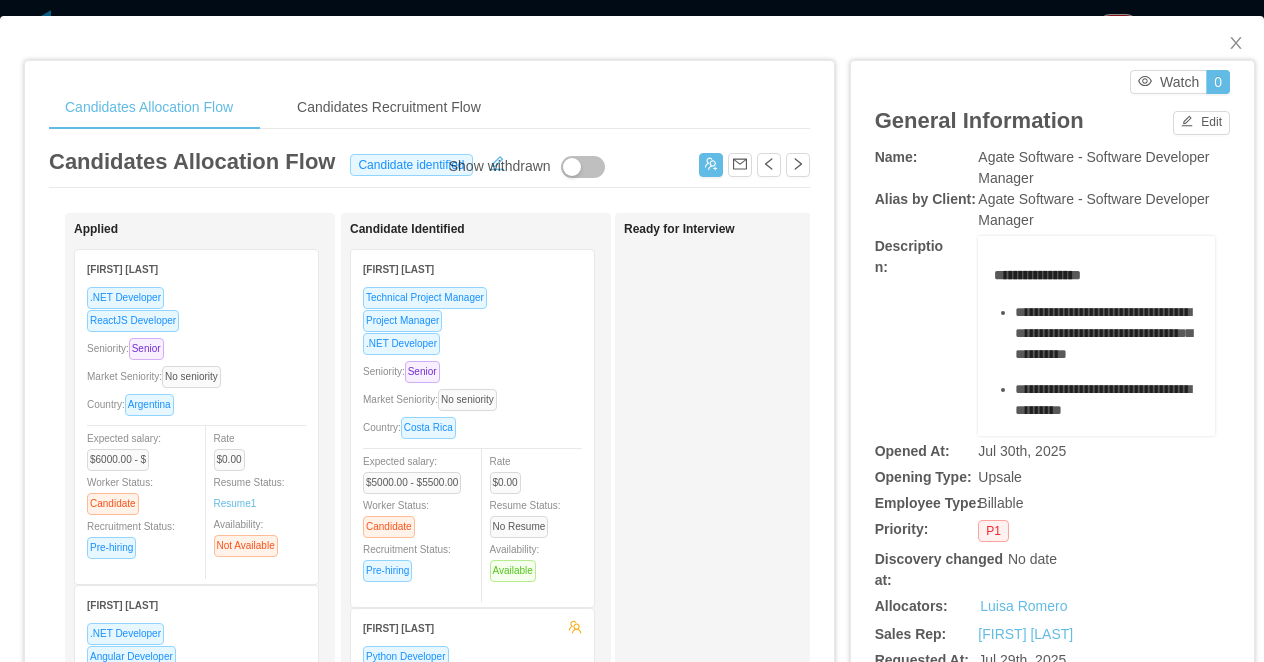 click on "Candidates Allocation Flow Candidates Recruitment Flow  Candidates Allocation Flow   Candidate identified   Show withdrawn Applied Lucas Emiliano Luna .NET Developer ReactJS Developer Seniority:   Senior Market Seniority:   No seniority Country:   Argentina Expected salary:  $6000.00 - $ Worker Status:   Candidate Recruitment Status:   Pre-hiring Rate $0.00 Resume Status:   Resume  1 Availability:     Not Available Martin Bonafede .NET Developer Angular Developer NodeJS Developer Seniority:   Senior Market Seniority:   No seniority Country:   Argentina Offer:  $5,500.00 Worker Status:   Candidate Recruitment Status:   Hiring Rate $0.00 Resume Status:   Resume  1 Availability:     Not Available Candidate Identified Andrés Fernandez Technical Project Manager Project Manager .NET Developer Seniority:   Senior Market Seniority:   No seniority Country:   Costa Rica Expected salary:  $5000.00 - $5500.00 Worker Status:   Candidate Recruitment Status:   Pre-hiring Rate $0.00 Resume Status:     1" at bounding box center [632, 331] 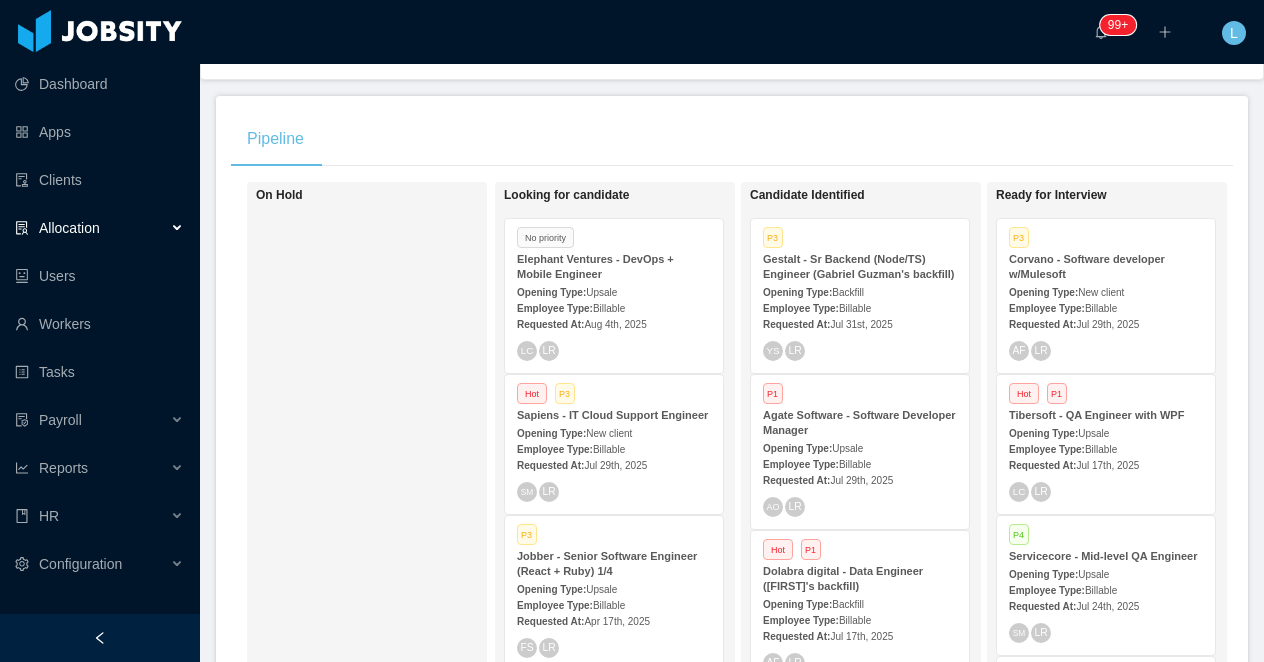 click on "Gestalt - Sr Backend (Node/TS) Engineer (Gabriel Guzman's backfill)" at bounding box center [859, 266] 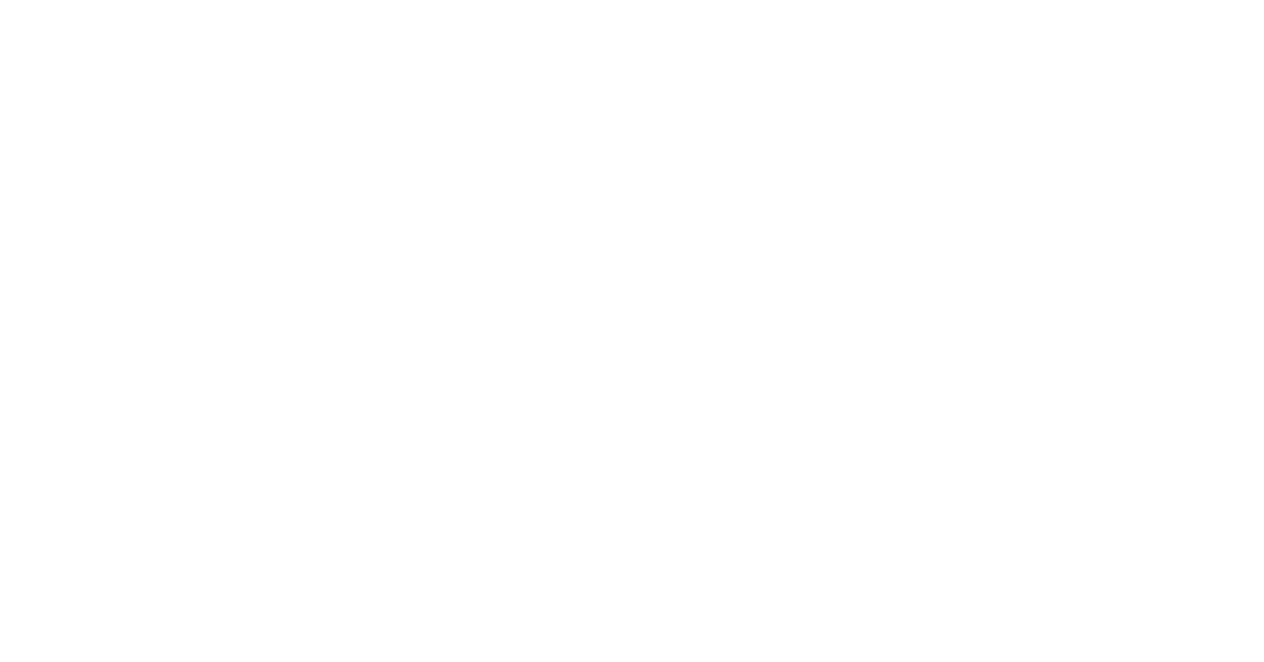 scroll, scrollTop: 0, scrollLeft: 0, axis: both 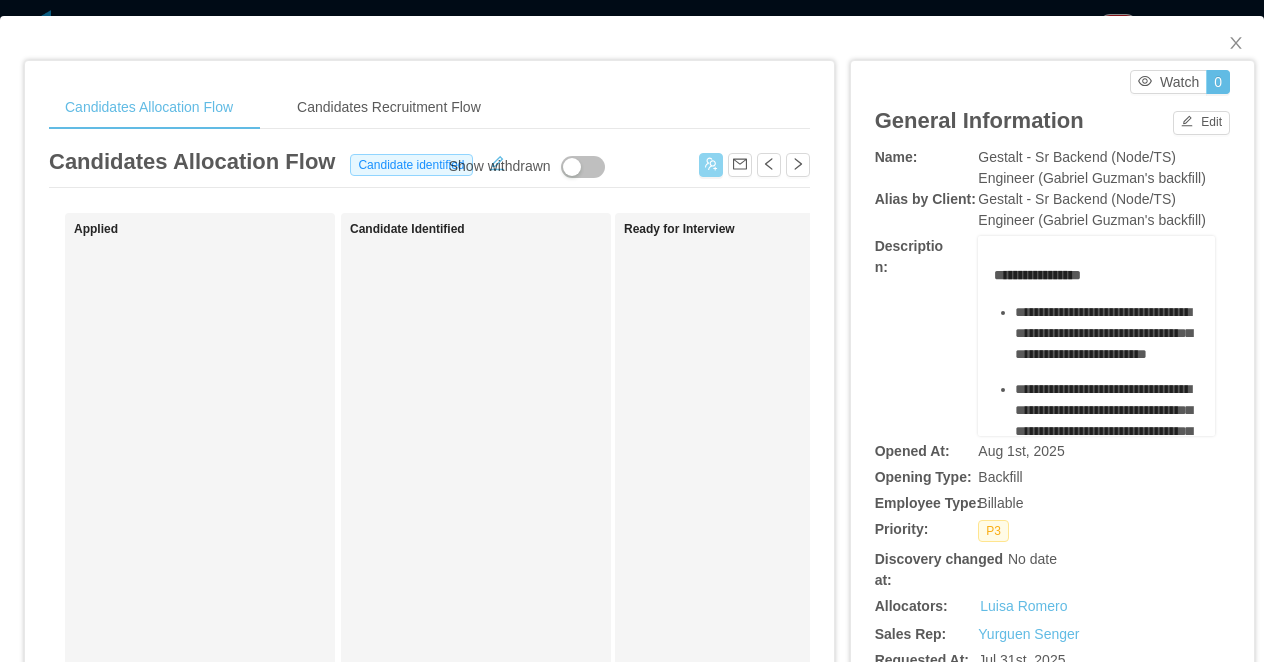 click at bounding box center (711, 165) 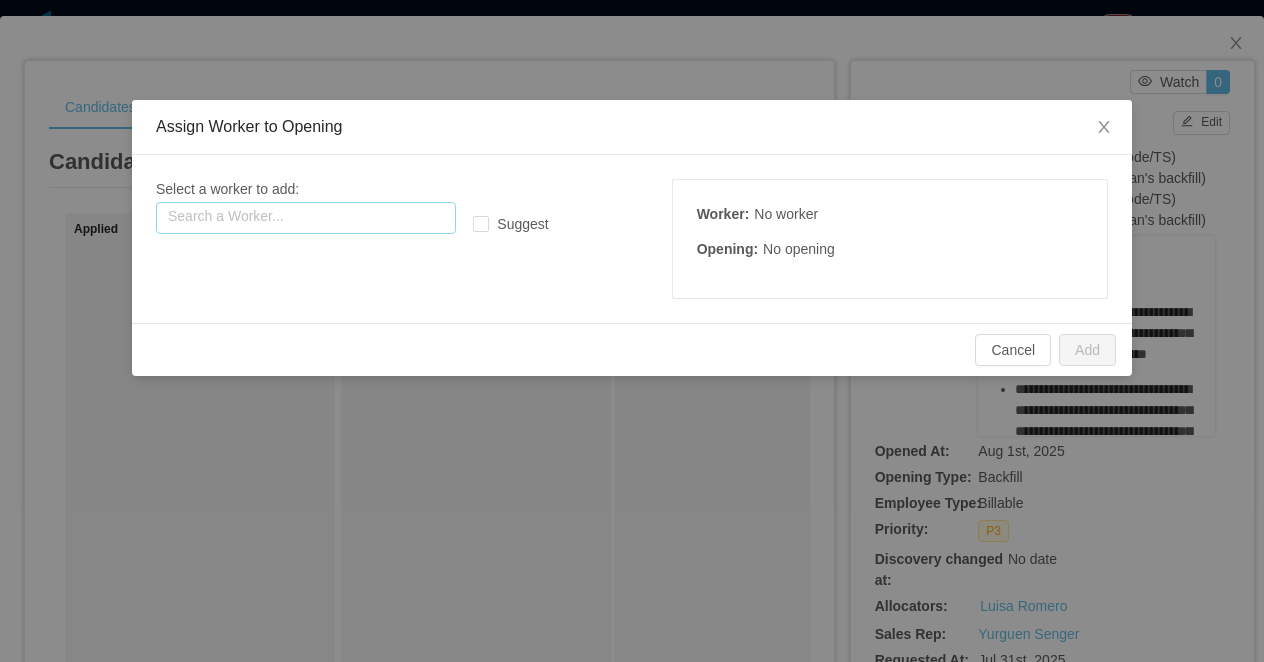 click at bounding box center (306, 218) 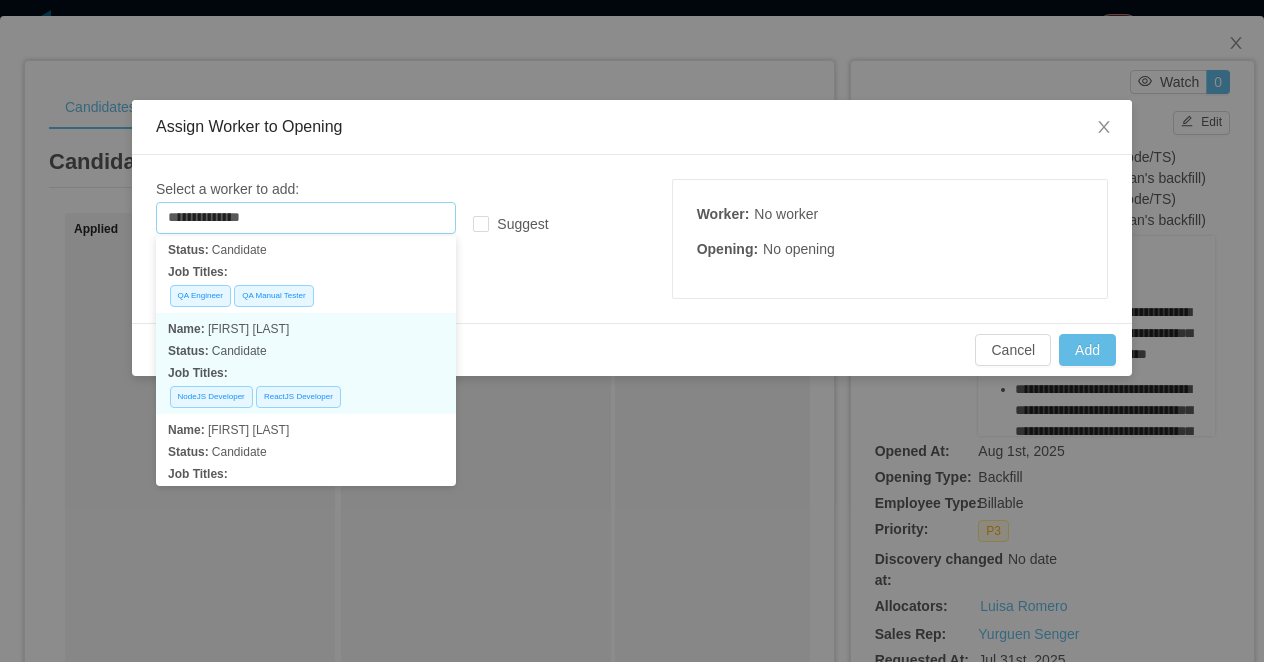 click on "Name:  Leonardo souza" at bounding box center (306, 329) 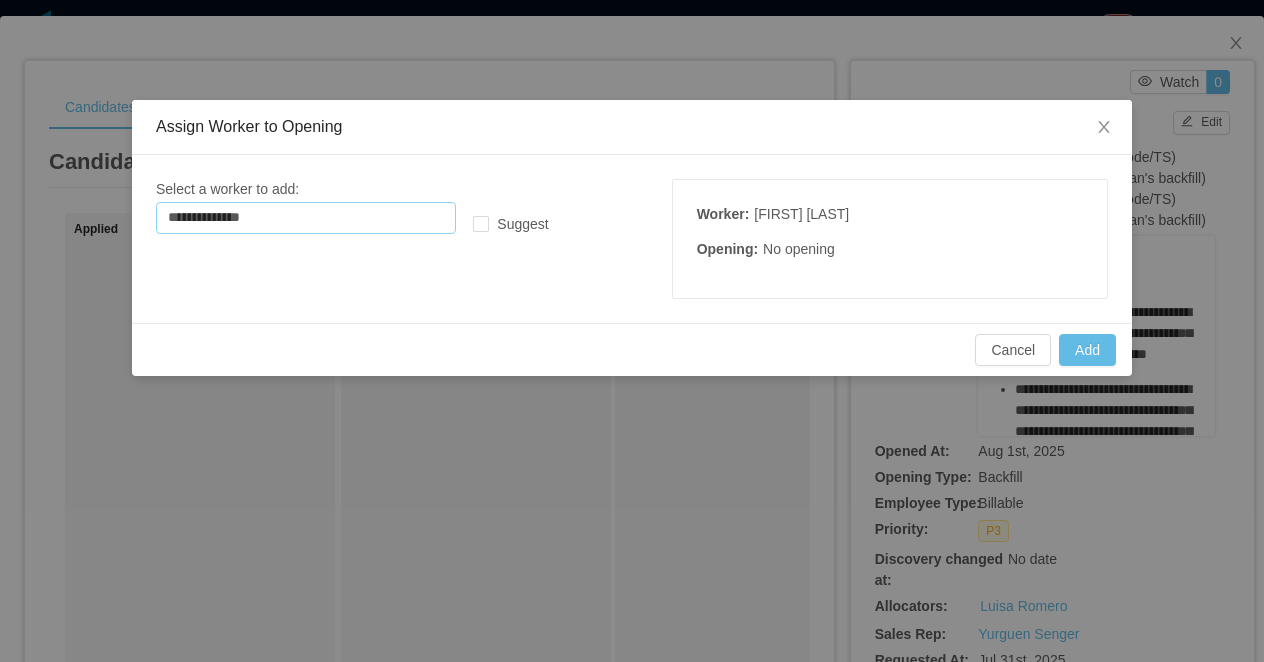 scroll, scrollTop: 4, scrollLeft: 0, axis: vertical 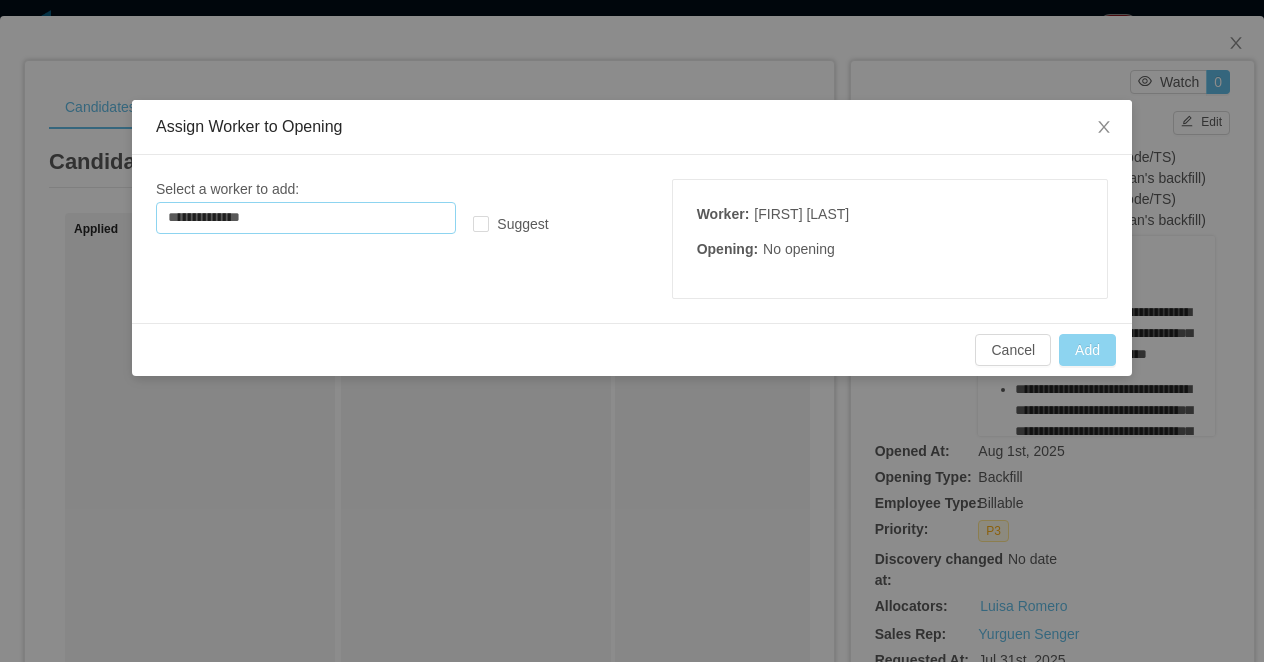 type on "**********" 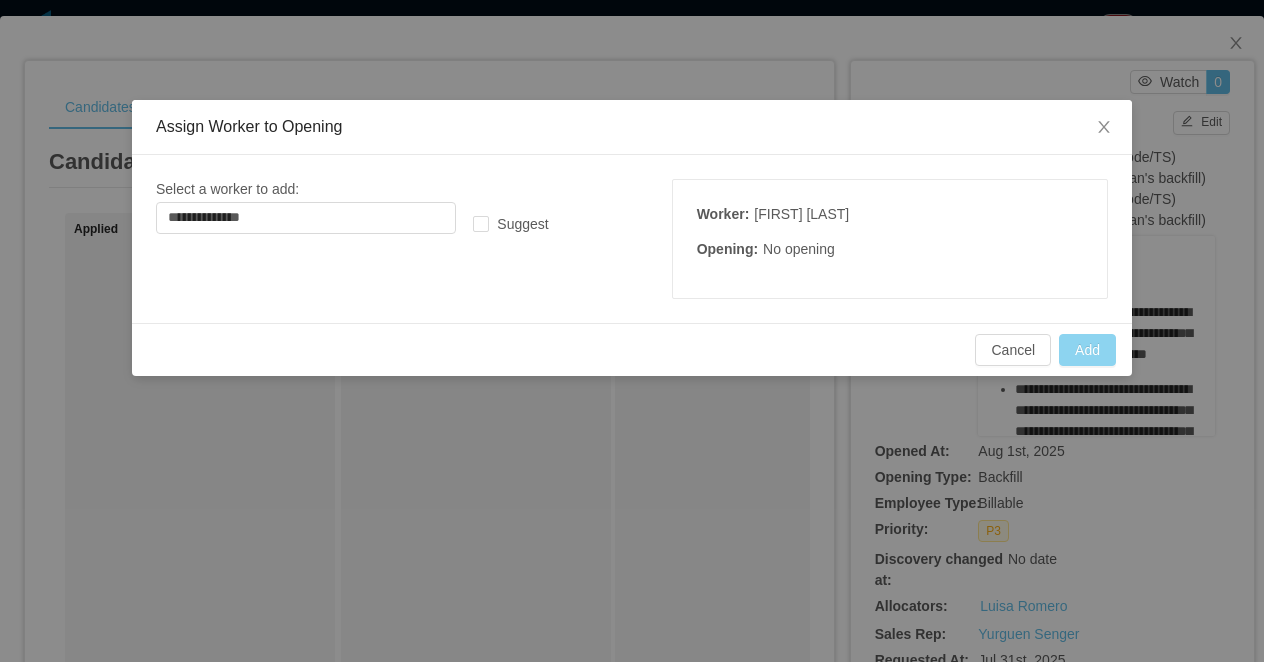 click on "Add" at bounding box center (1087, 350) 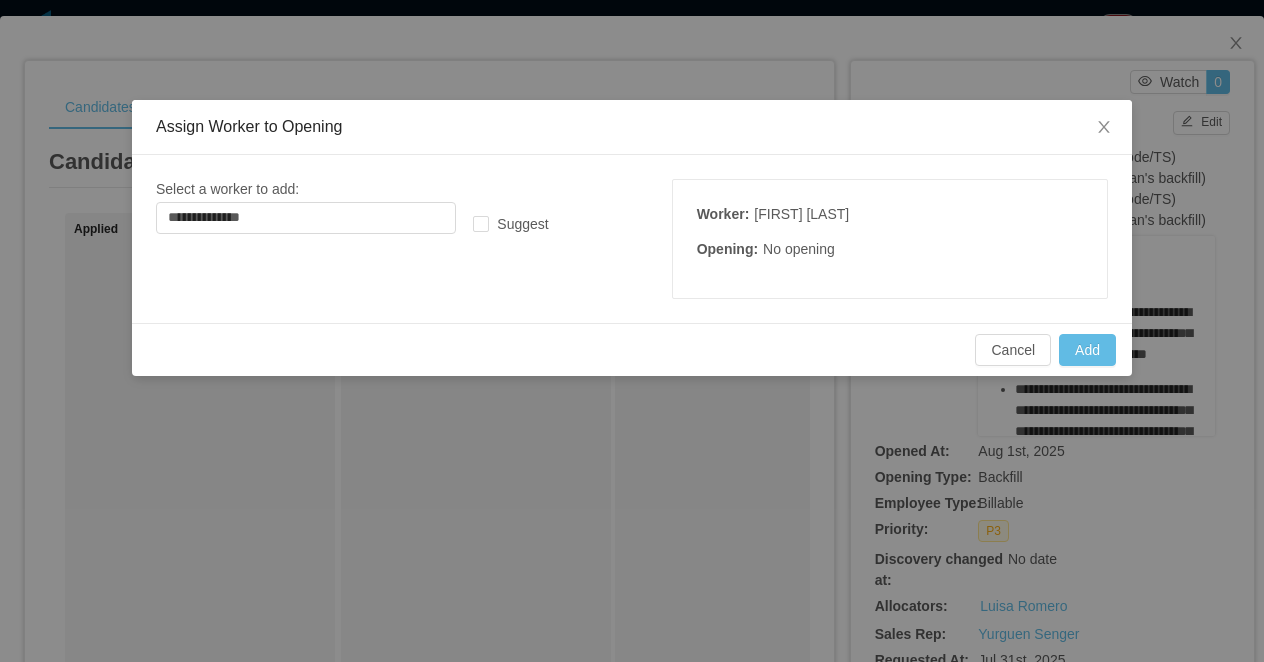 type 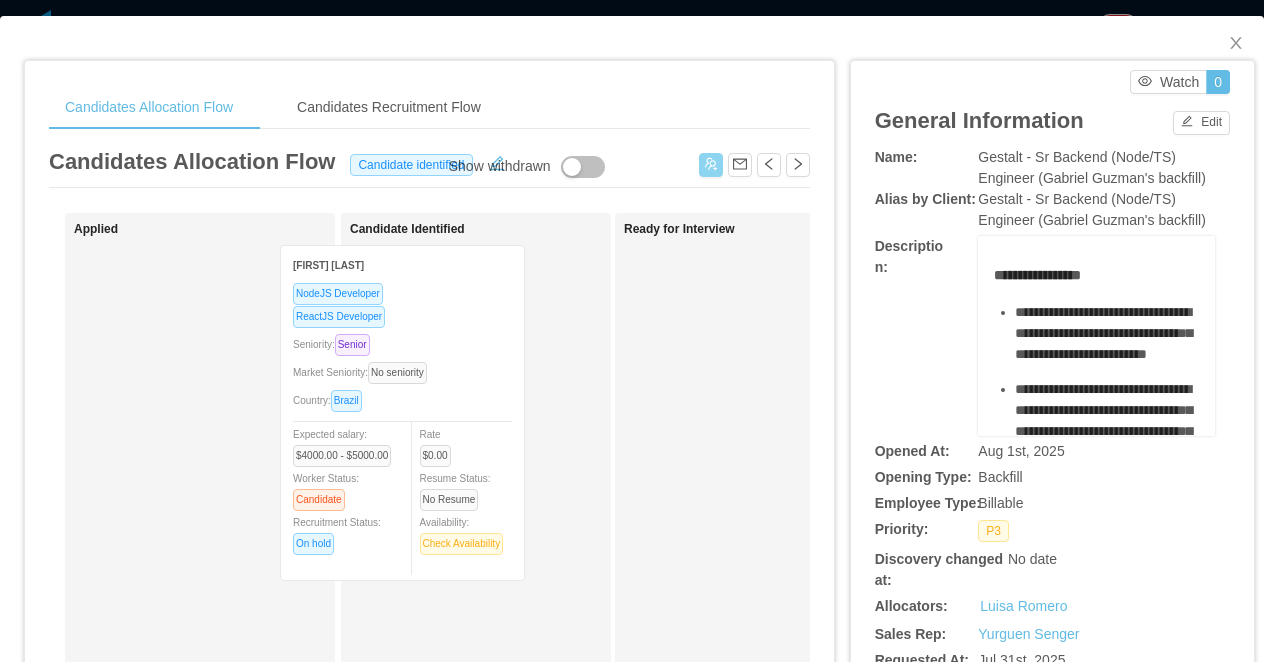 drag, startPoint x: 280, startPoint y: 310, endPoint x: 490, endPoint y: 306, distance: 210.03809 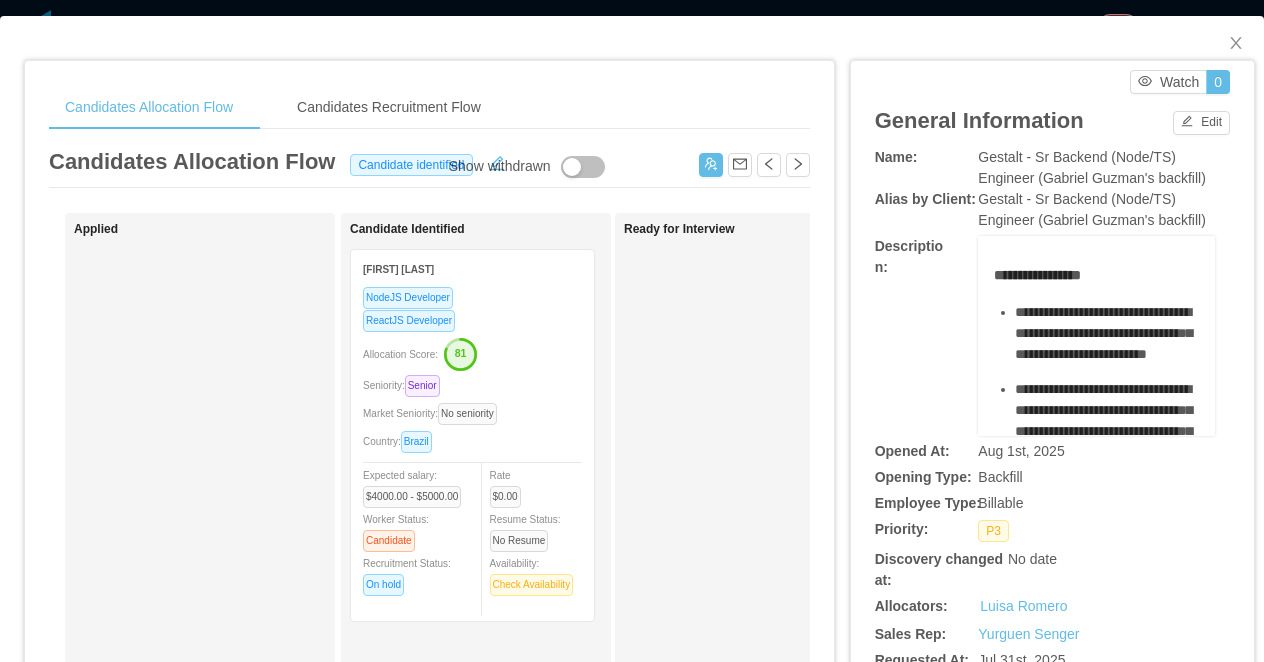 click on "81" 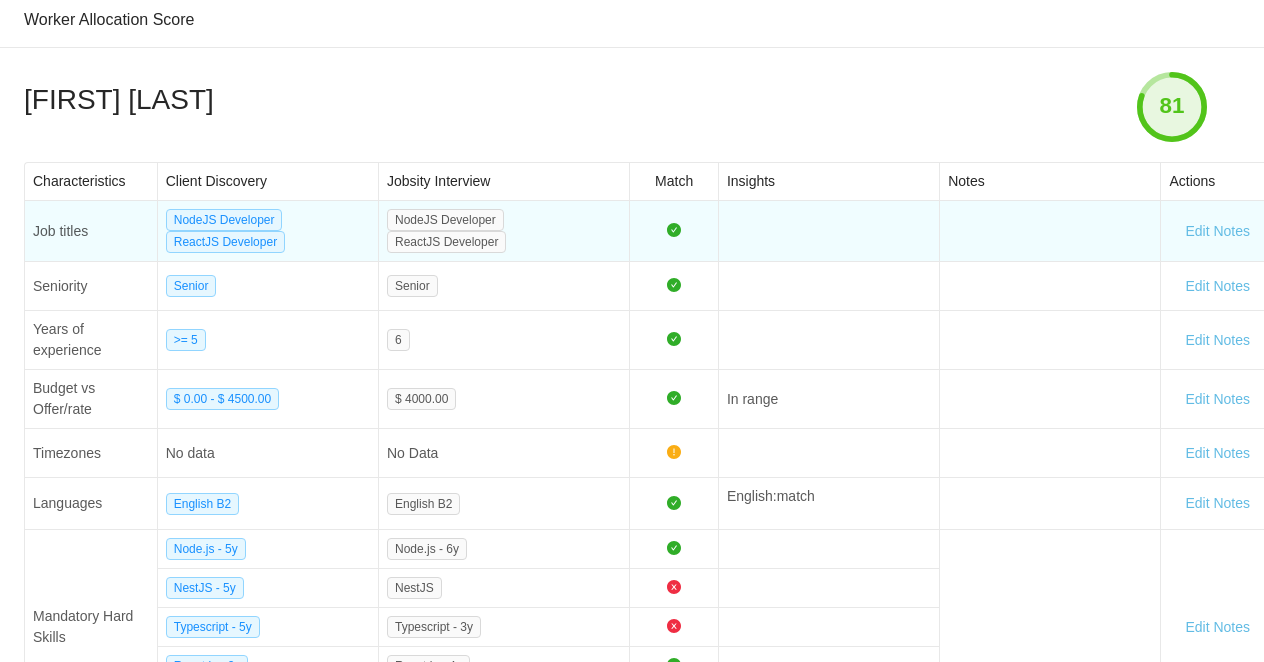 scroll, scrollTop: 0, scrollLeft: 0, axis: both 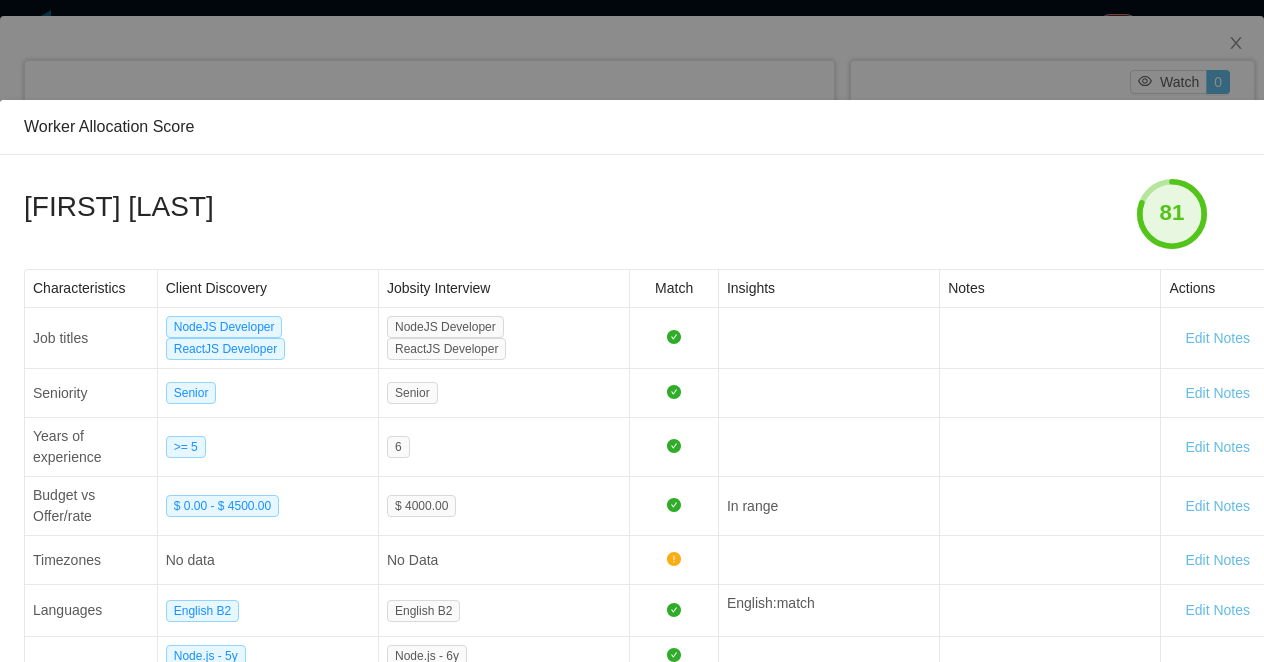 click on "Worker Allocation Score Leonardo Souza 81 Characteristics Client Discovery Jobsity Interview Match Insights Notes Actions Job titles NodeJS Developer ReactJS Developer NodeJS Developer ReactJS Developer Edit Notes Seniority Senior Senior Edit Notes Years of experience >= 5 6 Edit Notes Budget vs Offer/rate $ 0.00 - $ 4500.00 $ 4000.00 In range Edit Notes Timezones No data  No Data  Edit Notes Languages English   B2 English   B2 English :  match Edit Notes Mandatory Hard Skills Node.js - 5y Node.js - 6y Edit Notes NestJS - 5y NestJS Typescript - 5y Typescript - 3y React.js - 2y React.js - 4y RabbitMQ  -  candidate doesn't have that skill Soft Skills Priority  -  not able to be compared Edit Notes Industries No Data Telecommunications Marketing & Advertising No industry required Edit Notes Junior Gems no No Data Edit Notes Generalist or Specialist unknown Generalist Edit Notes Big or Small teams Small Teams Small Teams Edit Notes Managerial or Operational Operational Operational Edit Notes Recalculate Cancel" at bounding box center [632, 331] 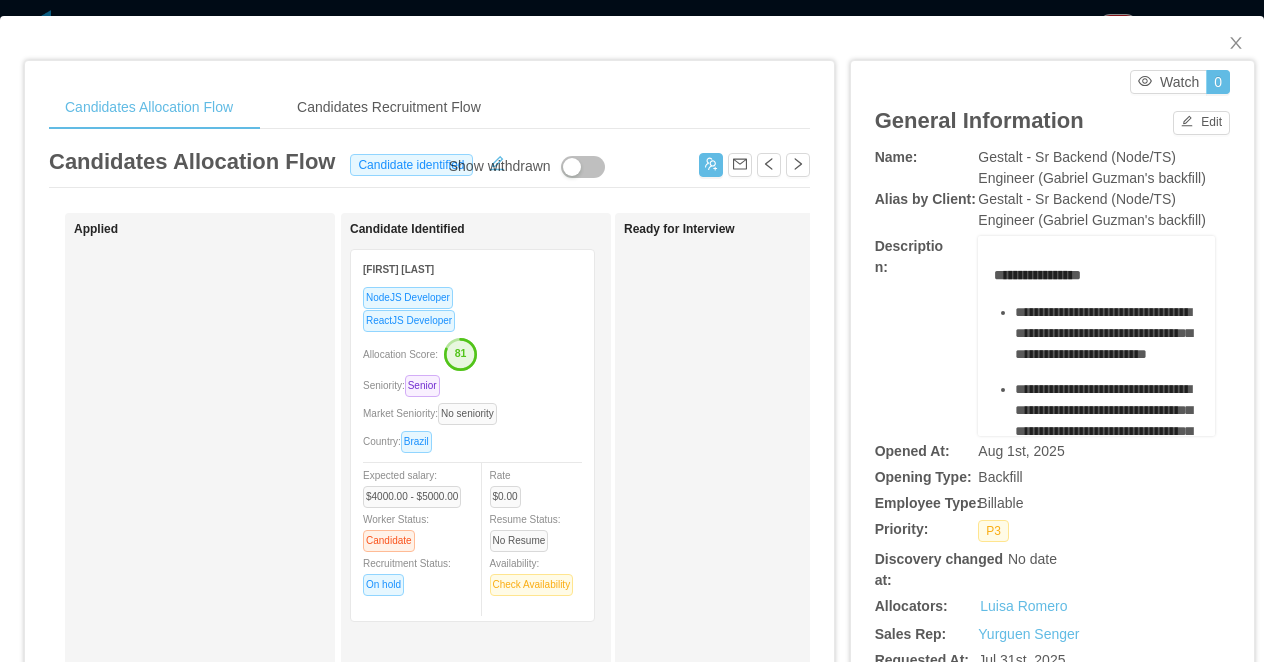 click on "**********" at bounding box center (632, 796) 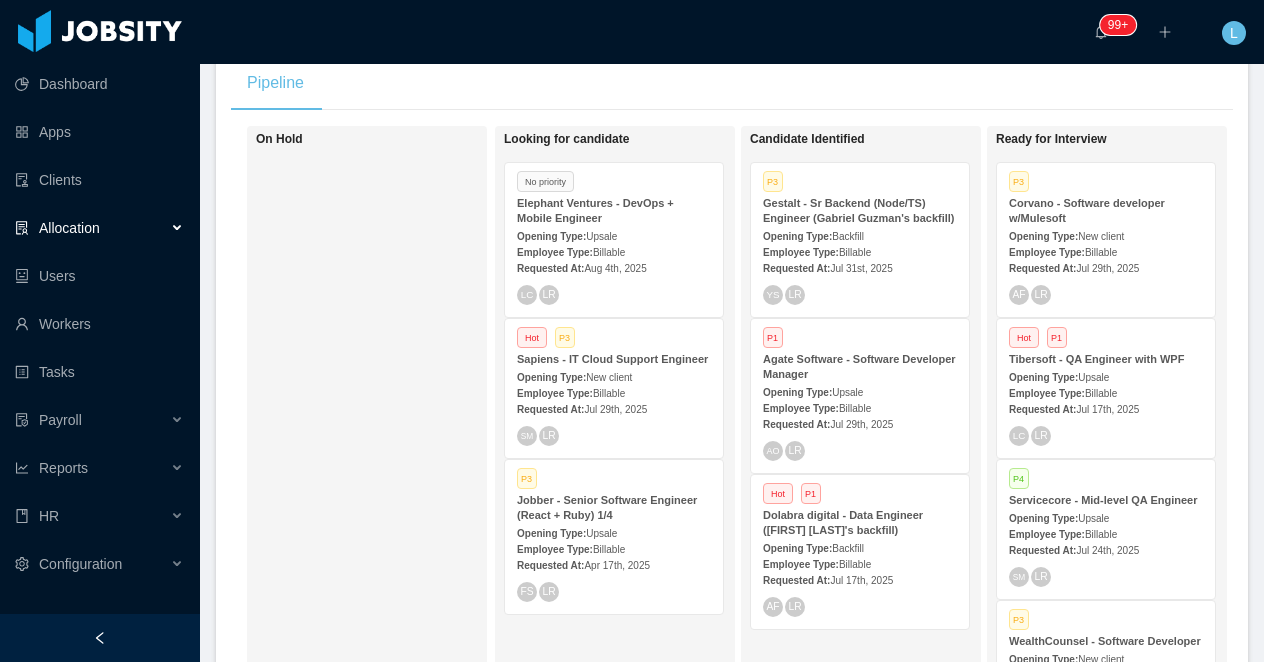 scroll, scrollTop: 427, scrollLeft: 0, axis: vertical 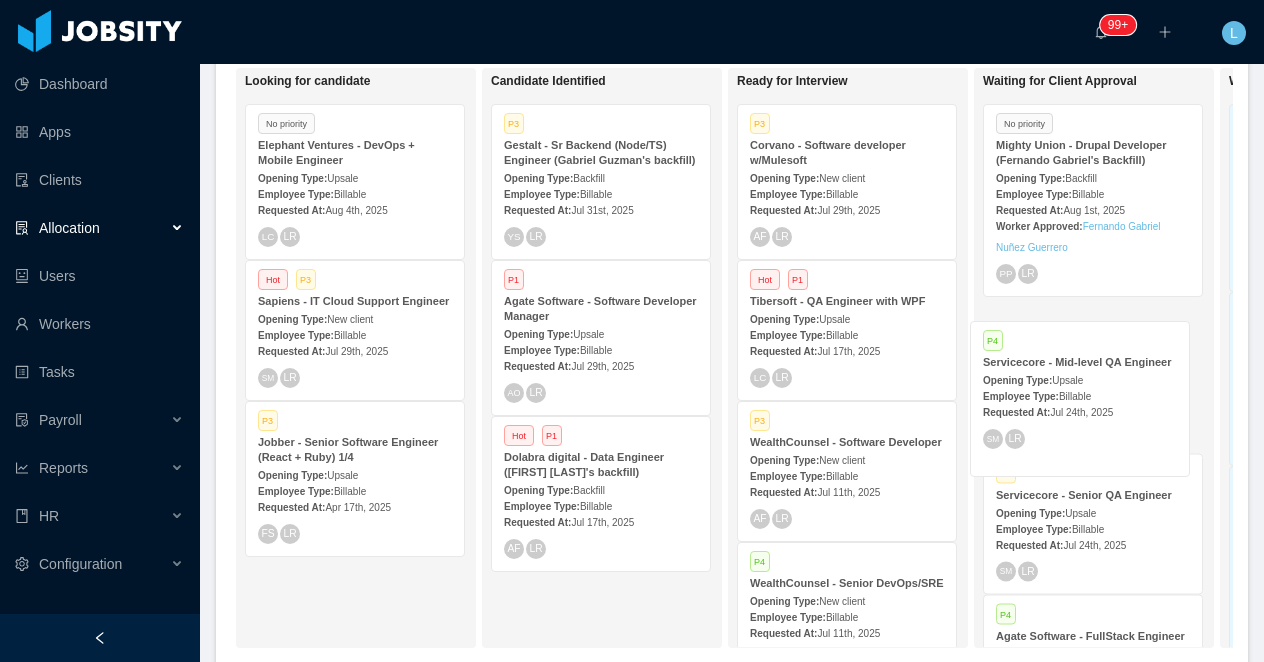 drag, startPoint x: 881, startPoint y: 454, endPoint x: 1114, endPoint y: 373, distance: 246.67793 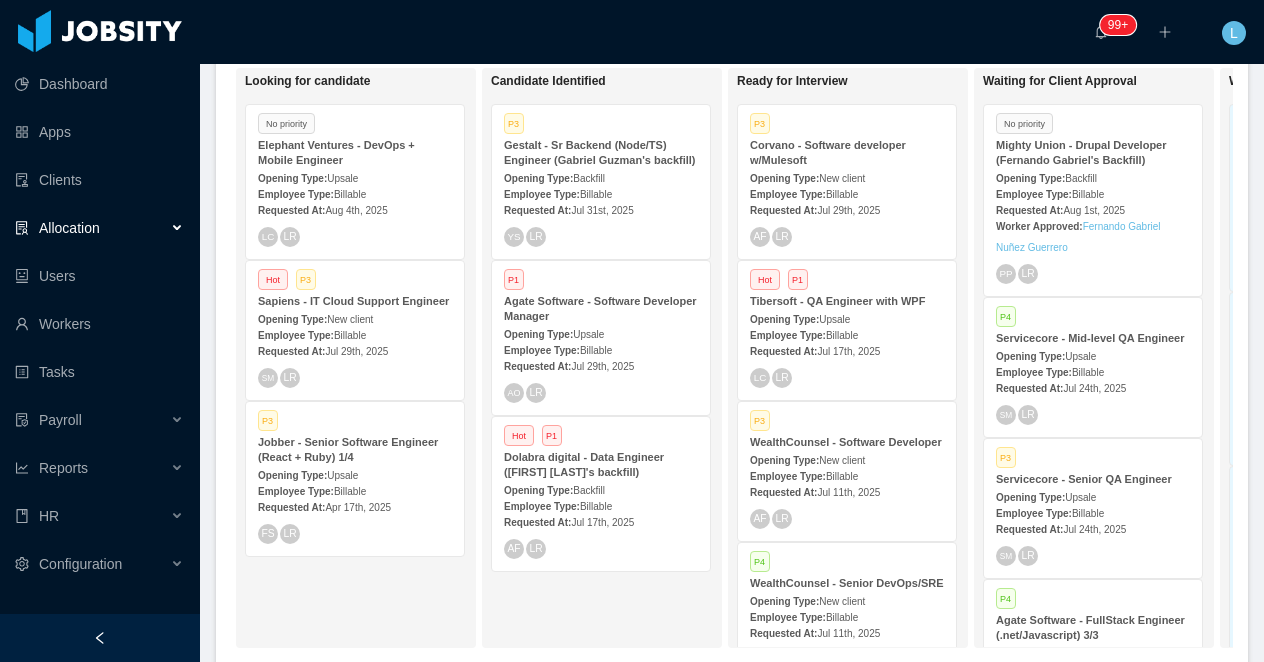 click on "Opening Type:   Upsale" at bounding box center (1093, 355) 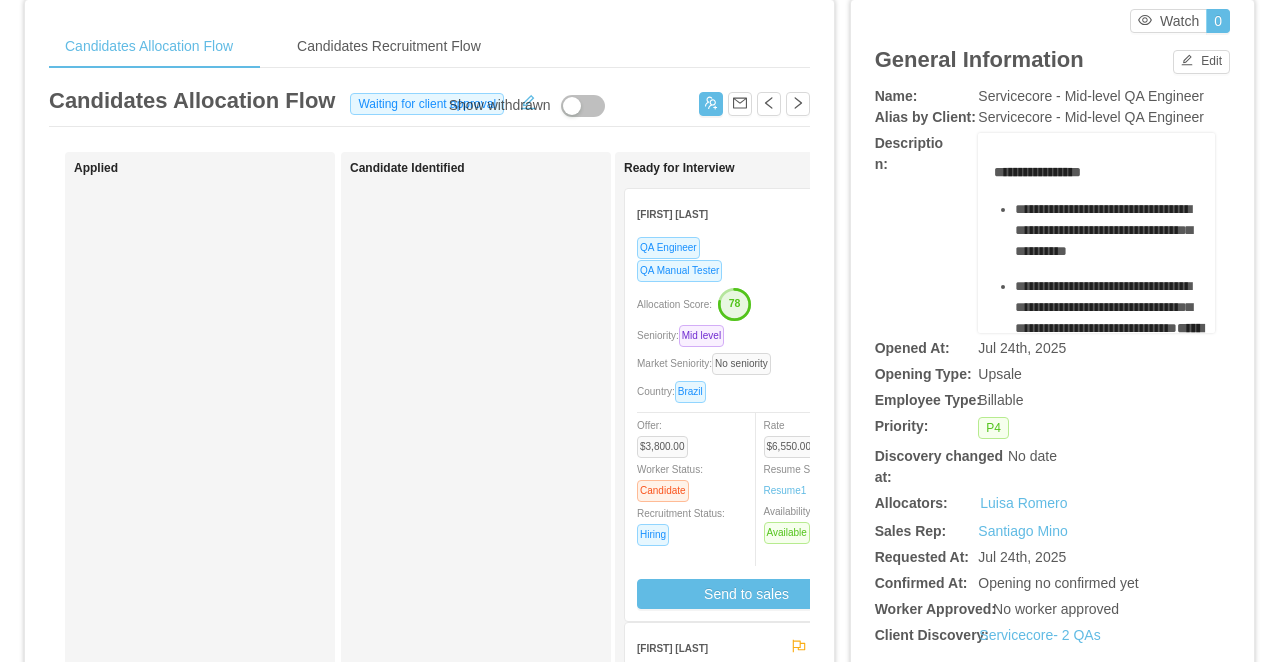 scroll, scrollTop: 62, scrollLeft: 0, axis: vertical 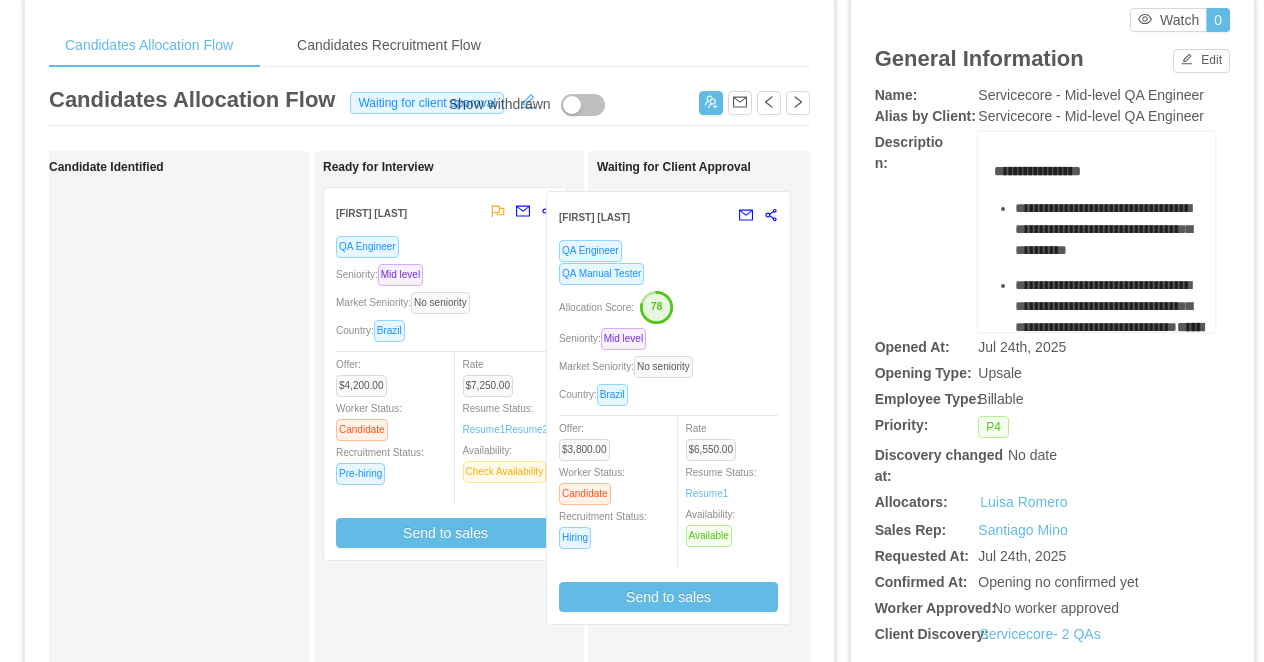 drag, startPoint x: 491, startPoint y: 296, endPoint x: 713, endPoint y: 300, distance: 222.03603 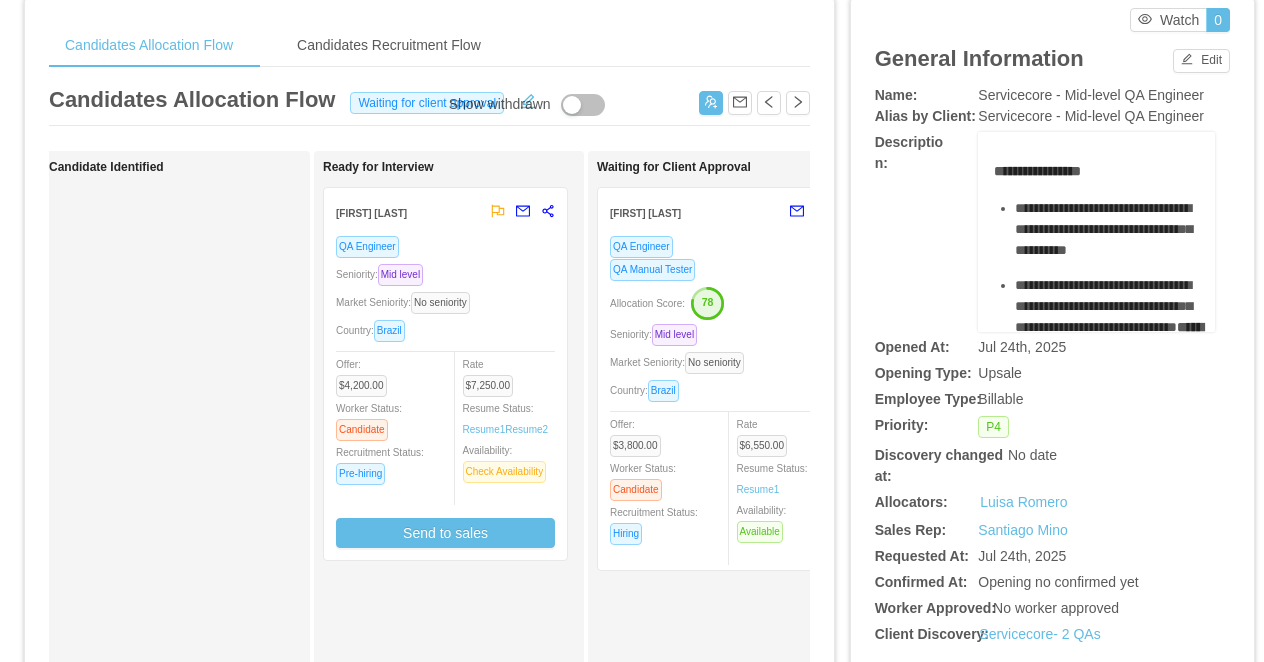 scroll, scrollTop: 0, scrollLeft: 0, axis: both 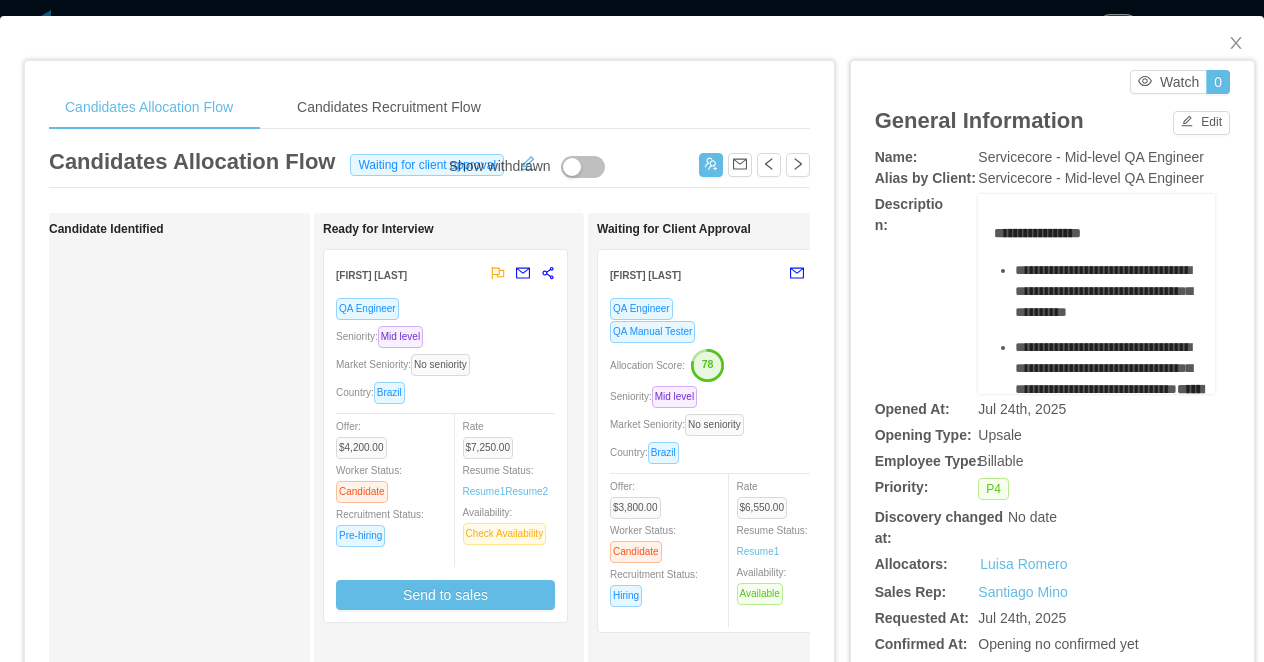 click on "**********" at bounding box center (632, 331) 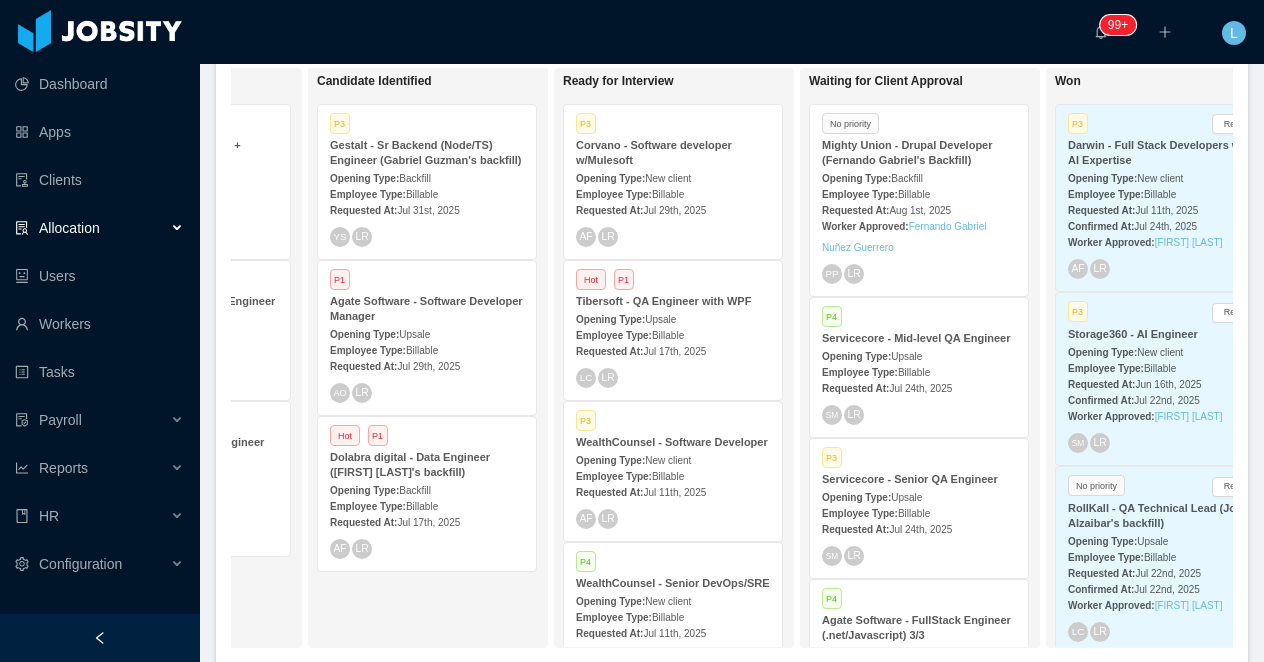 scroll, scrollTop: 0, scrollLeft: 434, axis: horizontal 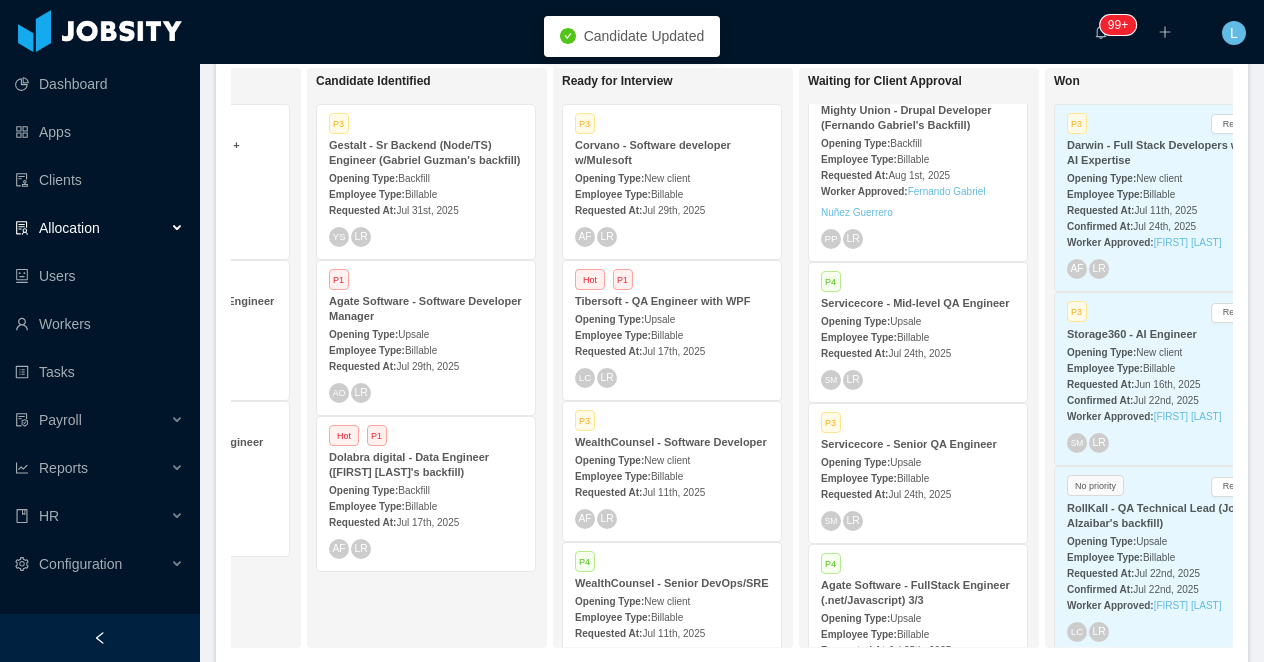 click on "Employee Type:   Billable" at bounding box center [918, 477] 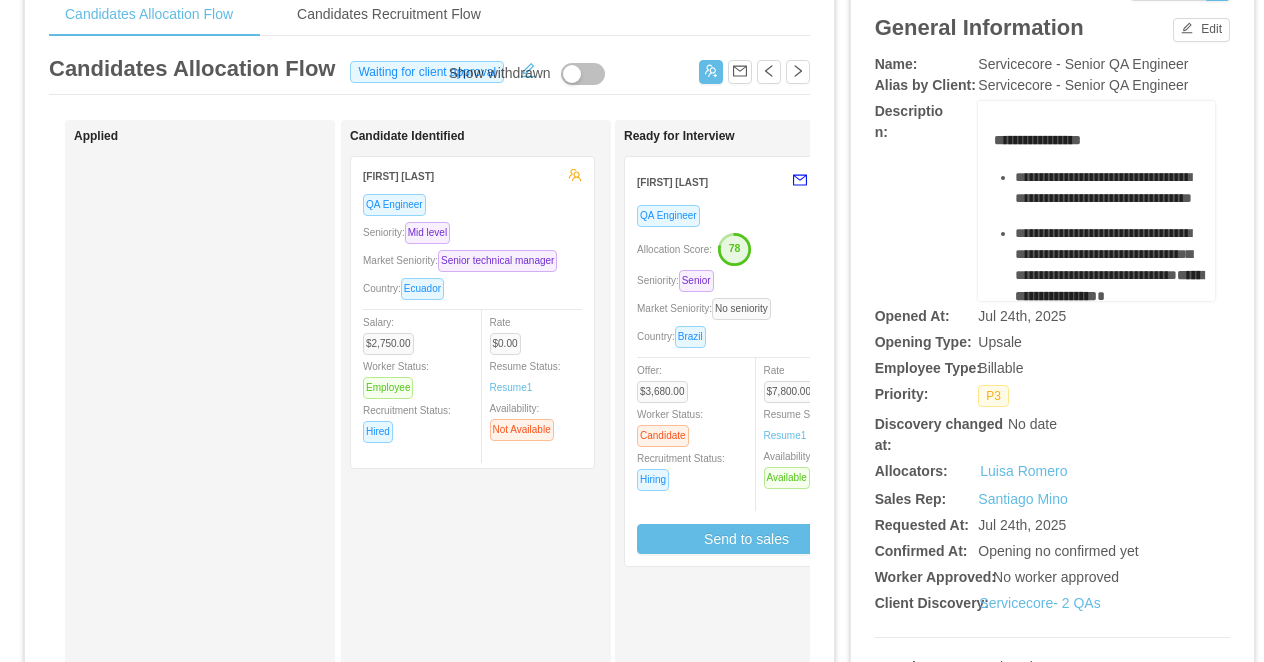 scroll, scrollTop: 94, scrollLeft: 0, axis: vertical 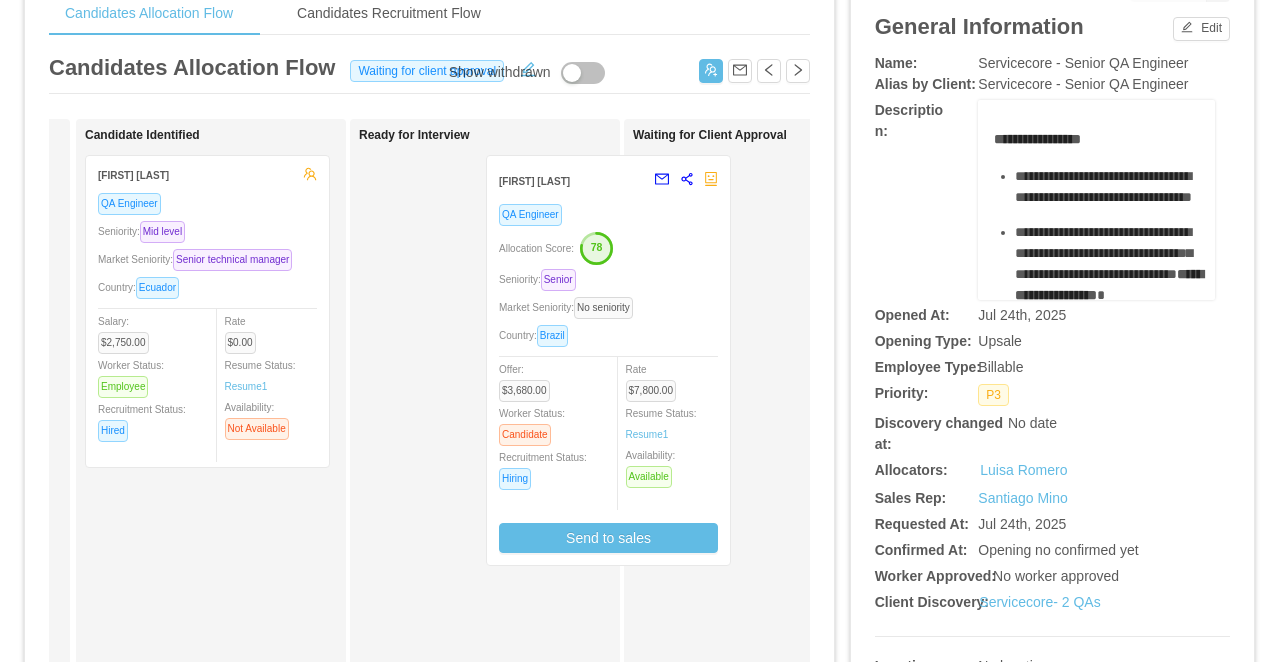 drag, startPoint x: 555, startPoint y: 239, endPoint x: 682, endPoint y: 239, distance: 127 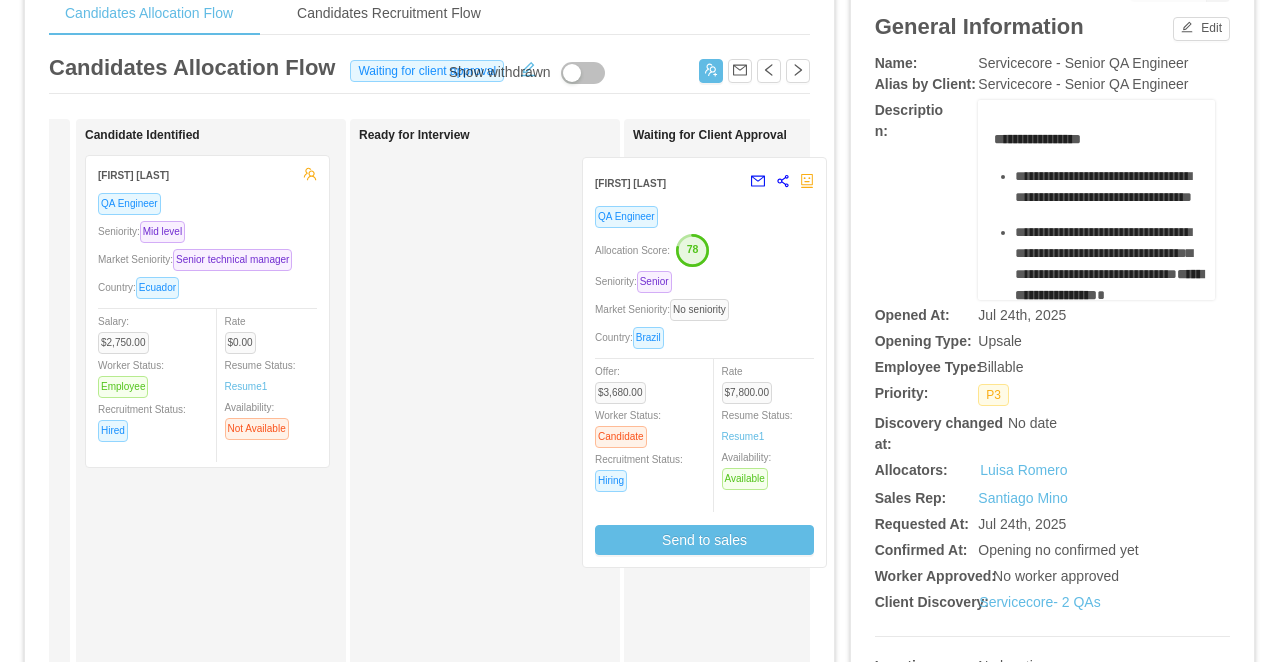 drag, startPoint x: 538, startPoint y: 261, endPoint x: 761, endPoint y: 263, distance: 223.00897 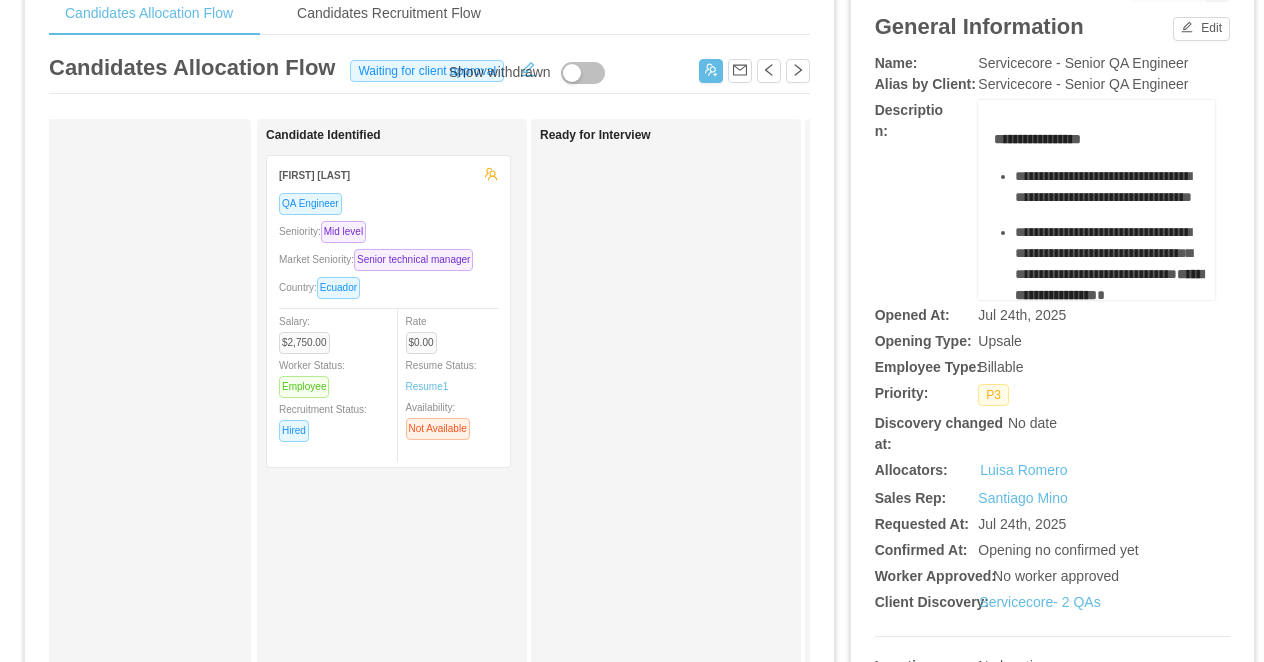 scroll, scrollTop: 0, scrollLeft: 0, axis: both 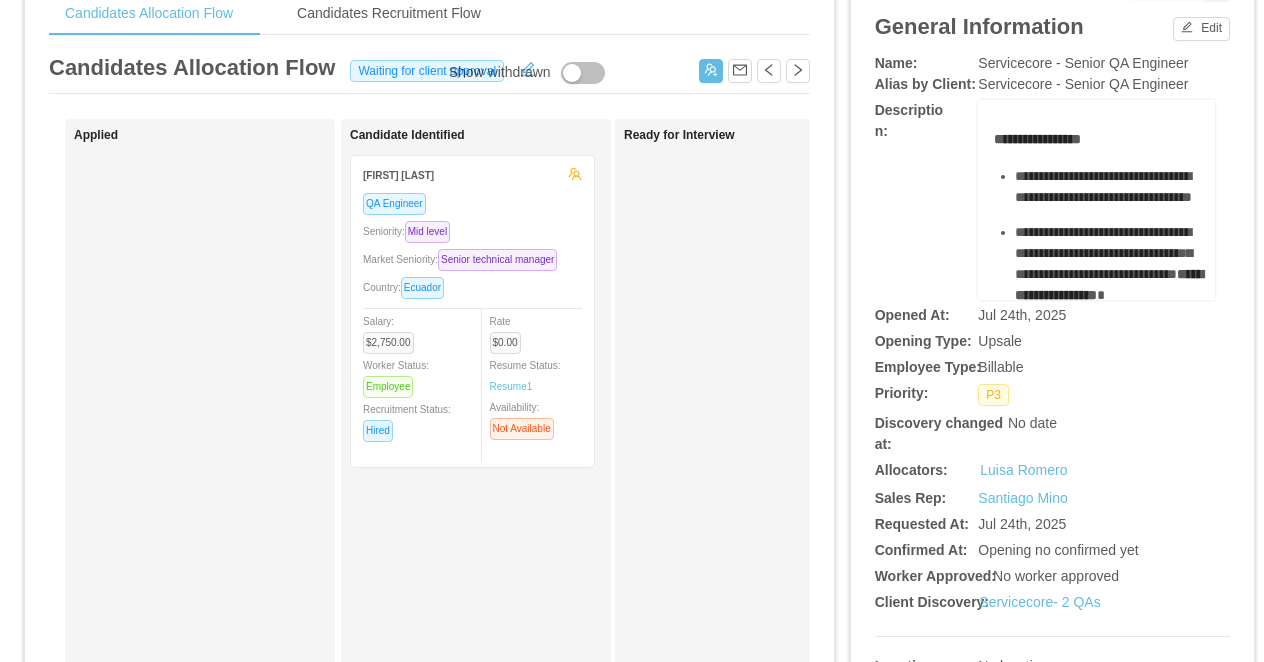 click on "Candidates Allocation Flow   Waiting for client approval" at bounding box center (429, 72) 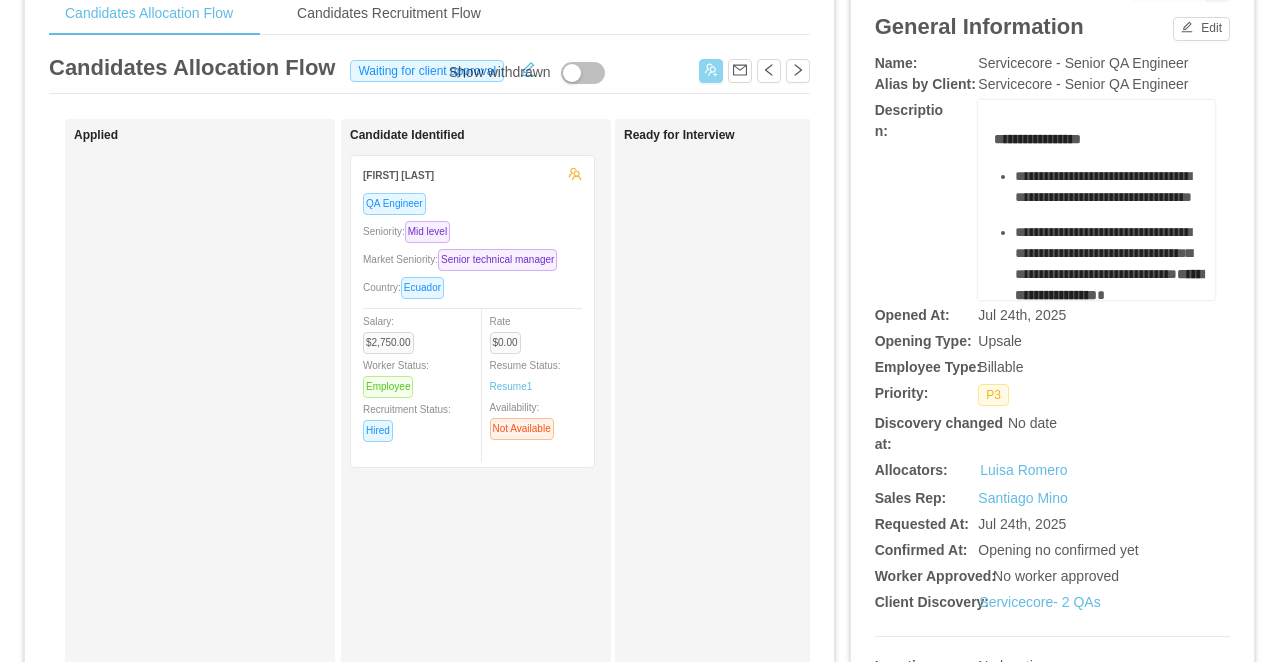 click at bounding box center [711, 71] 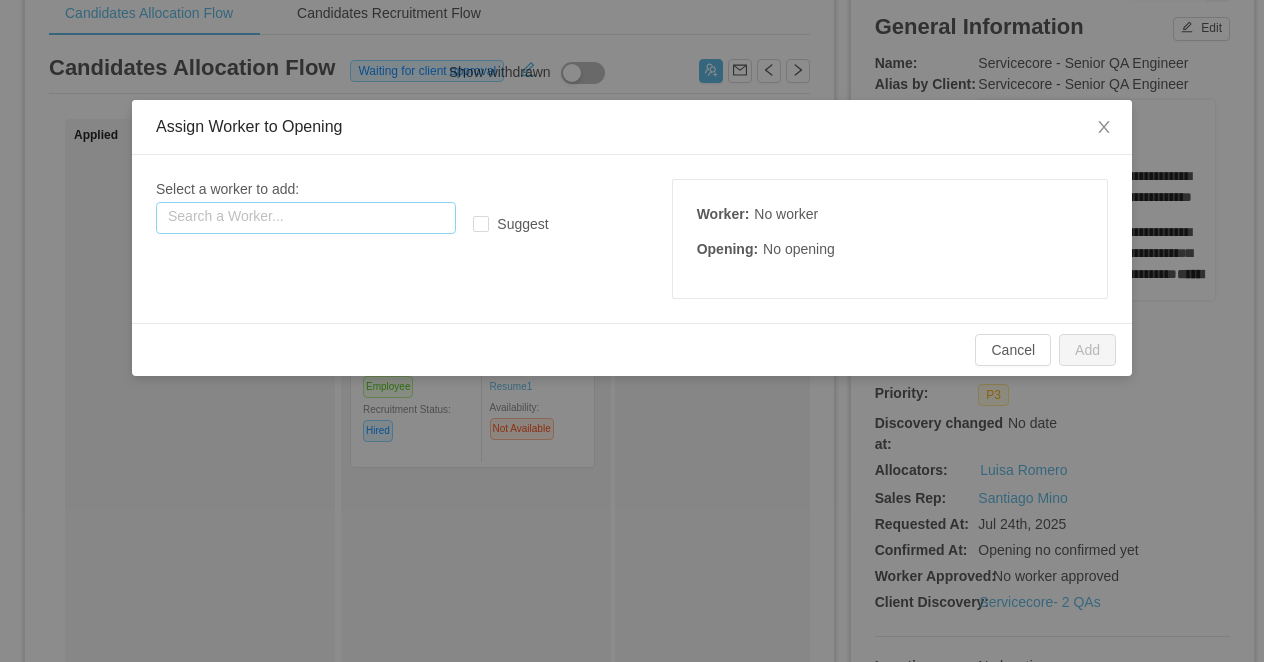 click at bounding box center [306, 218] 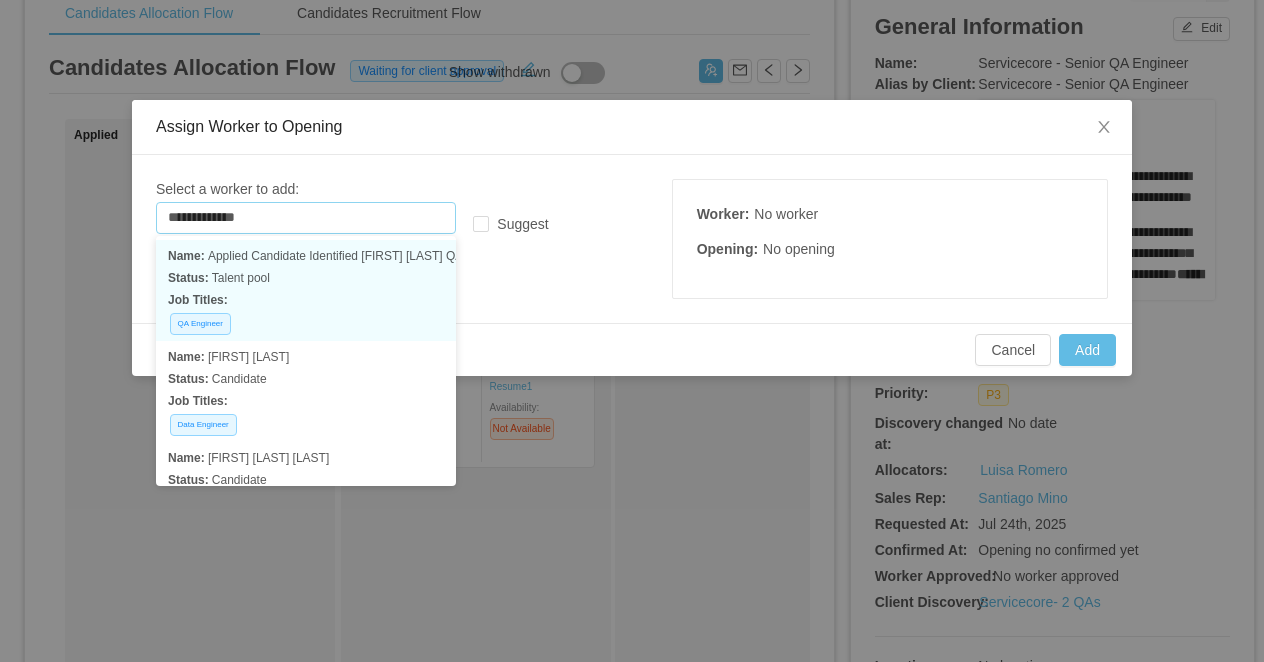 click on "Job Titles:" at bounding box center (306, 300) 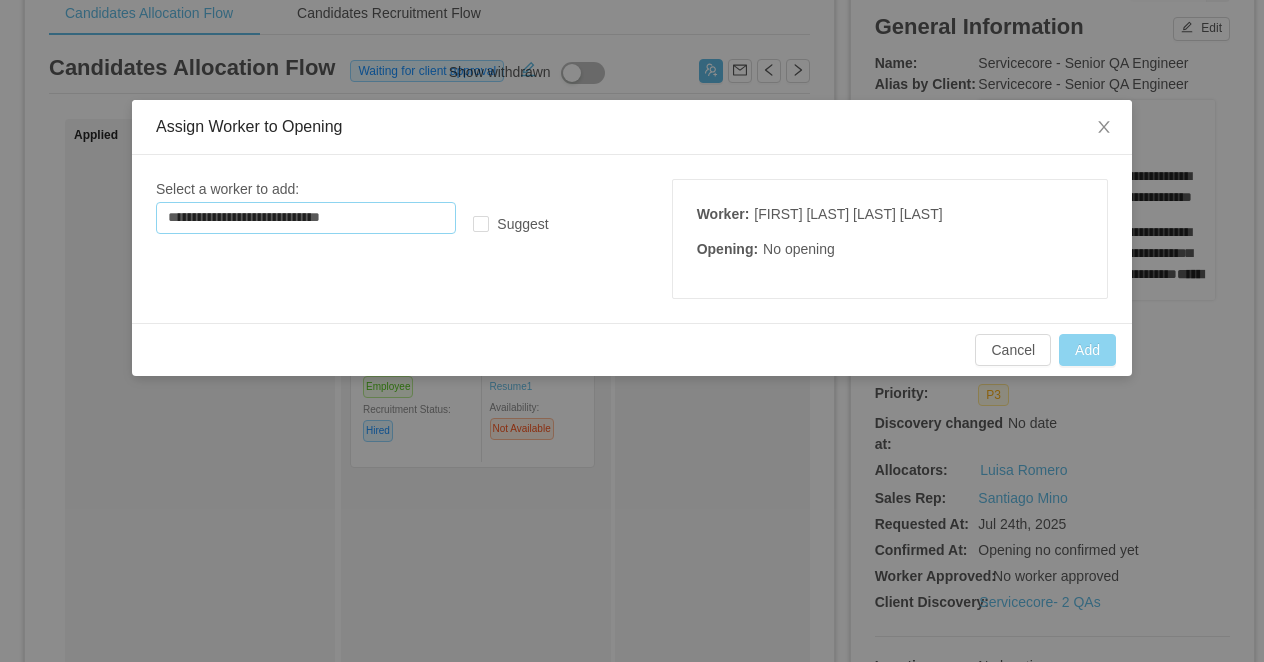 type on "**********" 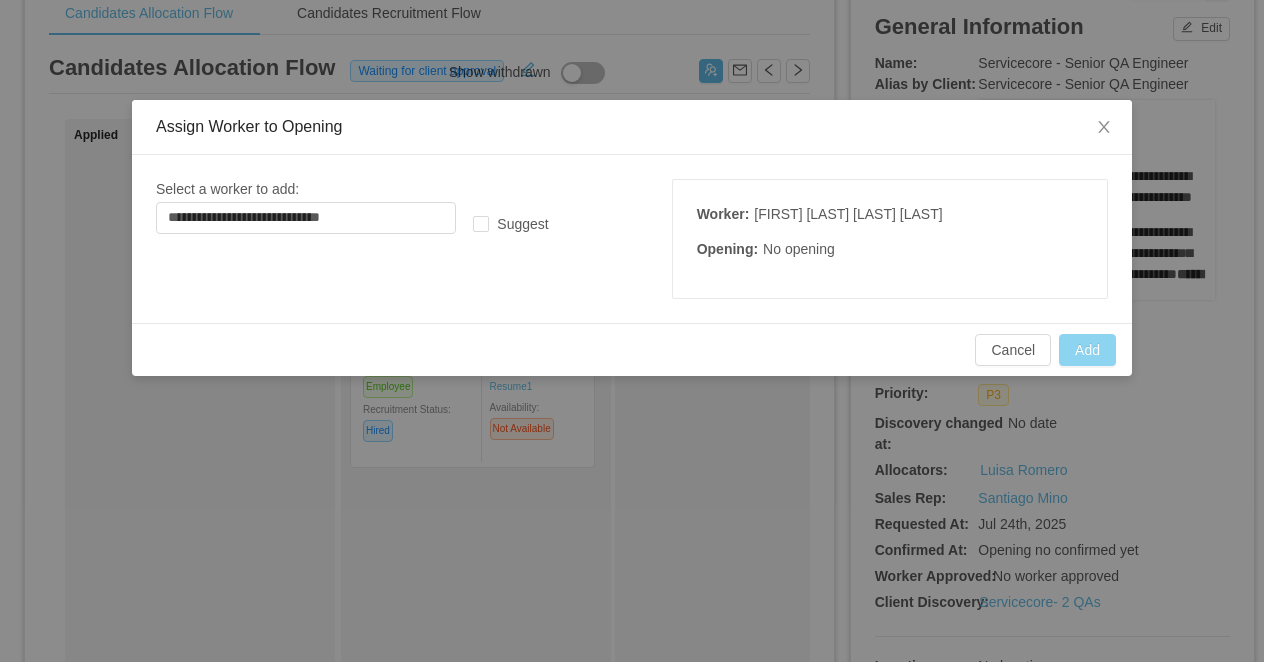 click on "Add" at bounding box center (1087, 350) 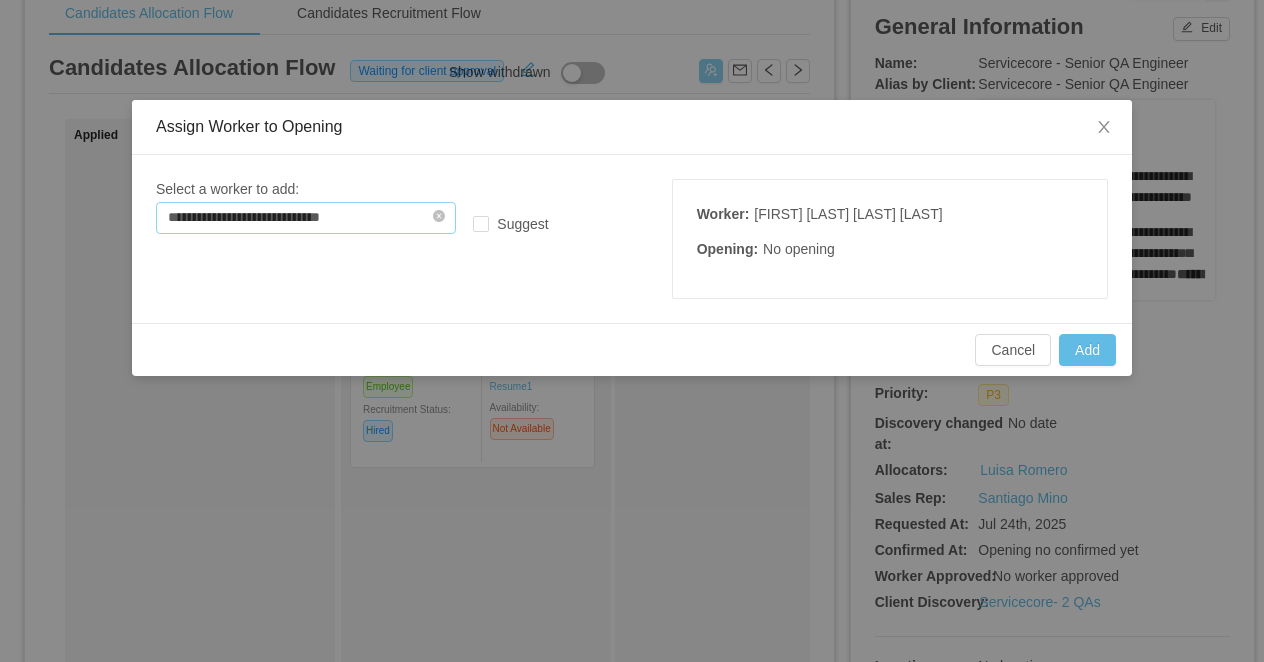 type 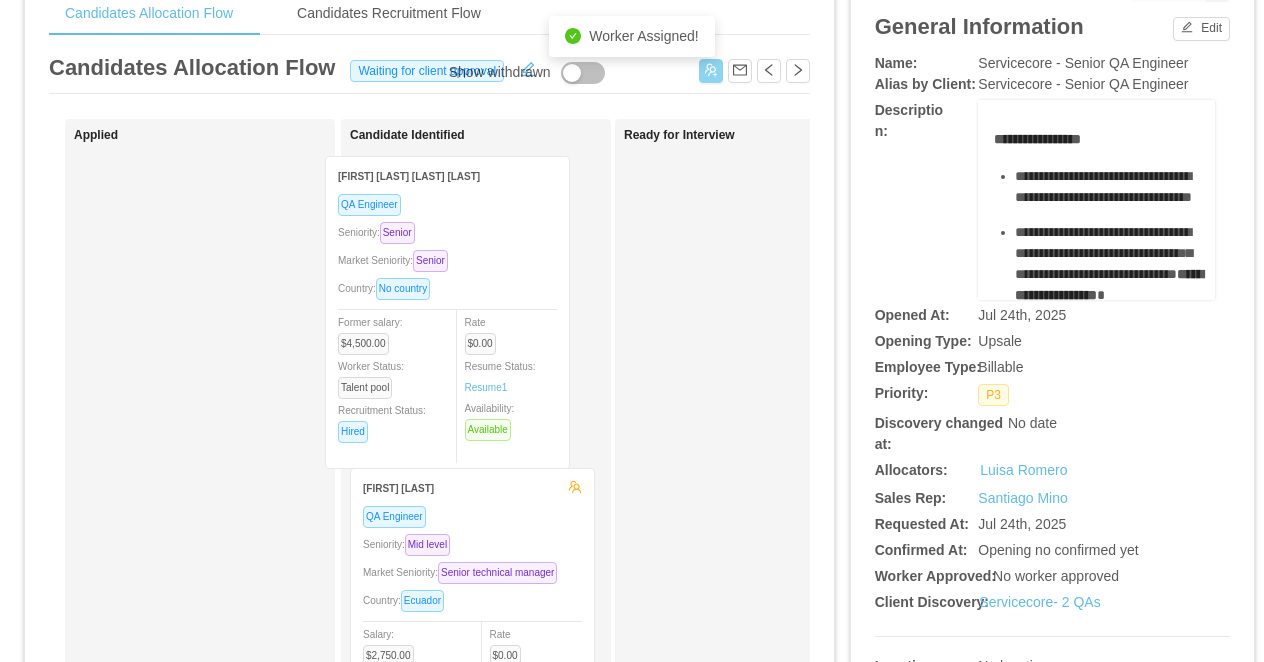 drag, startPoint x: 270, startPoint y: 220, endPoint x: 521, endPoint y: 221, distance: 251.002 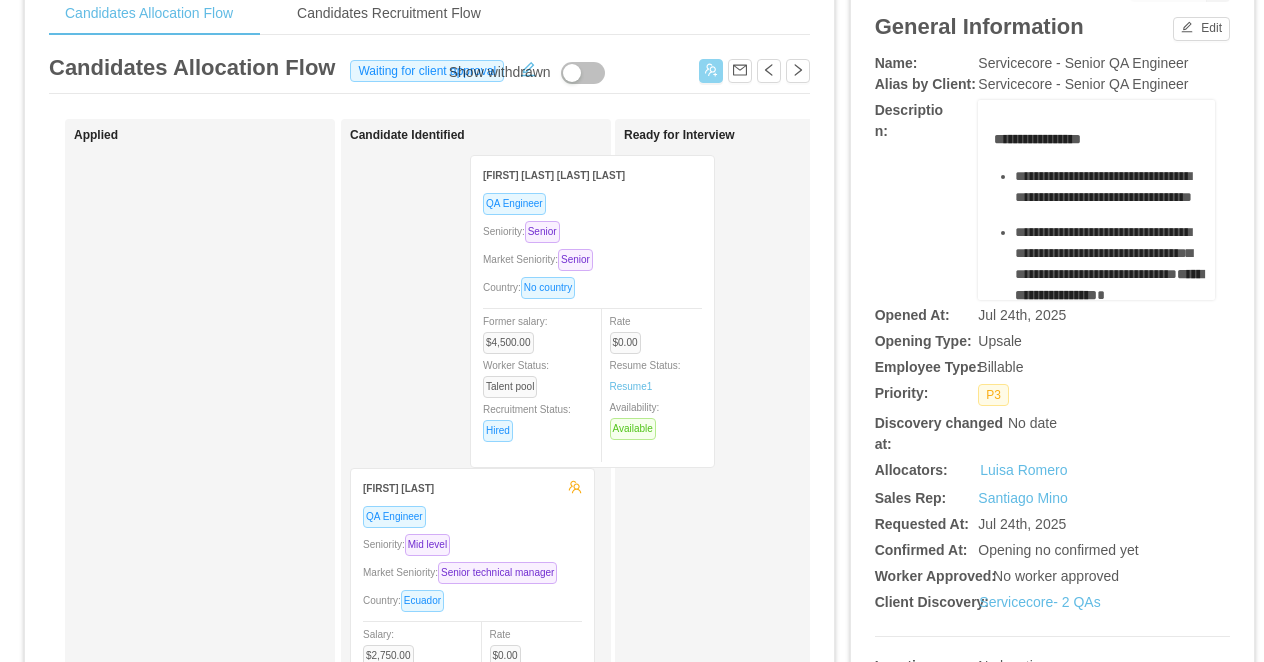 drag, startPoint x: 529, startPoint y: 227, endPoint x: 718, endPoint y: 227, distance: 189 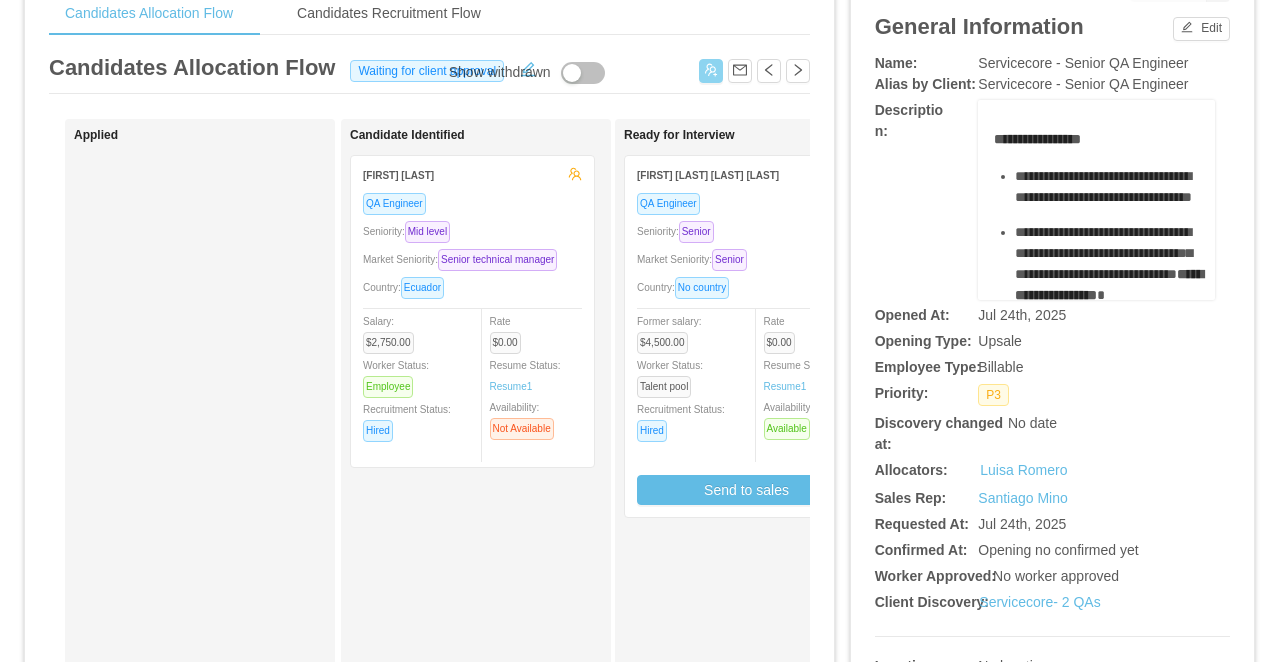 click on "QA Engineer" at bounding box center (746, 203) 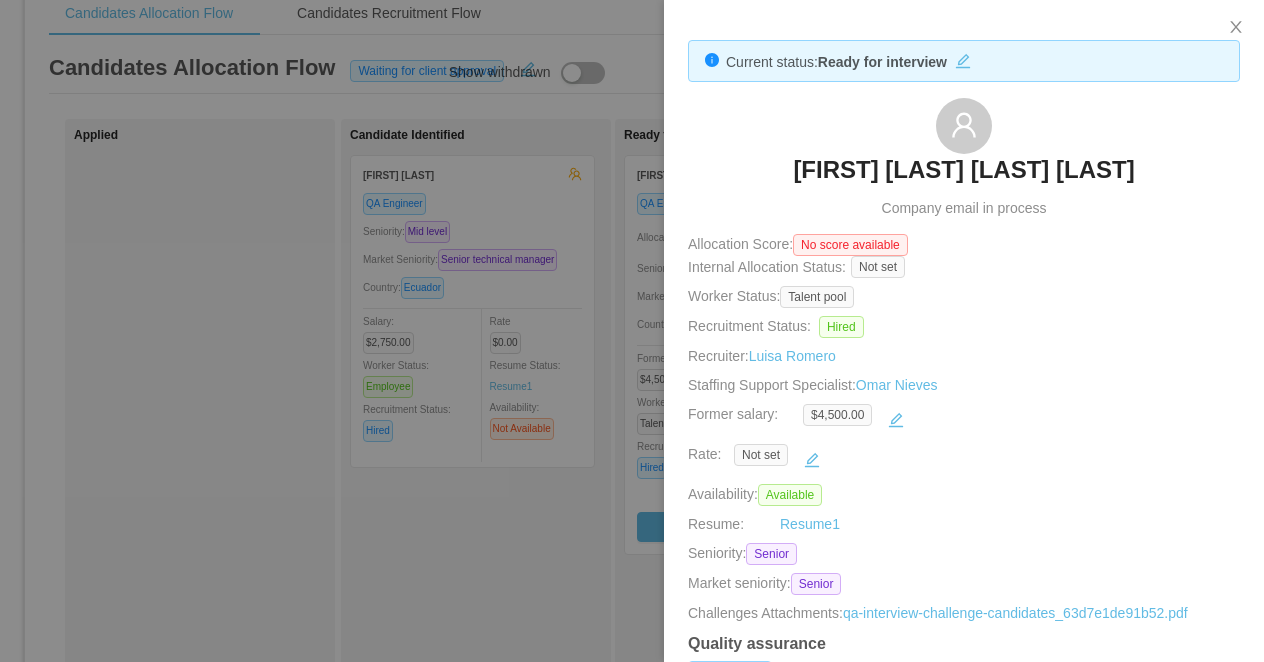 click at bounding box center (632, 331) 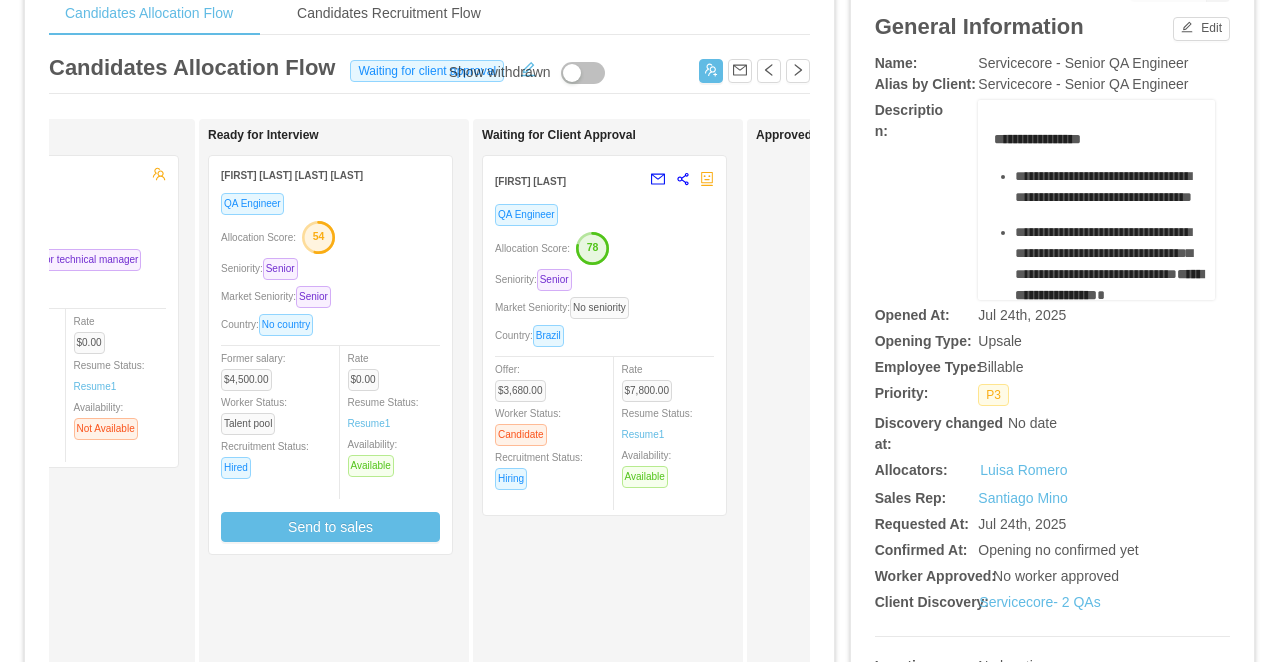 scroll, scrollTop: 0, scrollLeft: 413, axis: horizontal 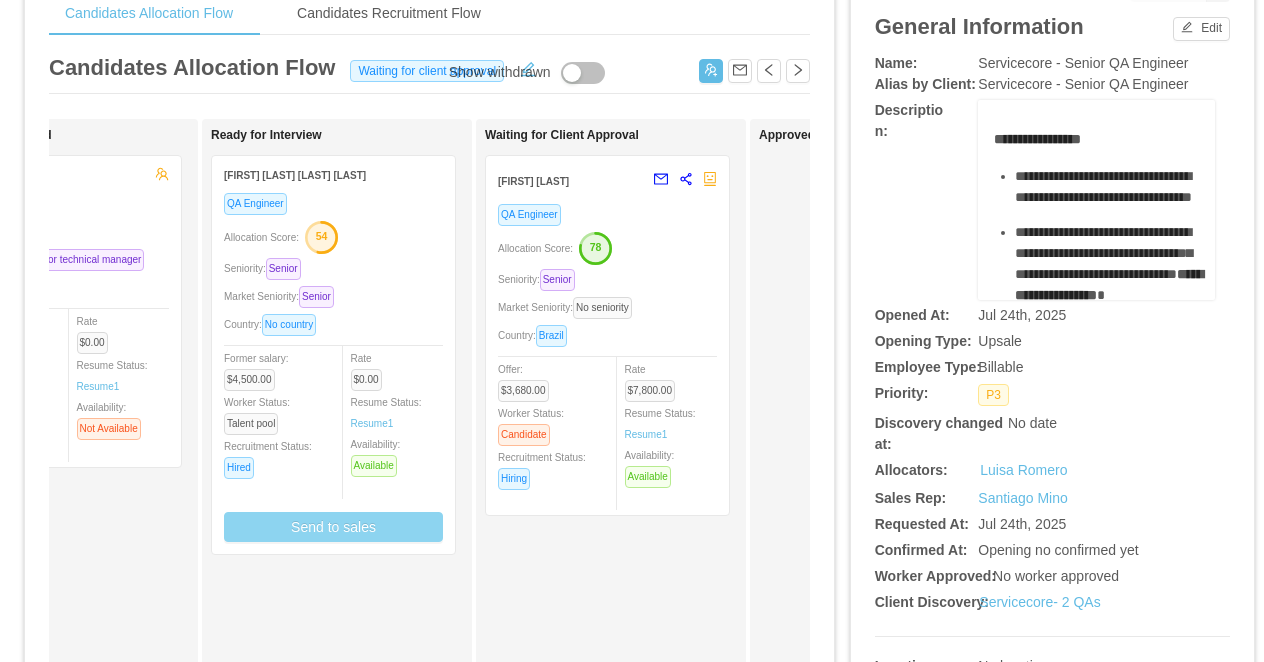 click on "Send to sales" at bounding box center (333, 527) 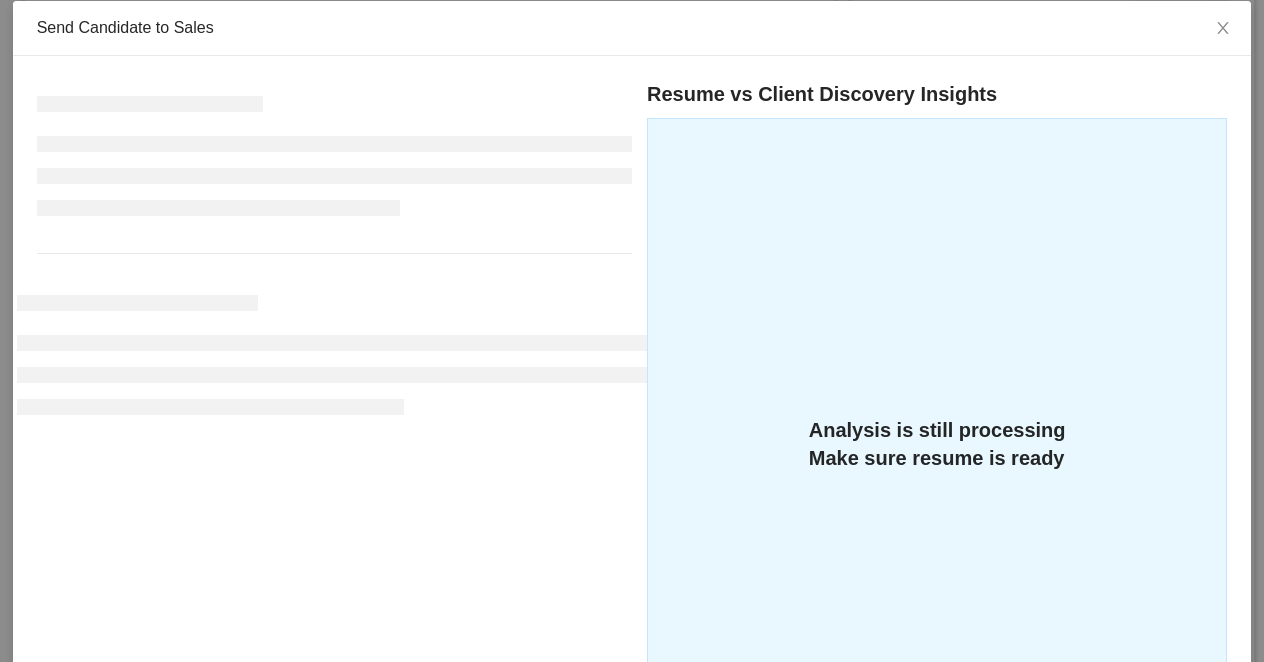 scroll, scrollTop: 176, scrollLeft: 0, axis: vertical 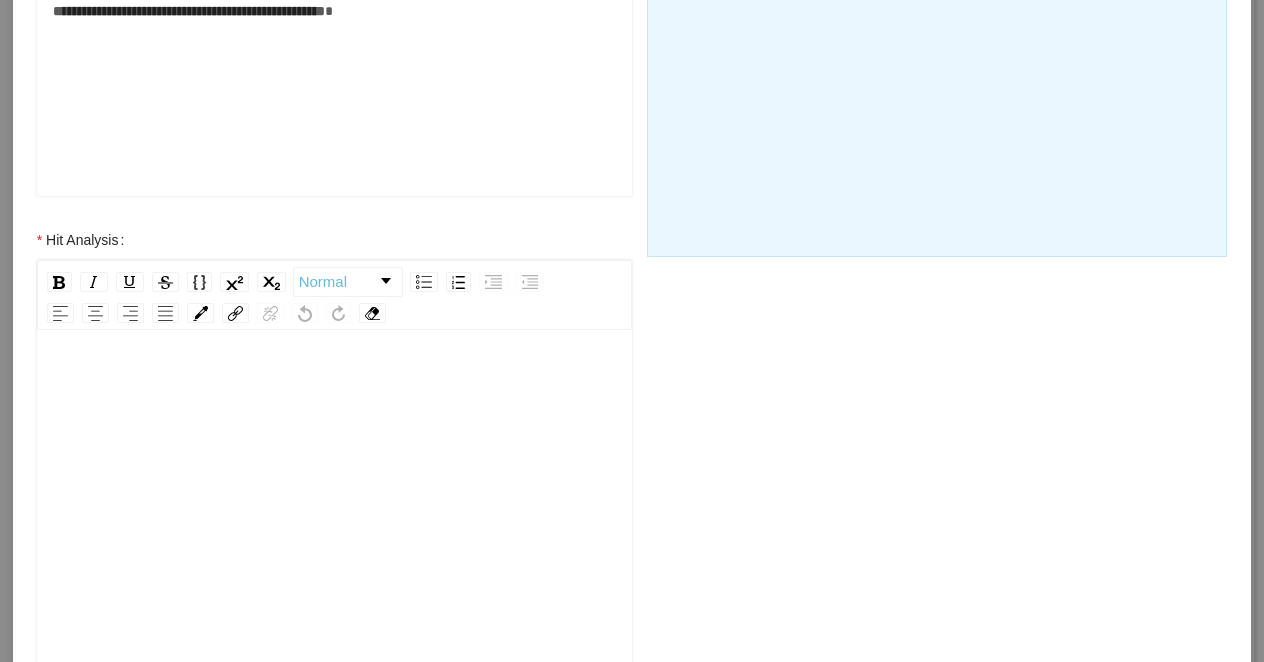 click at bounding box center (335, 539) 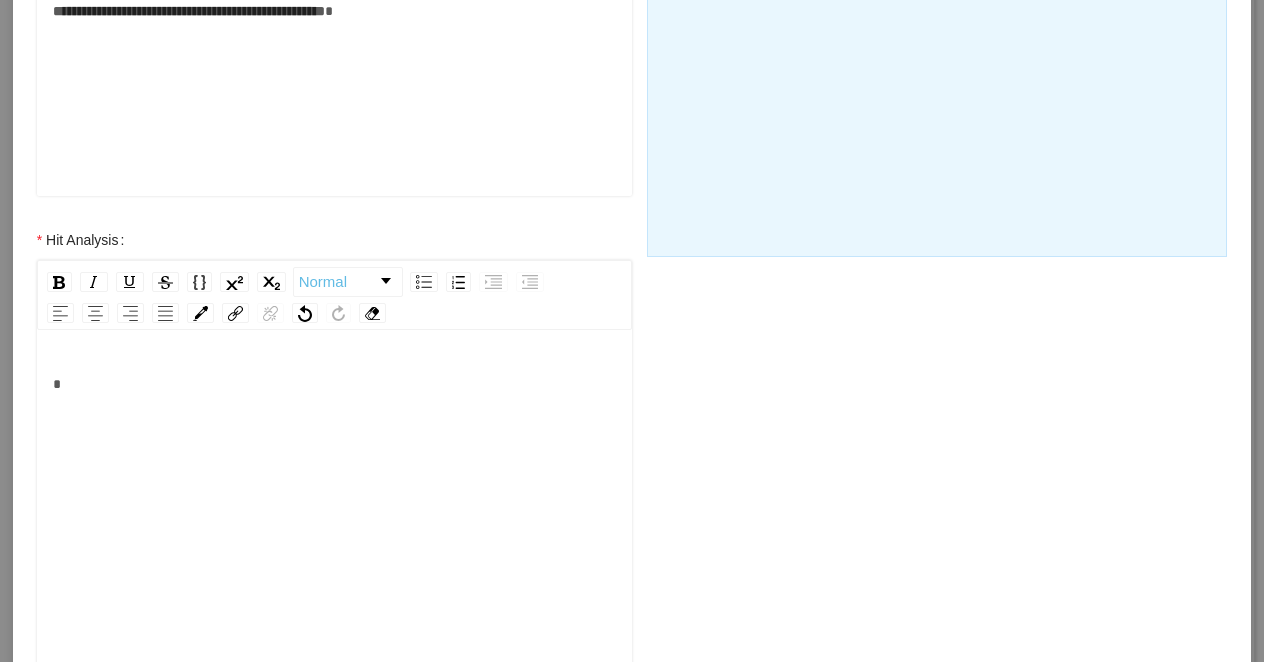 type 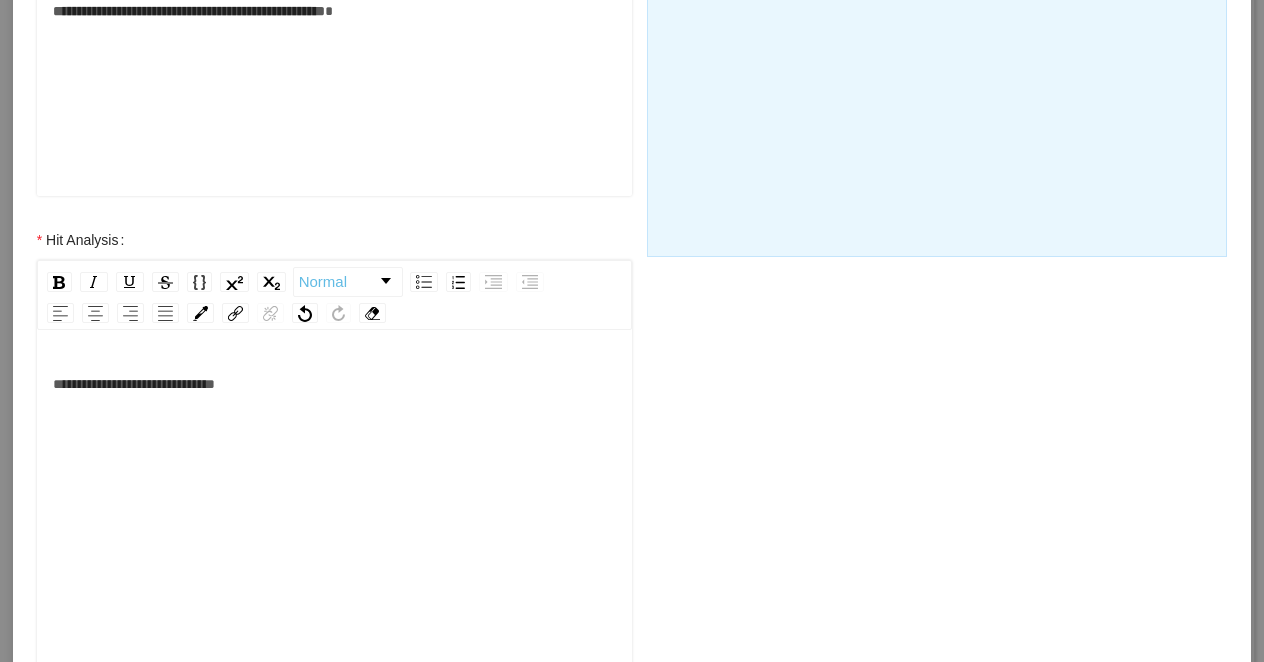 click on "**********" at bounding box center [134, 384] 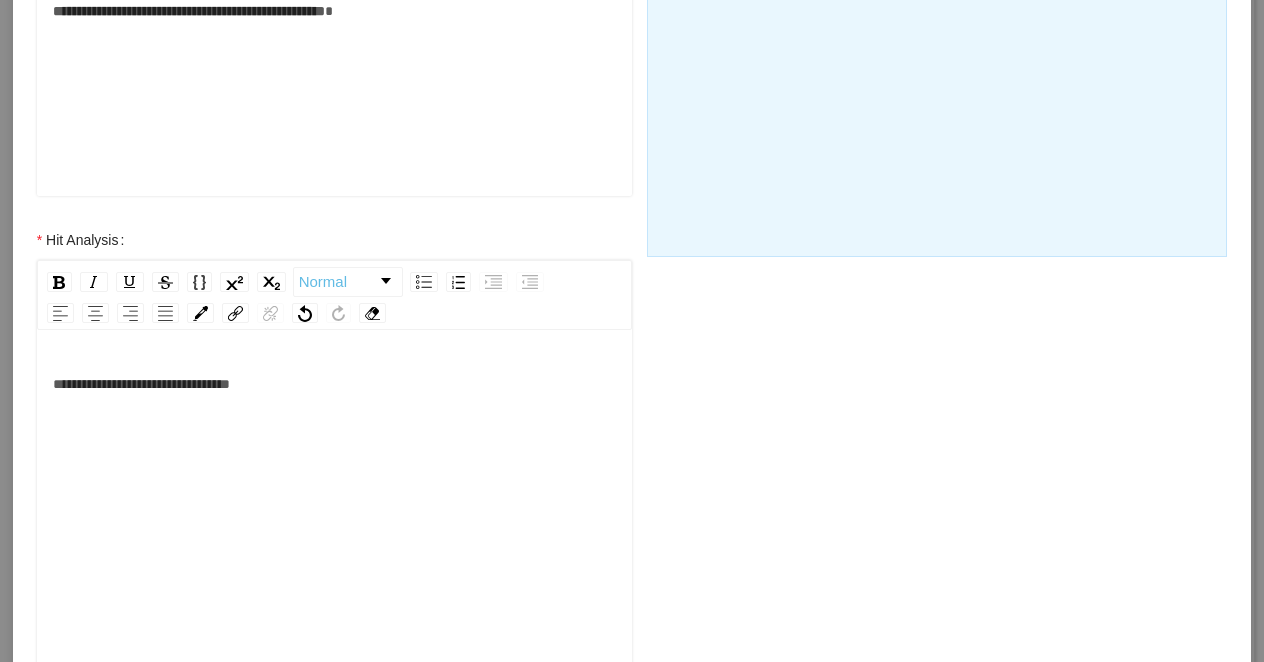 click on "**********" at bounding box center [335, 384] 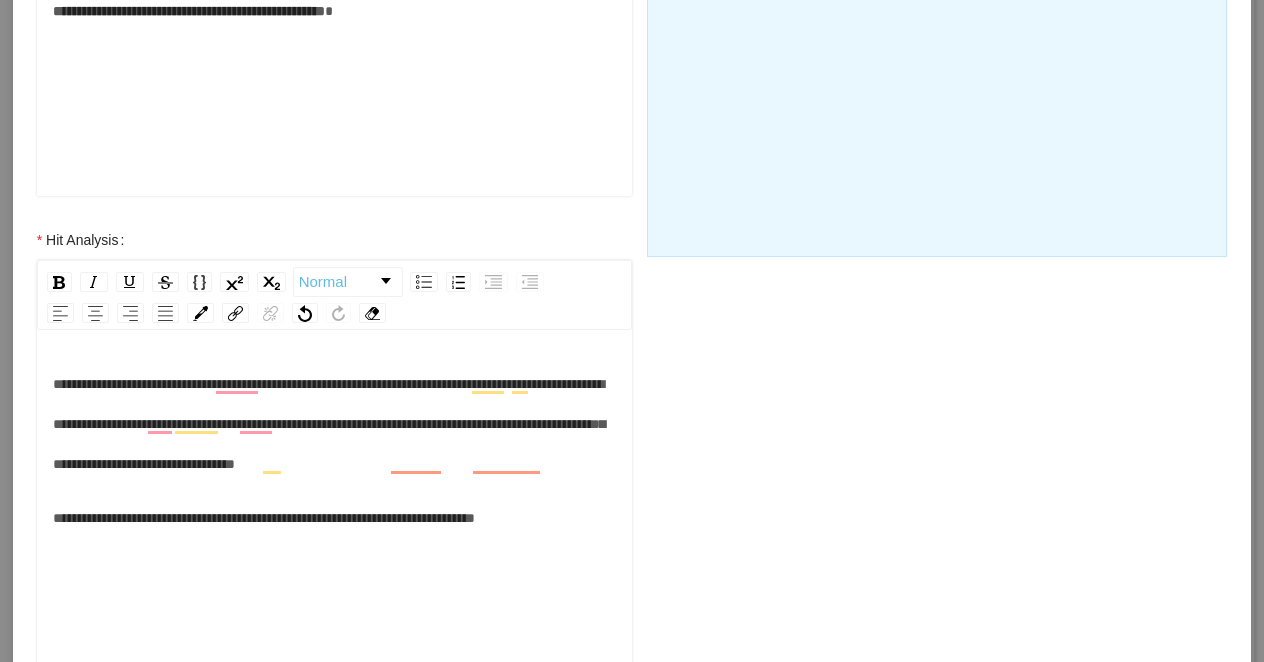 scroll, scrollTop: 44, scrollLeft: 0, axis: vertical 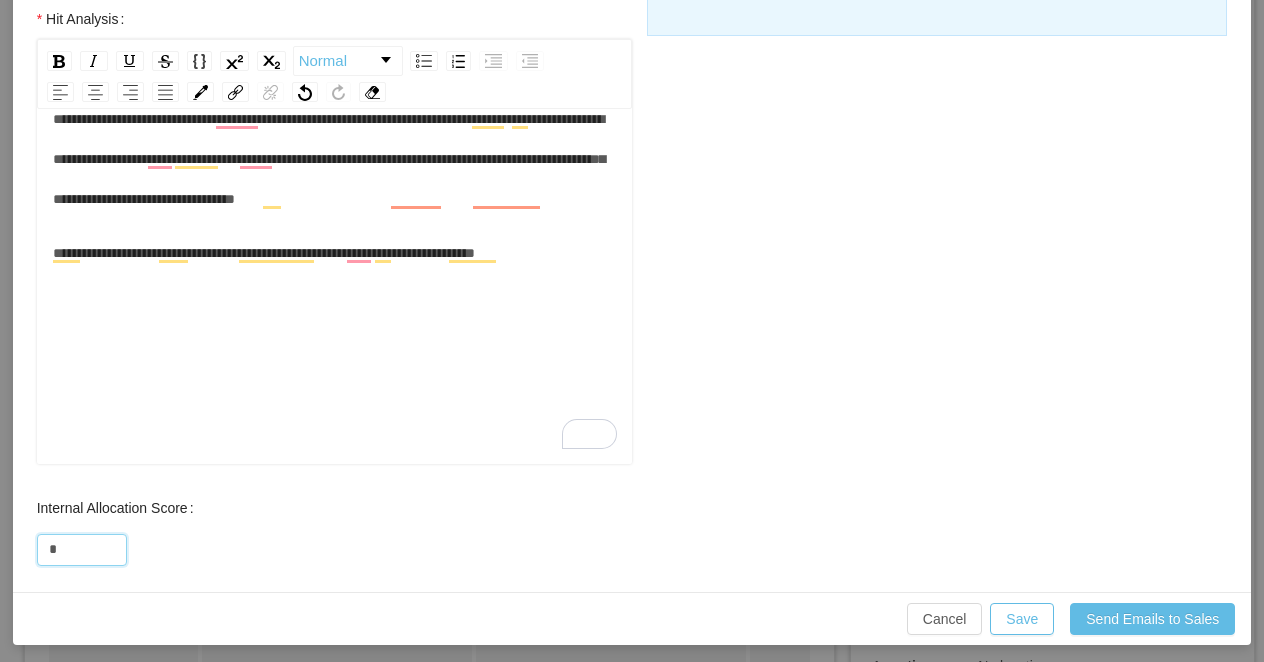 drag, startPoint x: 78, startPoint y: 551, endPoint x: 17, endPoint y: 551, distance: 61 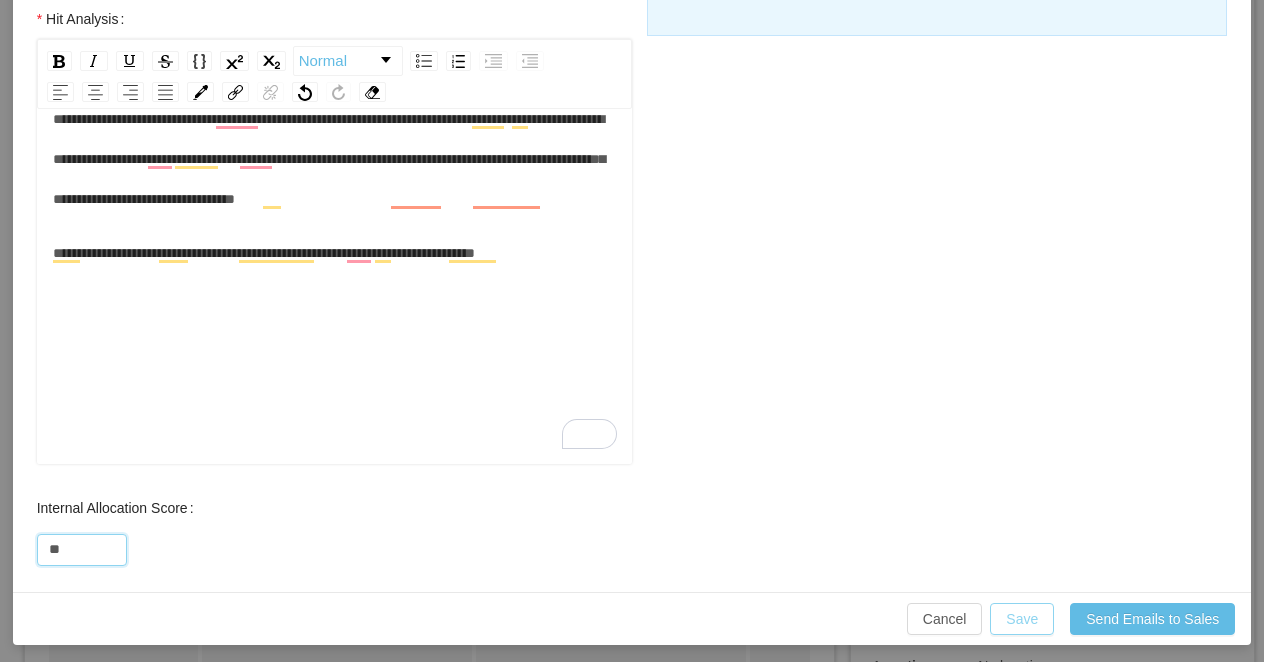 type on "**" 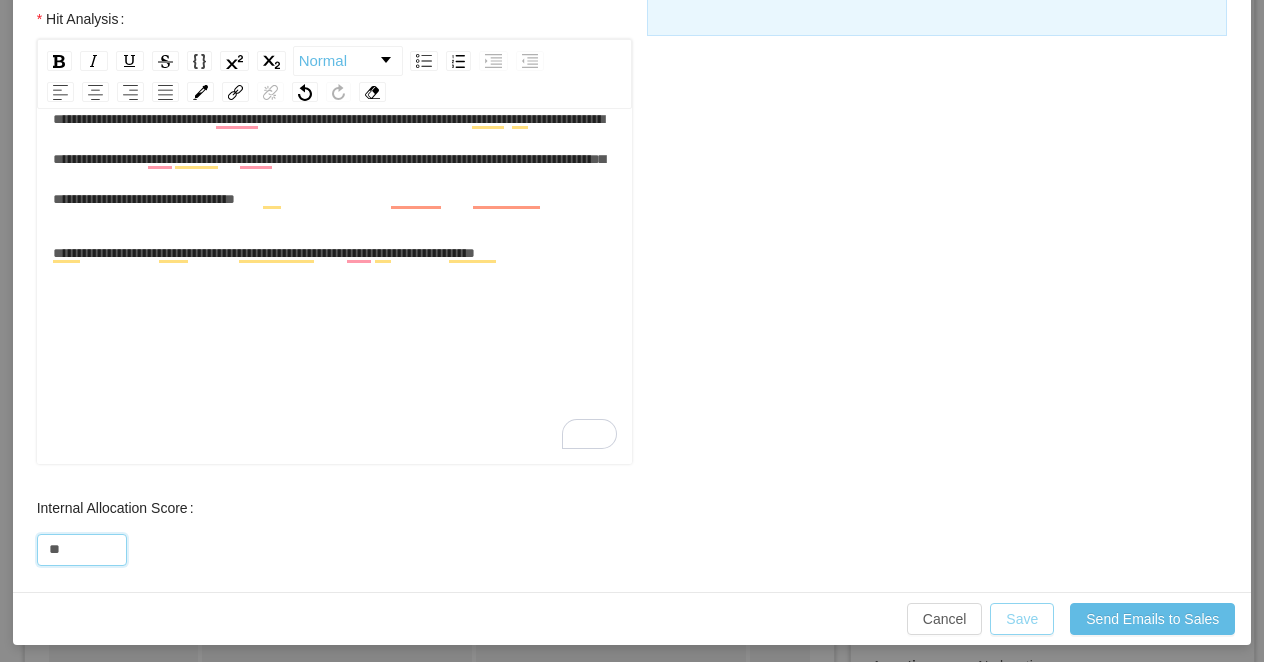 click on "Save" at bounding box center (1022, 619) 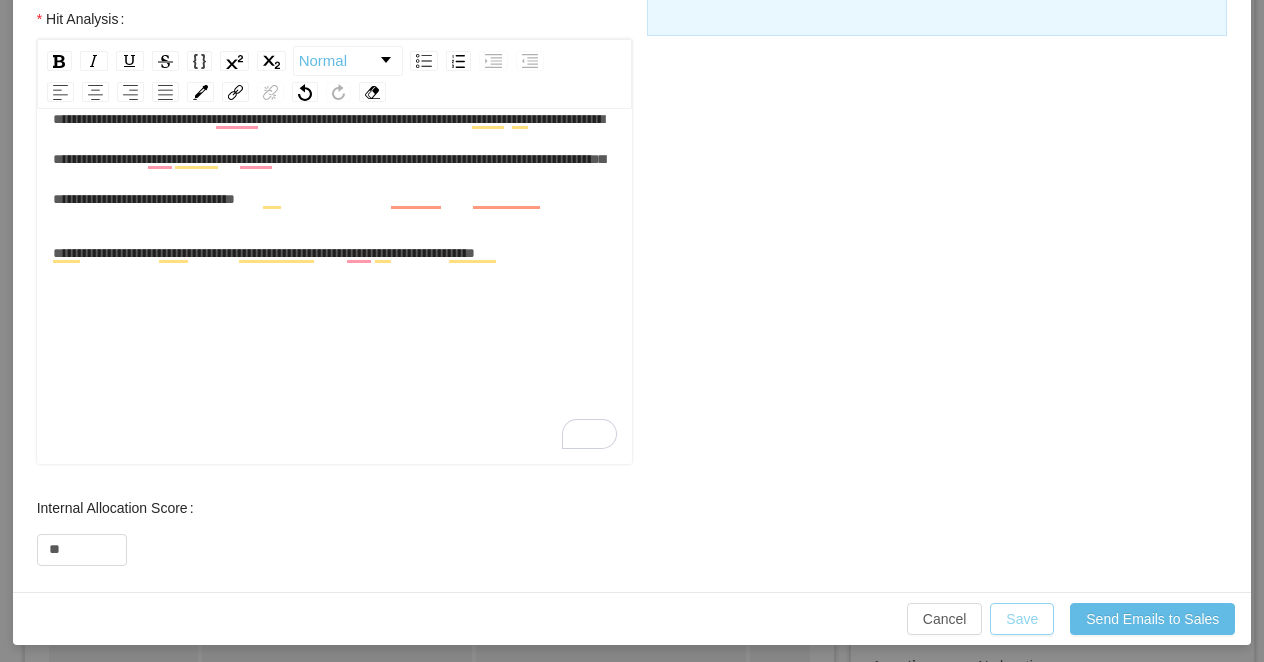 scroll, scrollTop: 750, scrollLeft: 0, axis: vertical 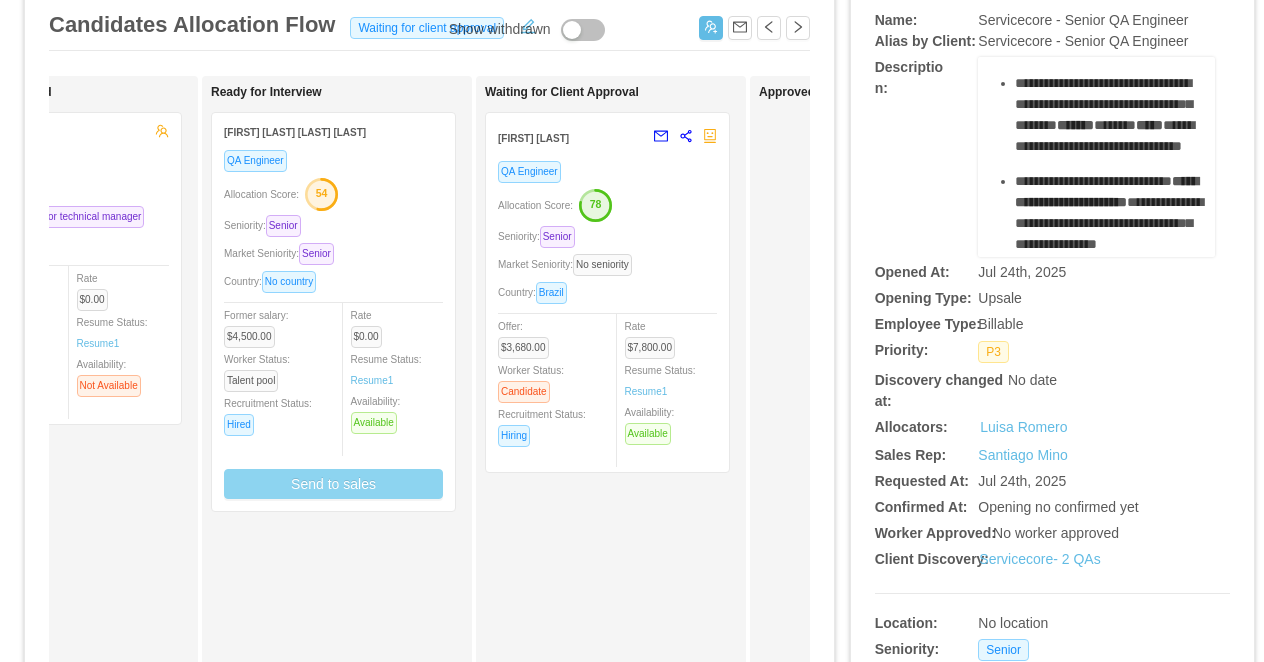 click on "Allocation Score:   54" at bounding box center (333, 193) 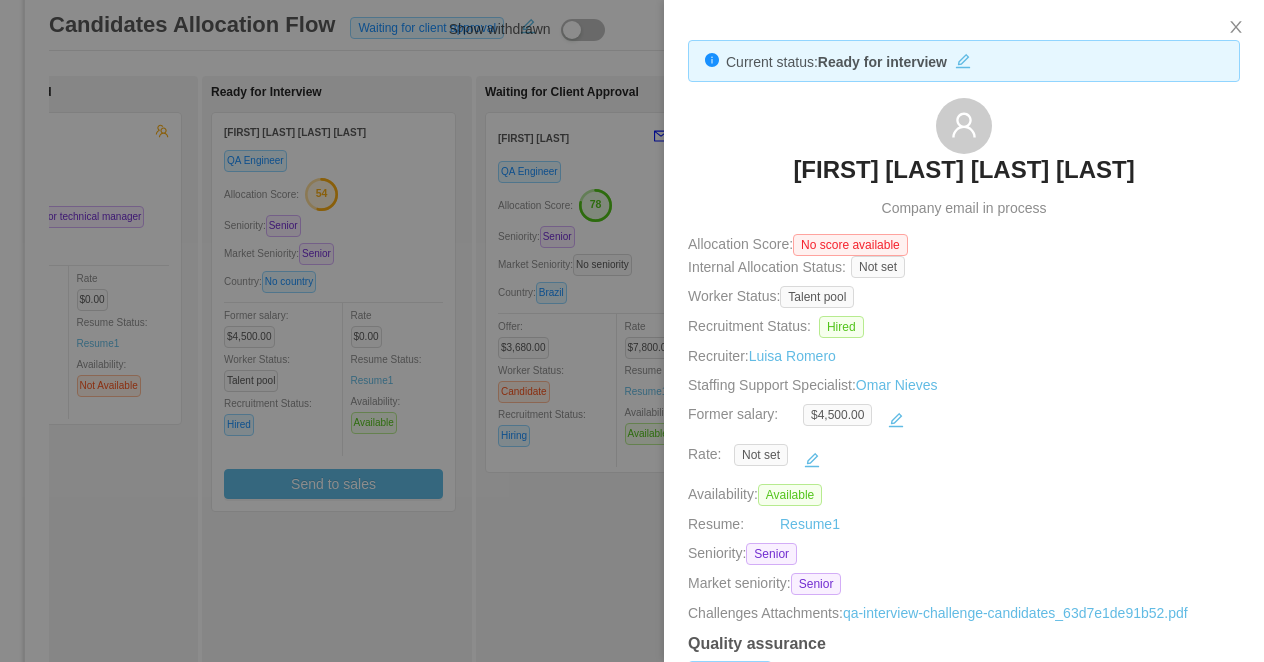 drag, startPoint x: 1191, startPoint y: 157, endPoint x: 695, endPoint y: 164, distance: 496.0494 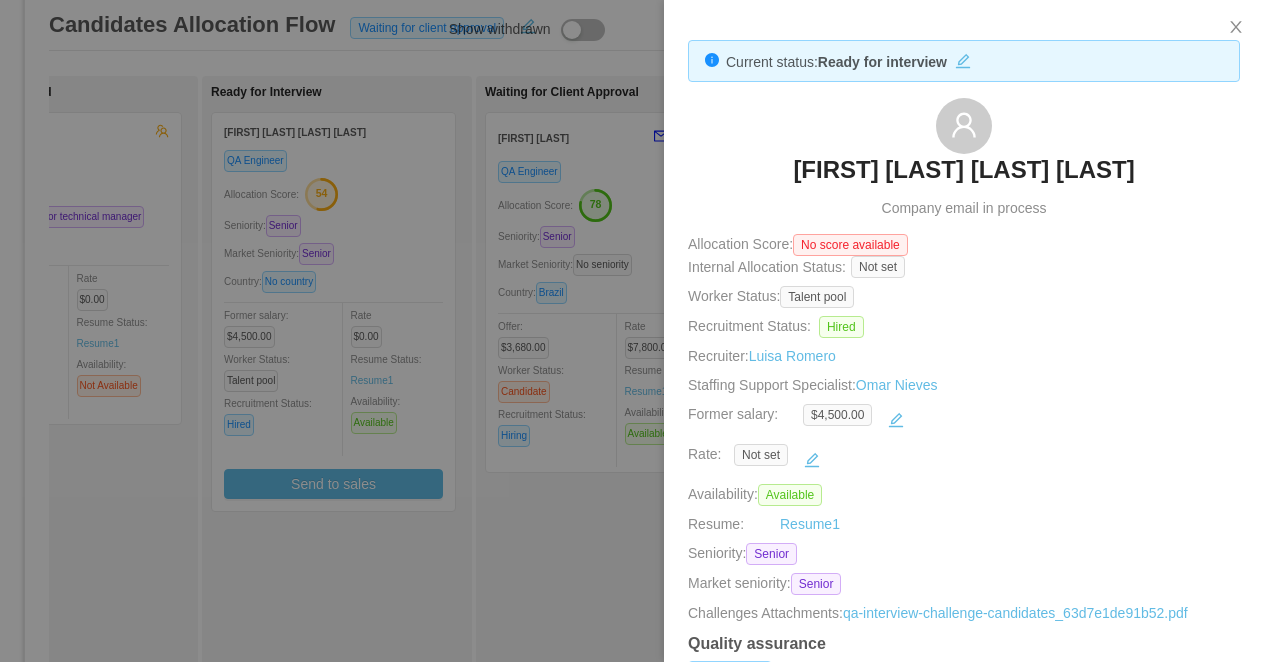 click at bounding box center (632, 331) 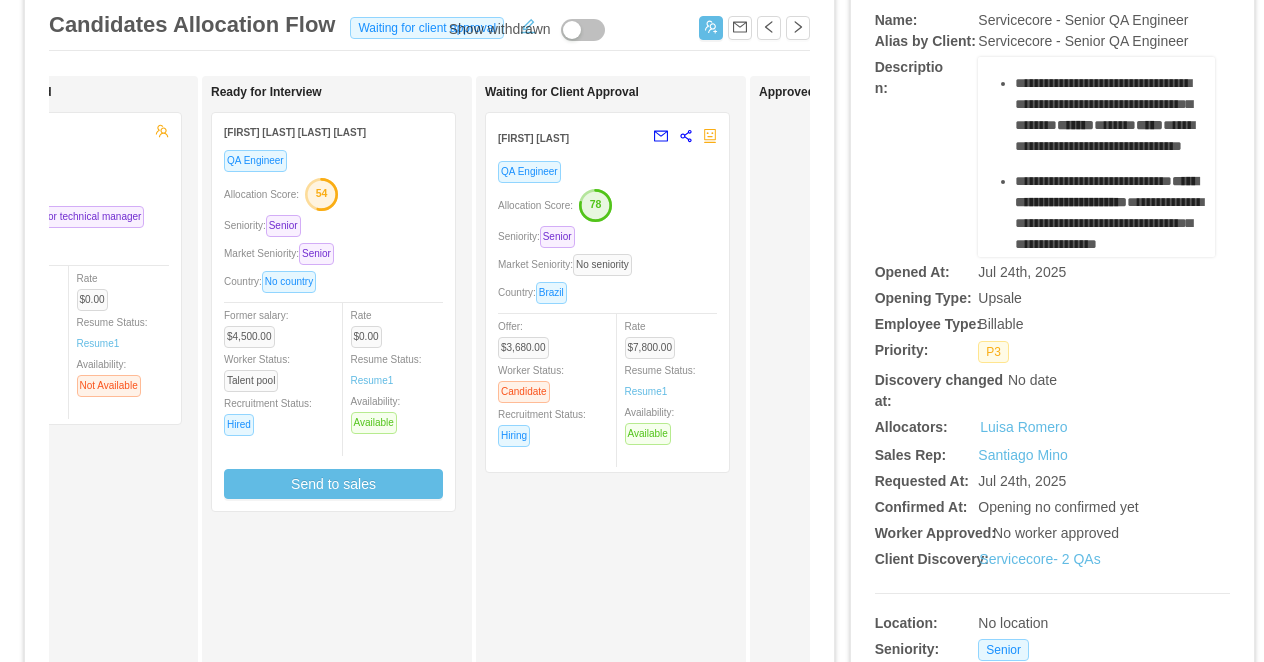 scroll, scrollTop: 0, scrollLeft: 0, axis: both 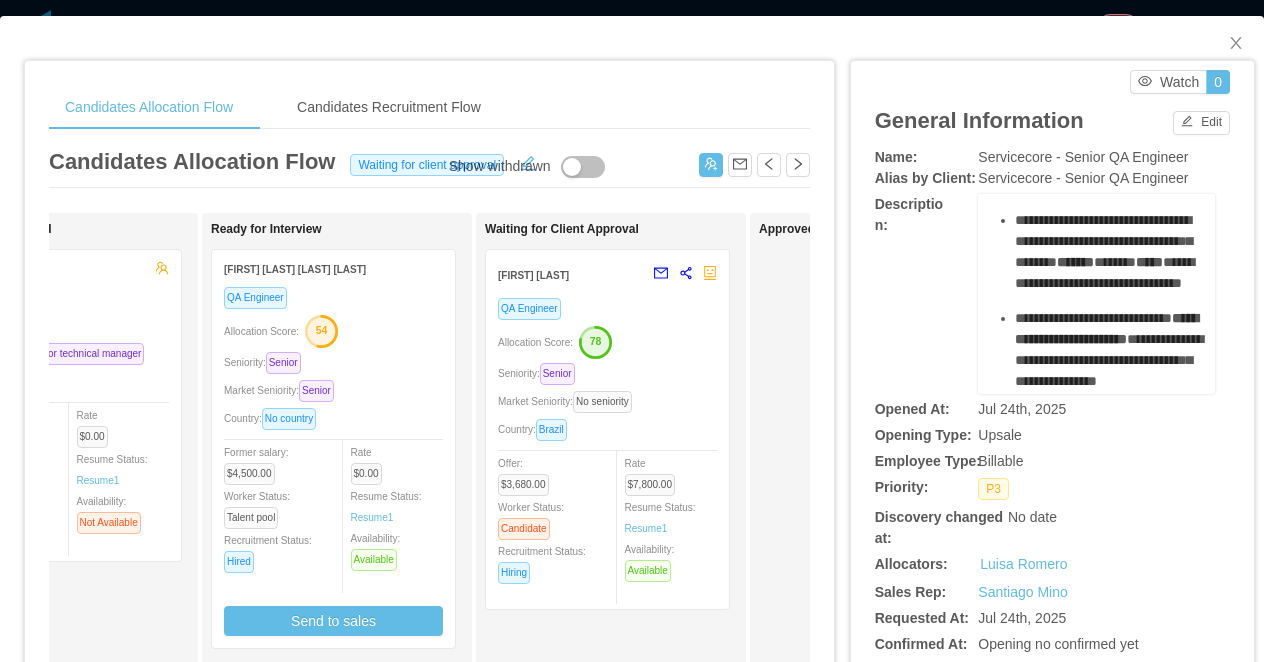 click on "Candidates Allocation Flow Candidates Recruitment Flow  Candidates Allocation Flow   Waiting for client approval   Show withdrawn Applied Candidate Identified Edison Pereira QA Engineer Seniority:   Mid level Market Seniority:   Senior technical manager Country:   Ecuador Salary:  $2,750.00 Worker Status:   Employee Recruitment Status:   Hired Rate $0.00 Resume Status:   Resume  1 Availability:     Not Available Ready for Interview Lucas Matheus de Souza Pereira QA Engineer Allocation Score:   54 Seniority:   Senior Market Seniority:   Senior Country:   No country Former salary:  $4,500.00 Worker Status:   Talent pool Recruitment Status:   Hired Rate $0.00 Resume Status:   Resume  1 Availability:     Available Send to sales Waiting for Client Approval Lucas Raphael QA Engineer Allocation Score:   78 Seniority:   Senior Market Seniority:   No seniority Country:   Brazil Offer:  $3,680.00 Worker Status:   Candidate Recruitment Status:   Hiring Rate $7,800.00 Resume Status:   Resume  1   0" at bounding box center [632, 331] 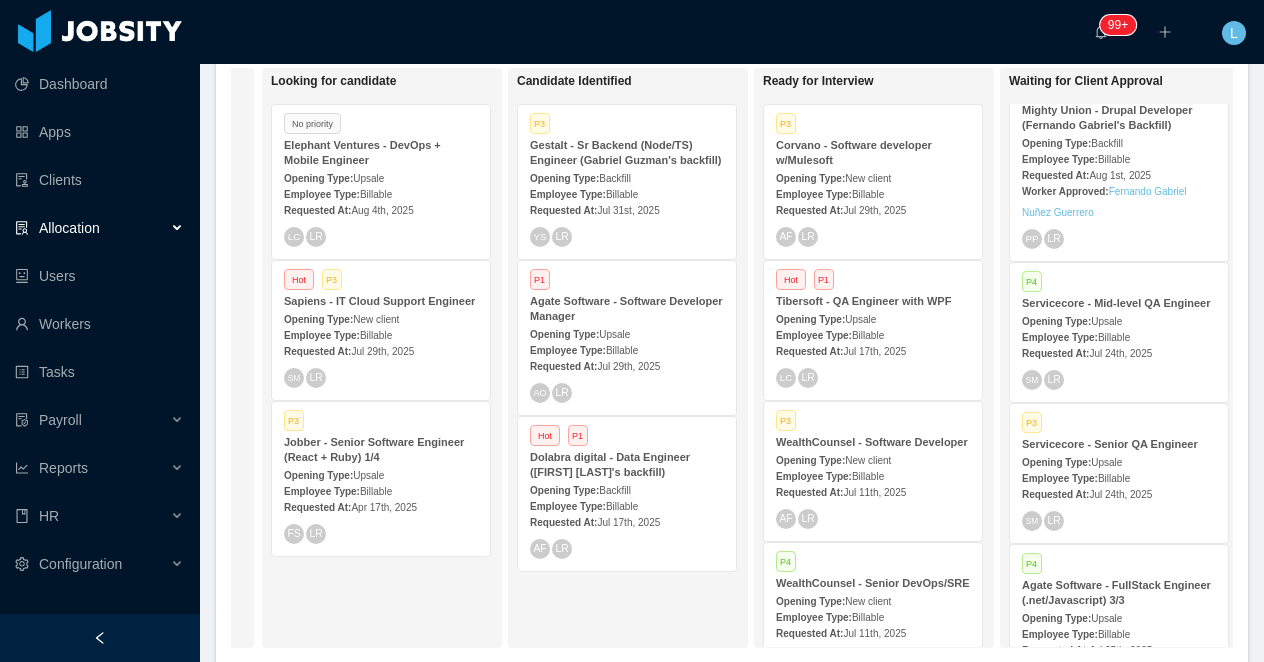 scroll, scrollTop: 0, scrollLeft: 119, axis: horizontal 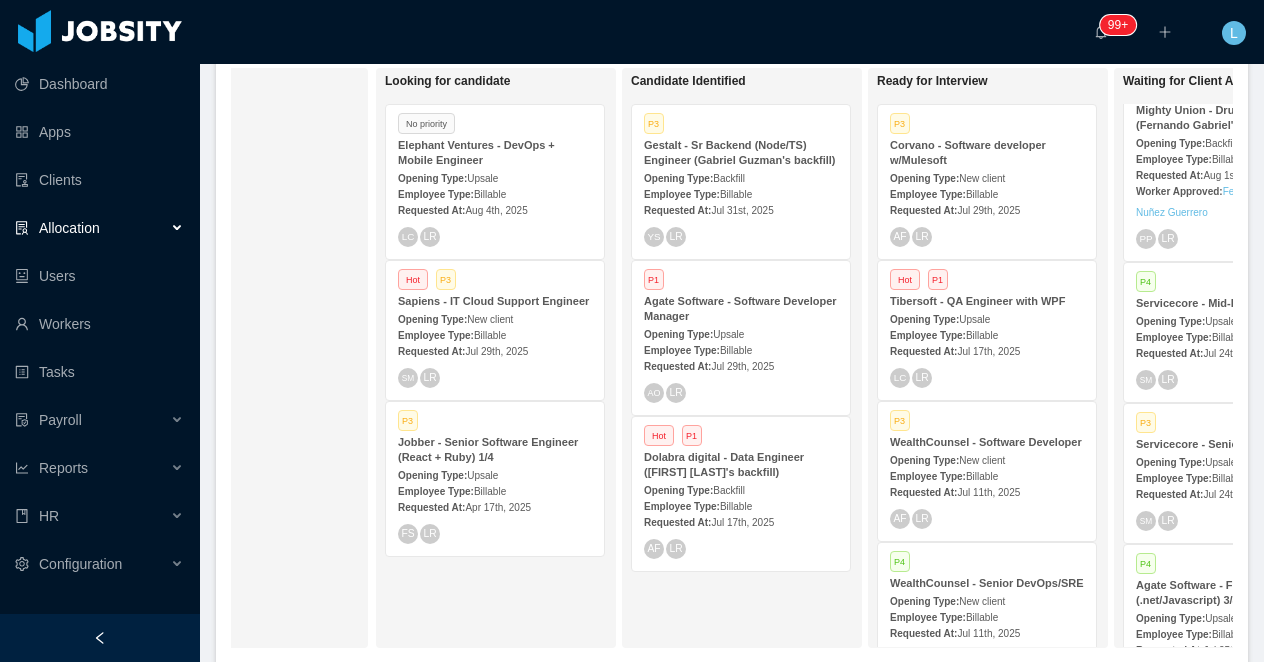 click on "Corvano - Software developer w/Mulesoft" at bounding box center (987, 153) 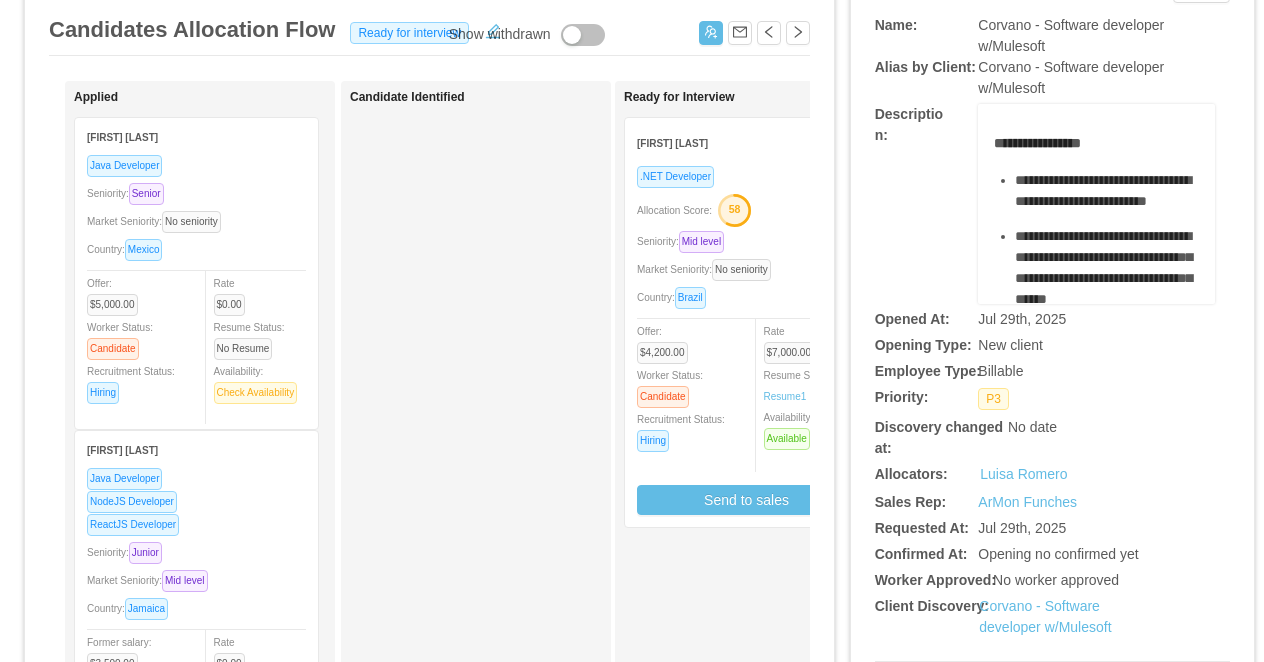 scroll, scrollTop: 0, scrollLeft: 0, axis: both 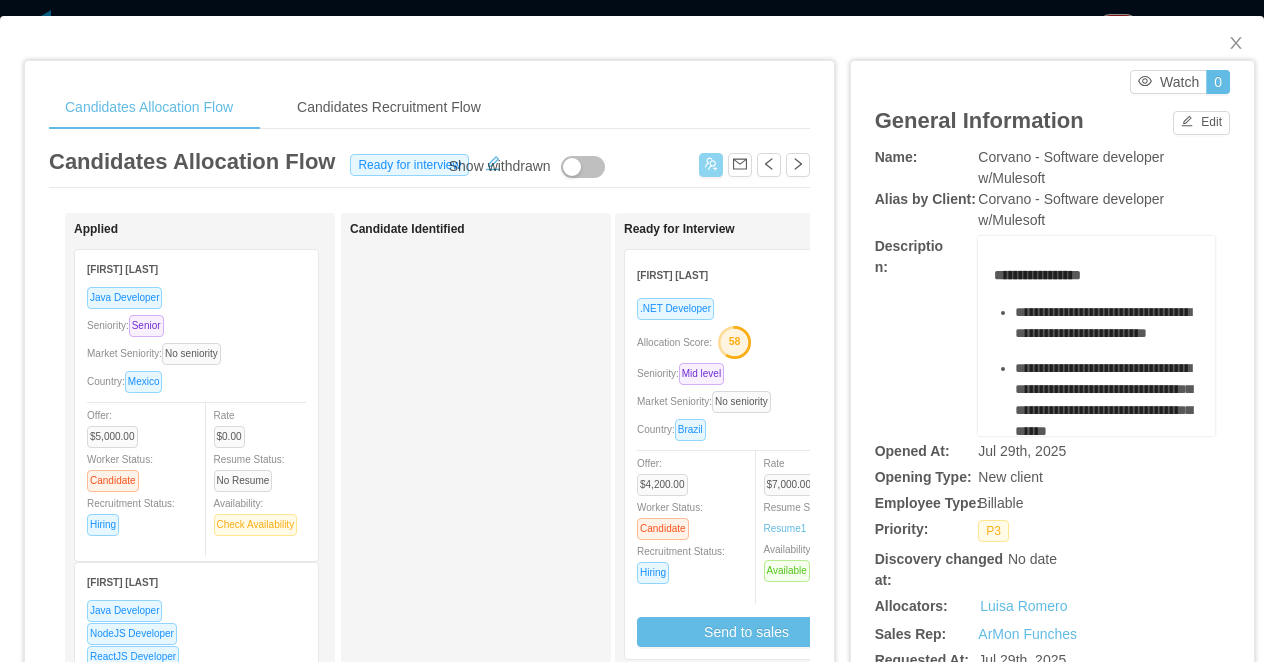 click at bounding box center (711, 165) 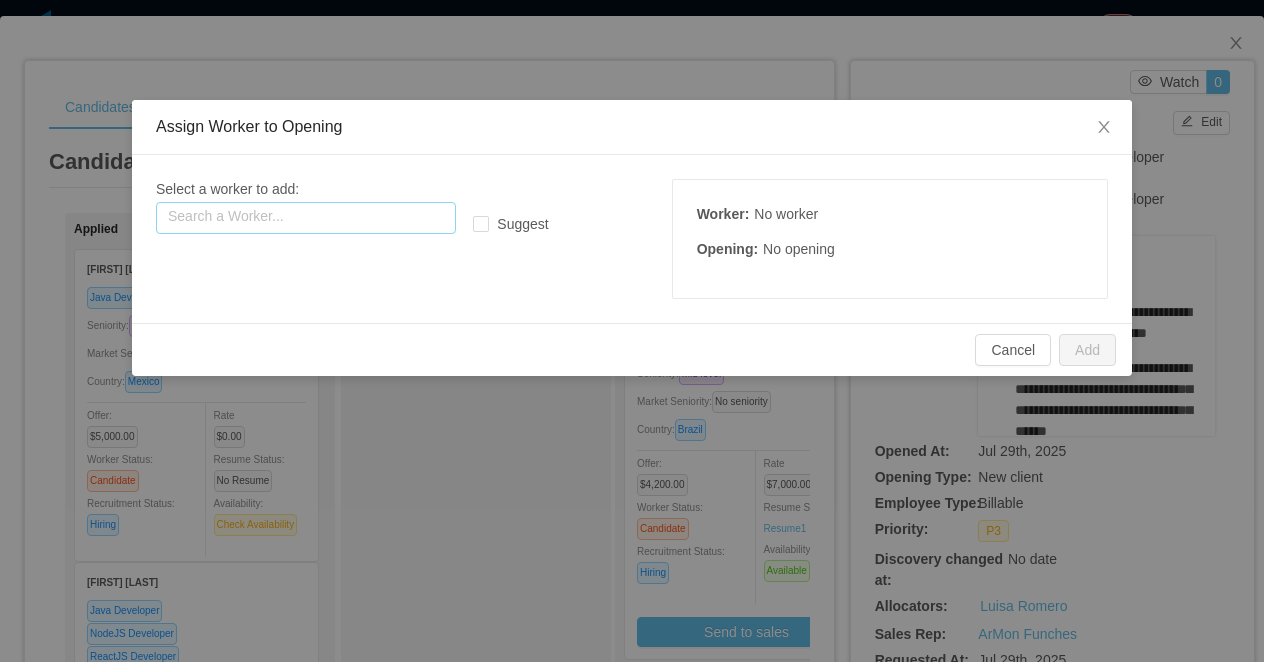 click at bounding box center (306, 218) 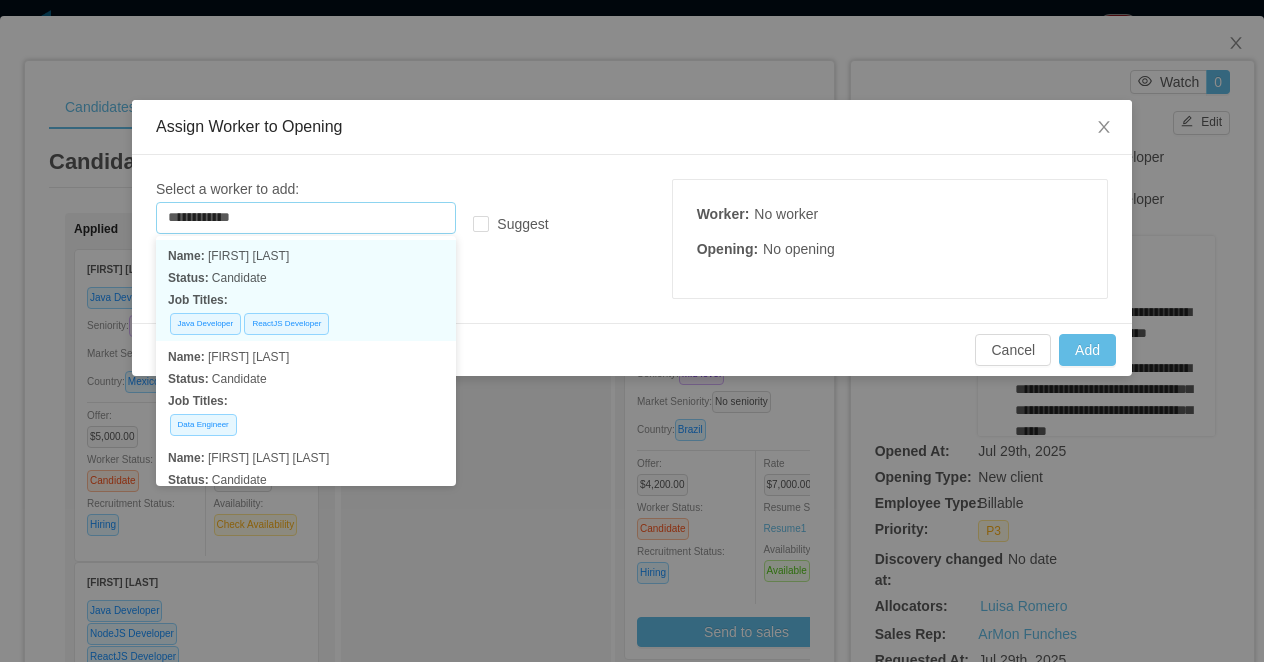 click on "Status: Candidate" at bounding box center [306, 278] 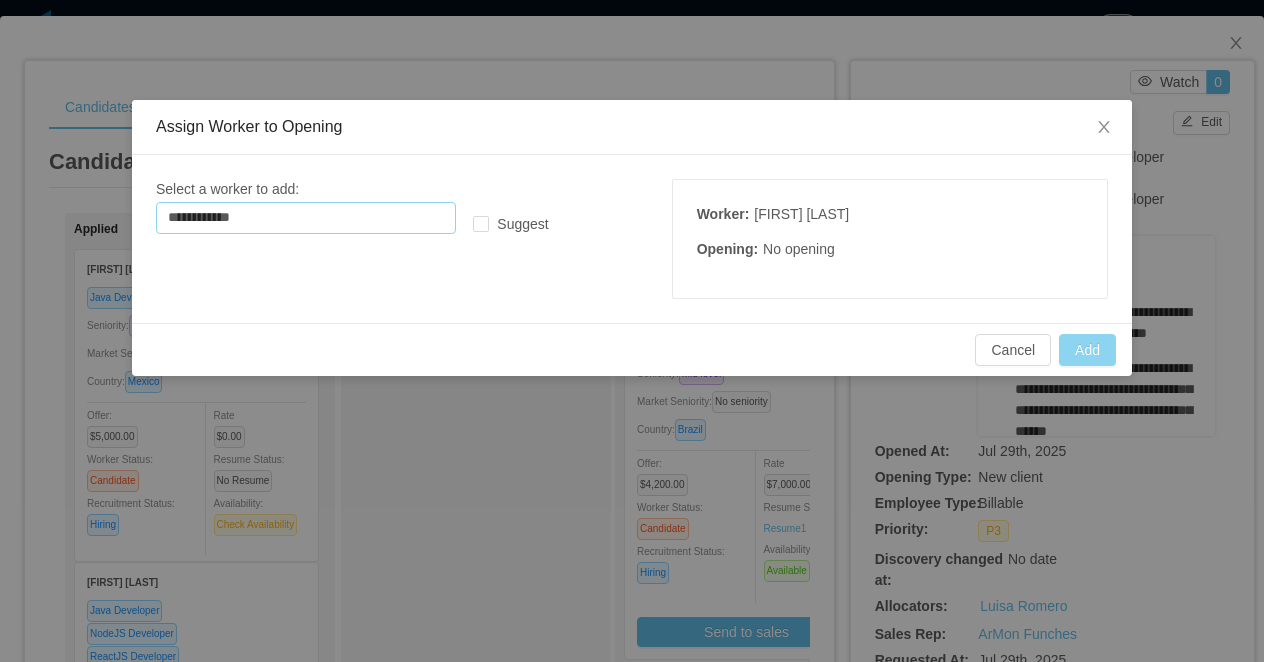 type on "**********" 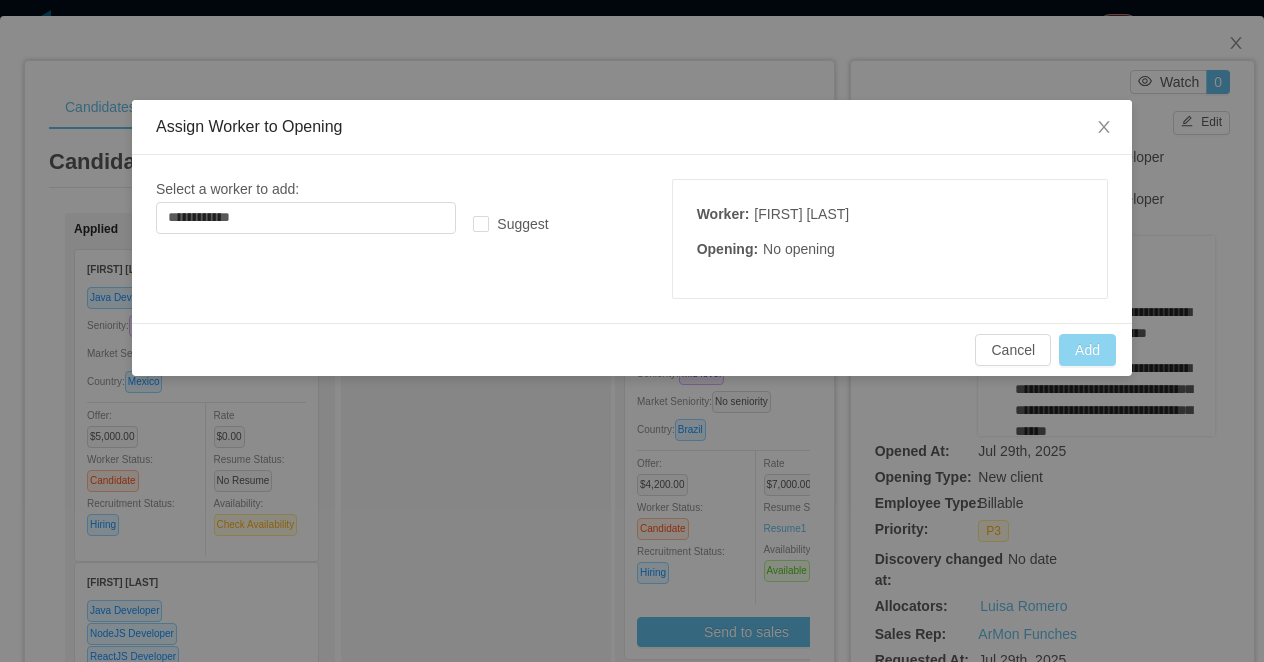 click on "Add" at bounding box center [1087, 350] 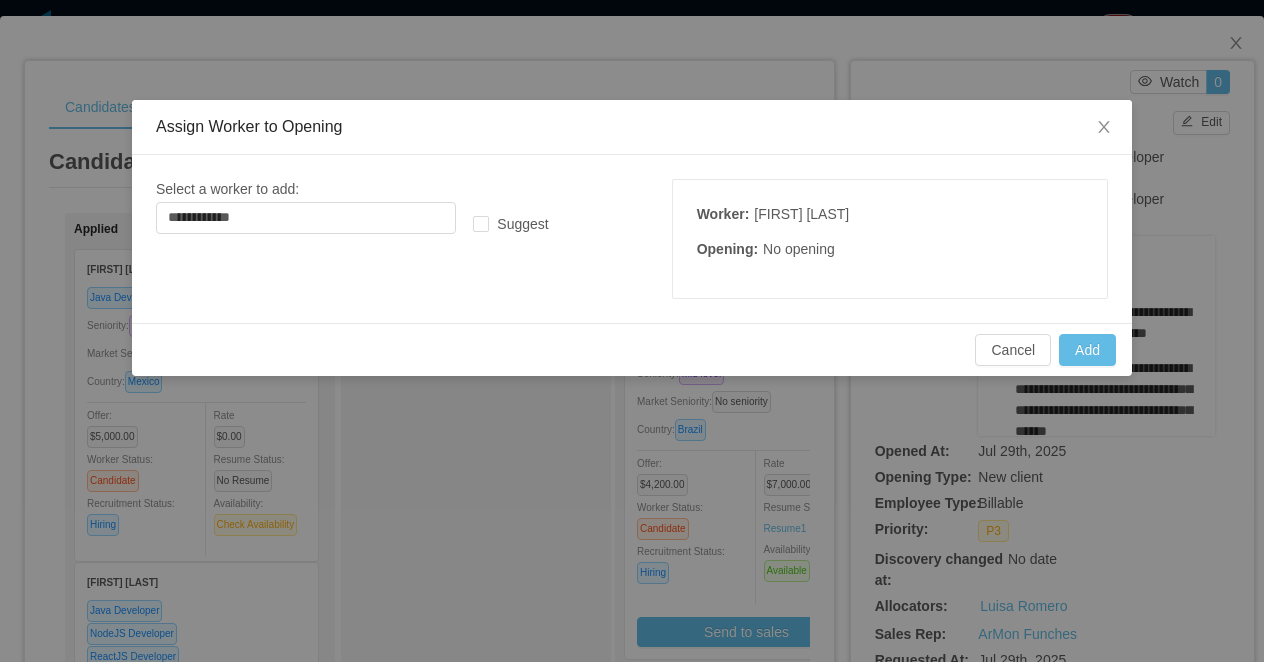 type 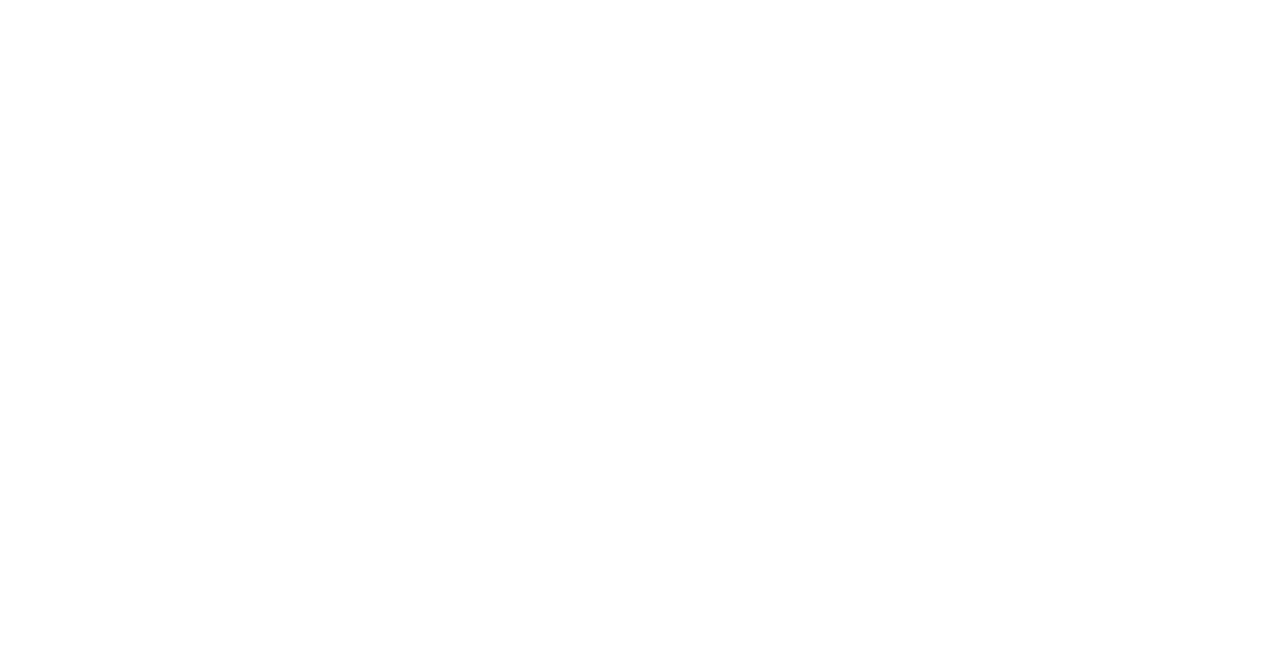 scroll, scrollTop: 0, scrollLeft: 0, axis: both 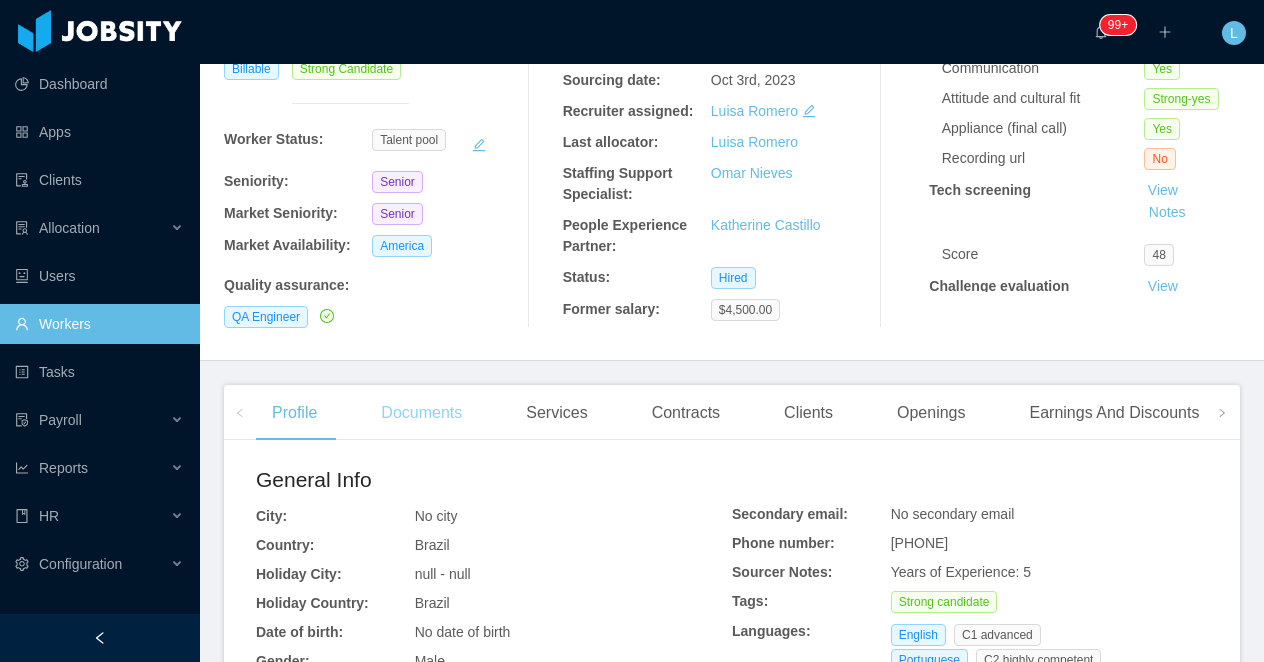 click on "Documents" at bounding box center (421, 413) 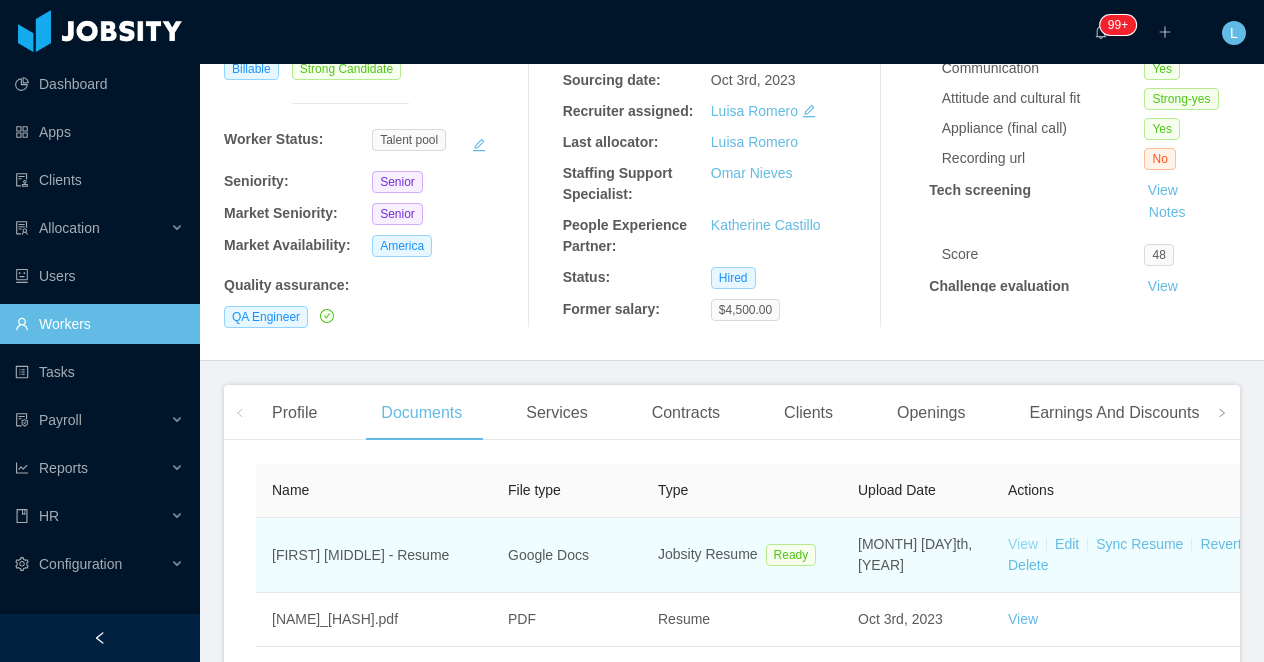 click on "View" at bounding box center (1023, 544) 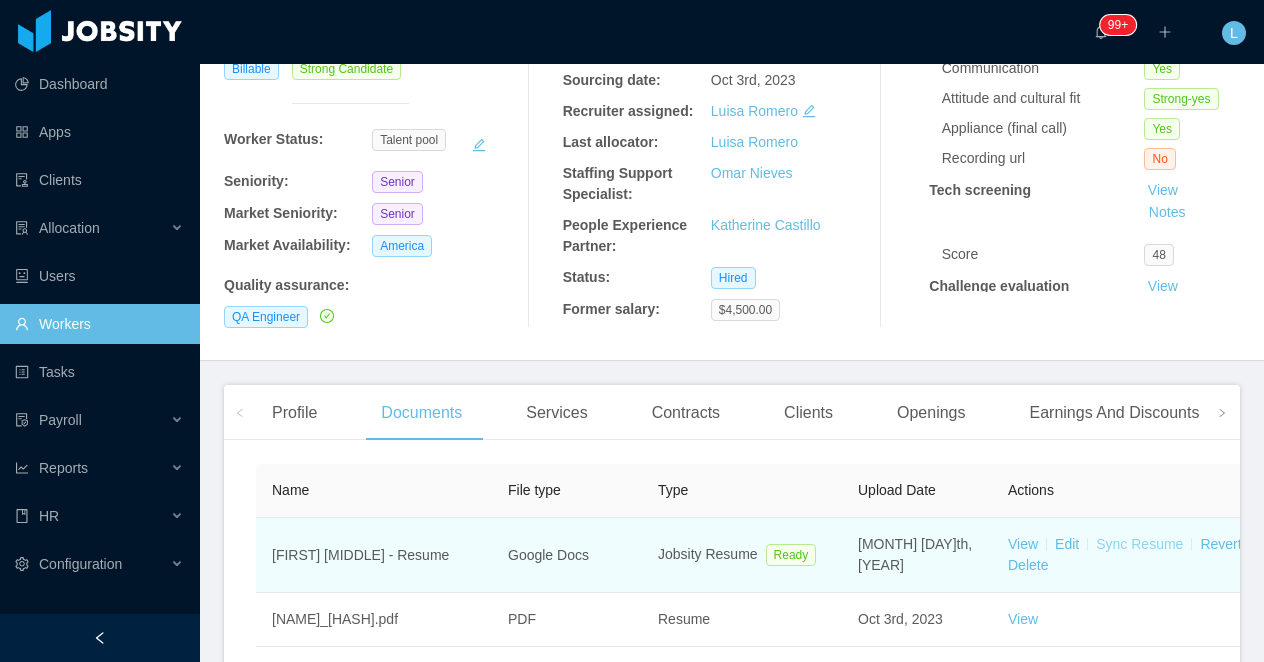 click on "Sync Resume" at bounding box center [1139, 544] 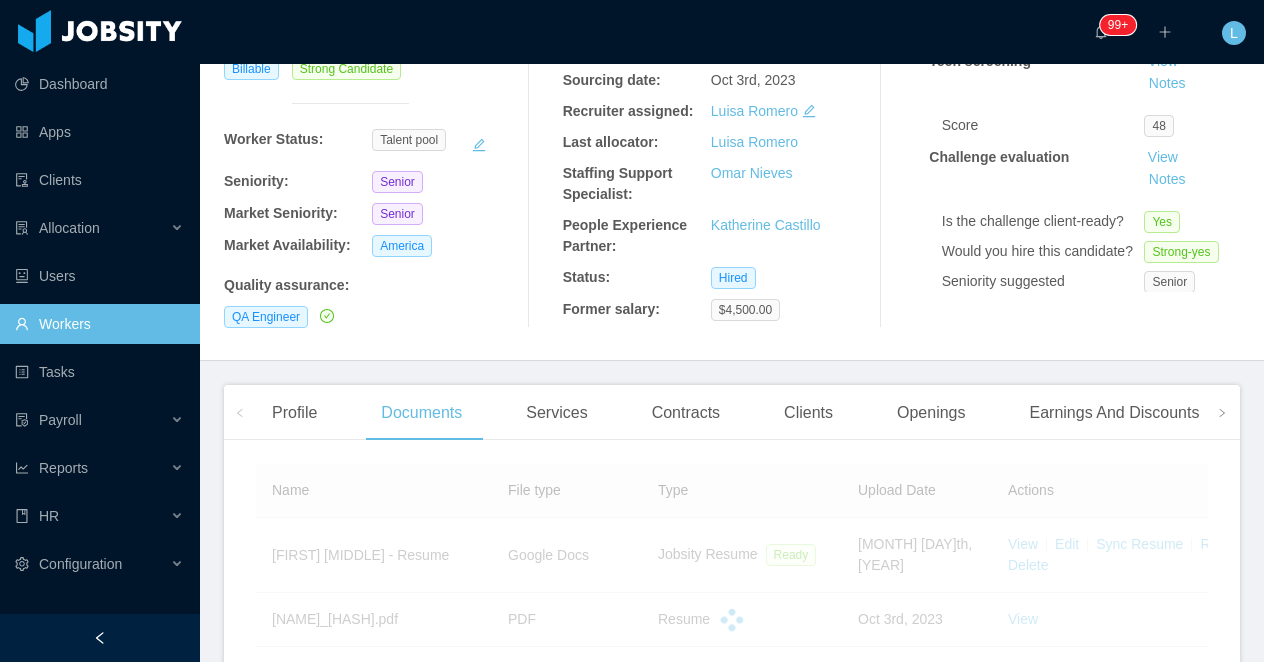 scroll, scrollTop: 238, scrollLeft: 0, axis: vertical 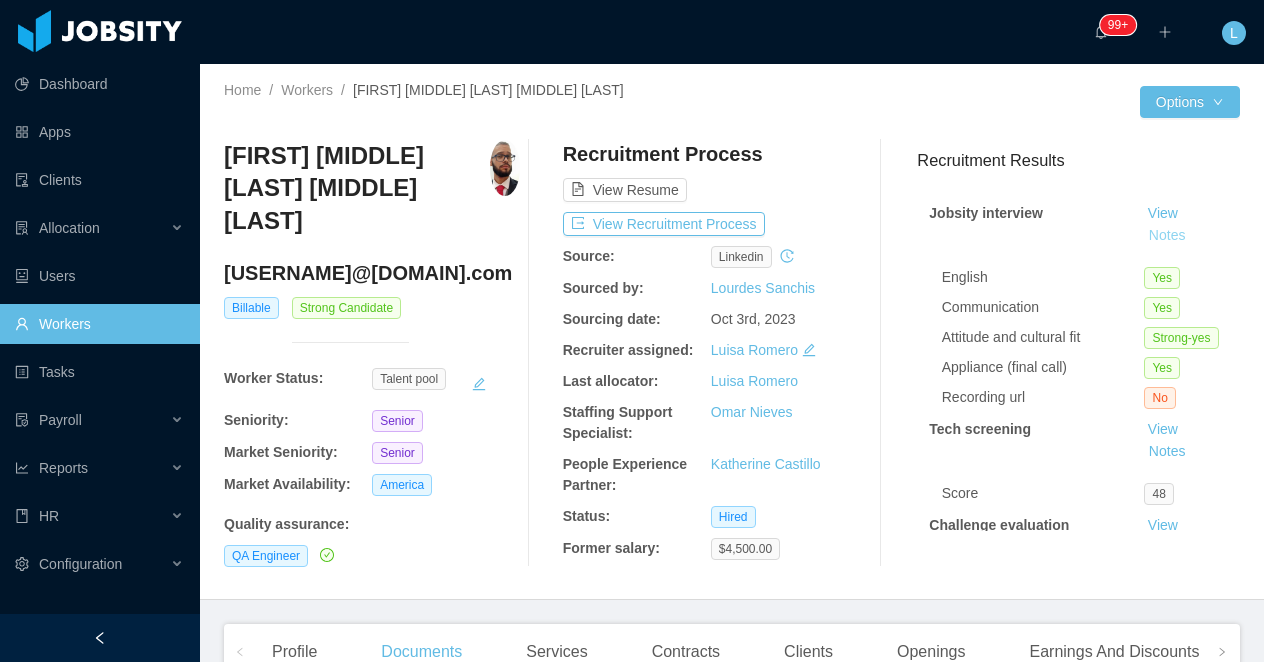 click on "Notes" at bounding box center [1167, 236] 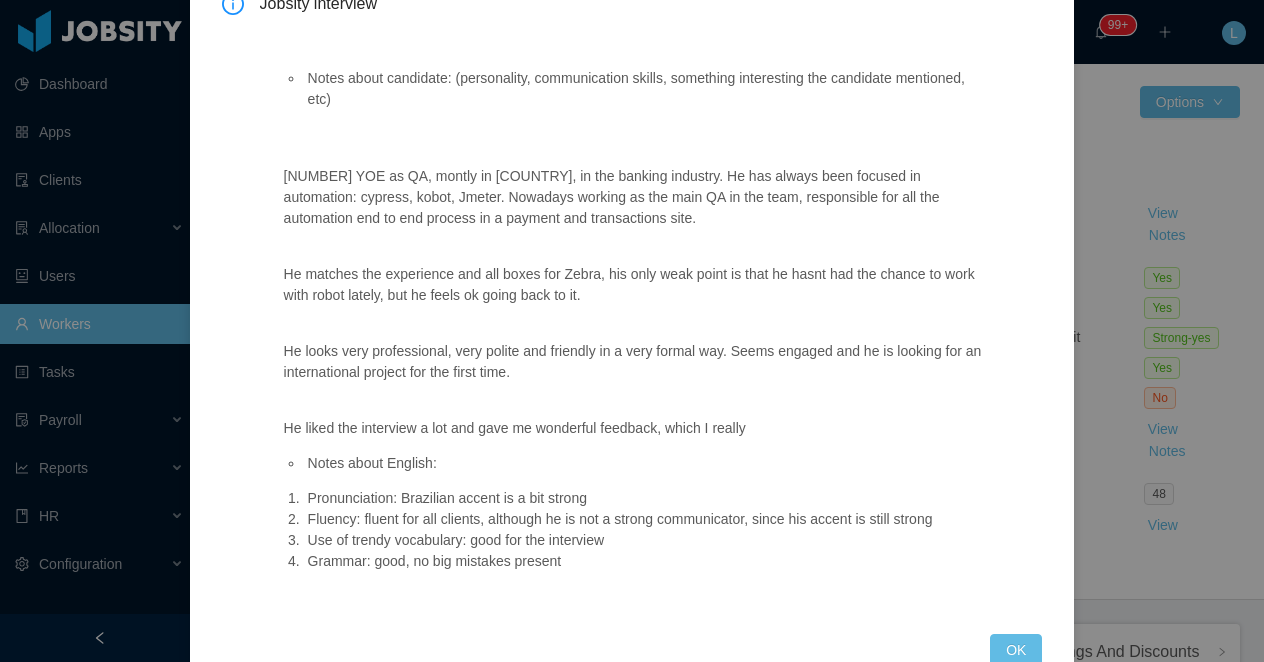 scroll, scrollTop: 141, scrollLeft: 0, axis: vertical 